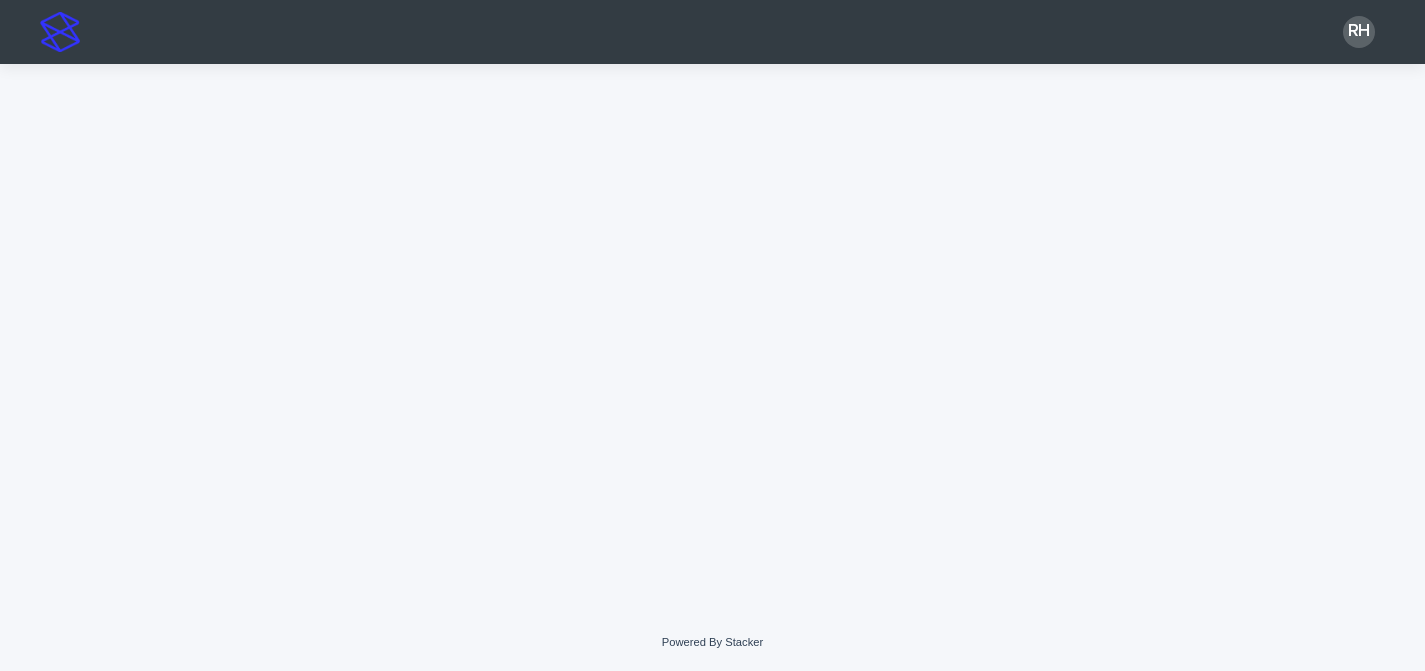 scroll, scrollTop: 0, scrollLeft: 0, axis: both 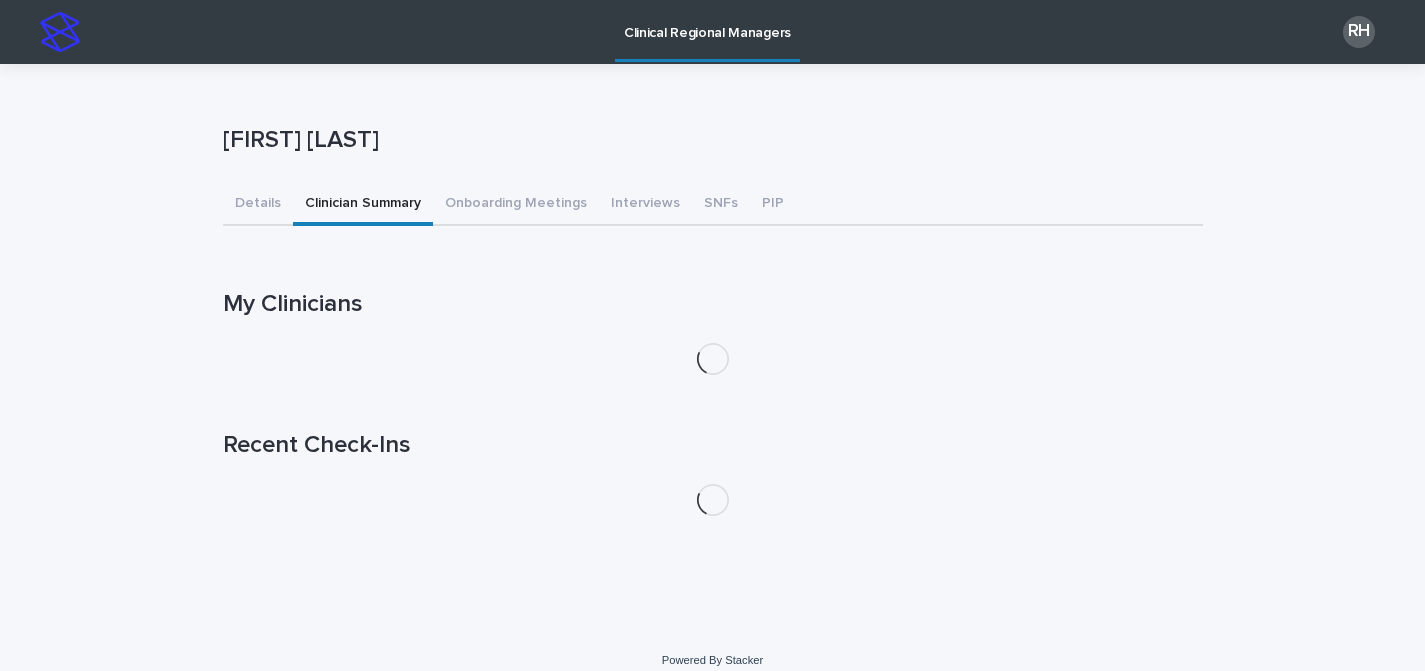 click on "Clinician Summary" at bounding box center [363, 205] 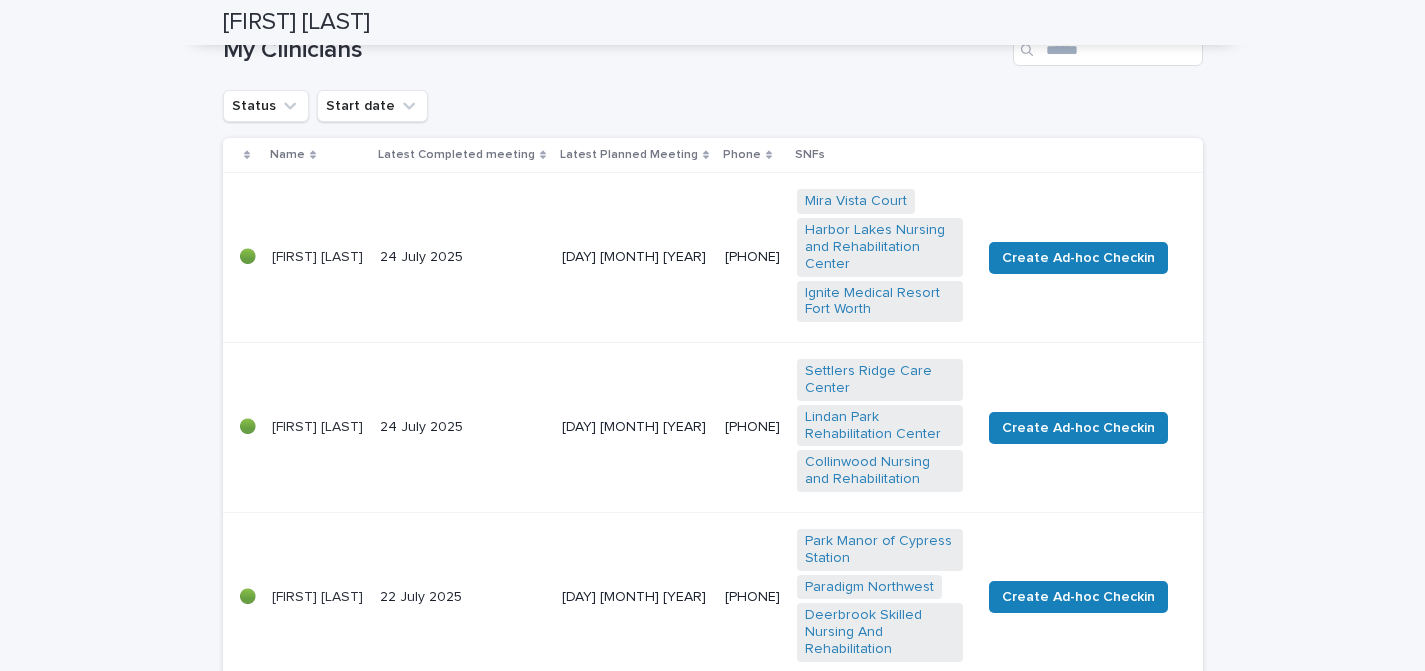 scroll, scrollTop: 257, scrollLeft: 0, axis: vertical 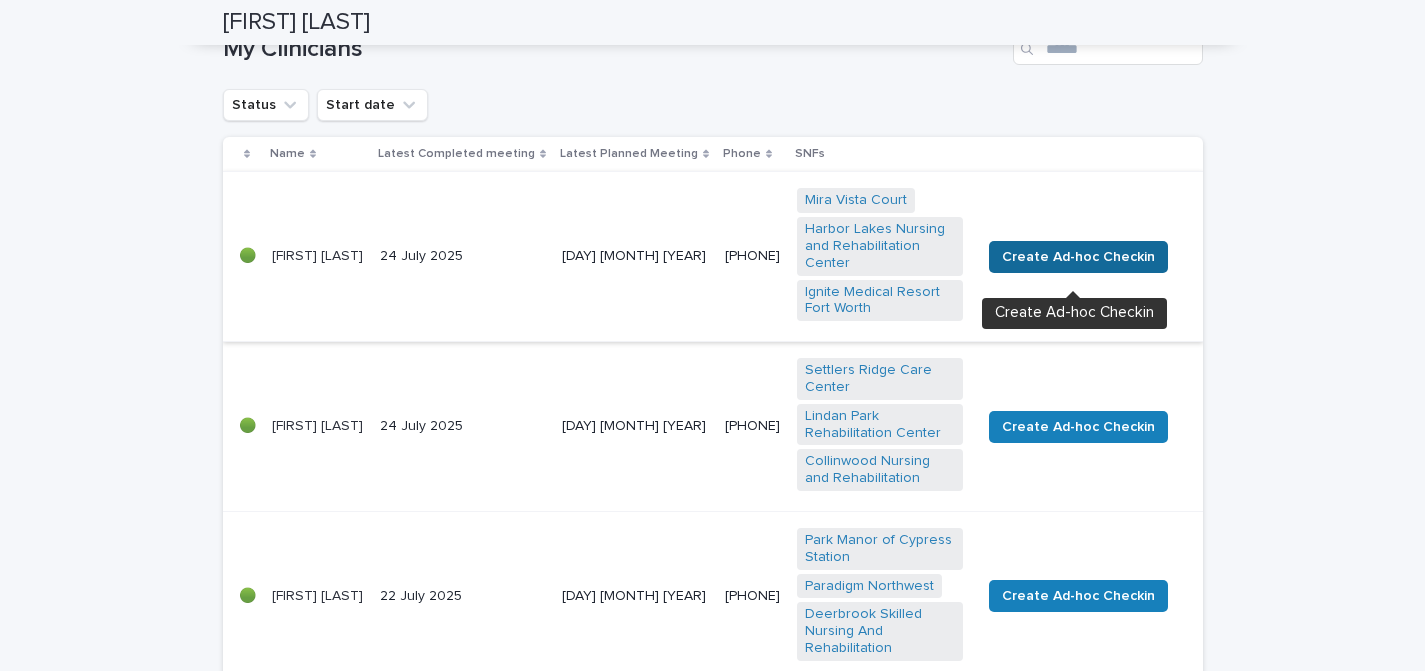 click on "Create Ad-hoc Checkin" at bounding box center (1078, 257) 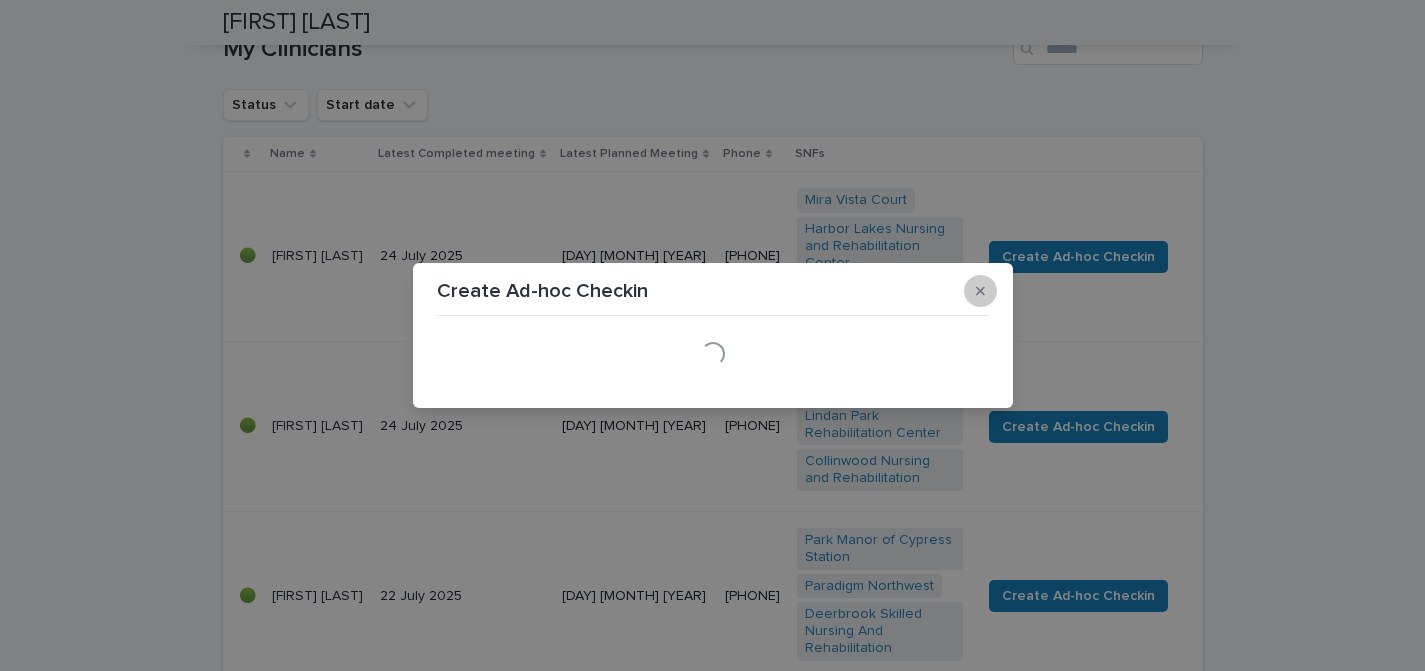 click 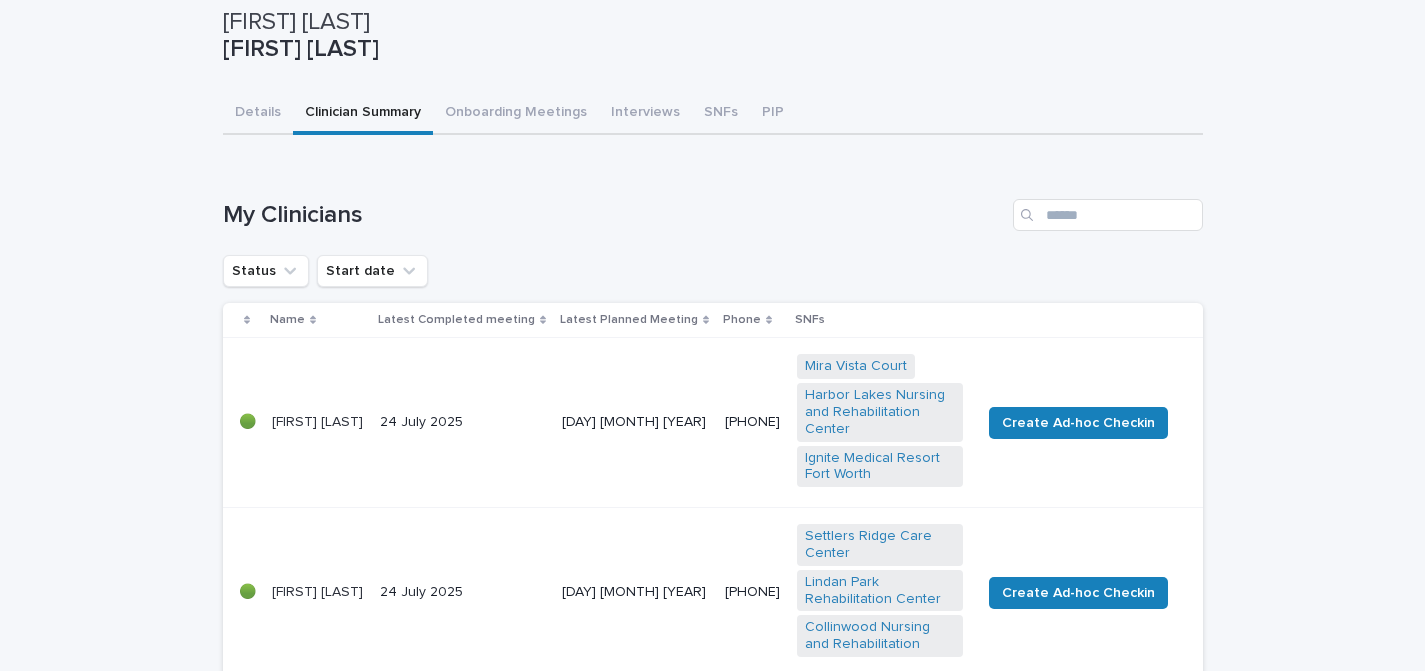 scroll, scrollTop: 0, scrollLeft: 0, axis: both 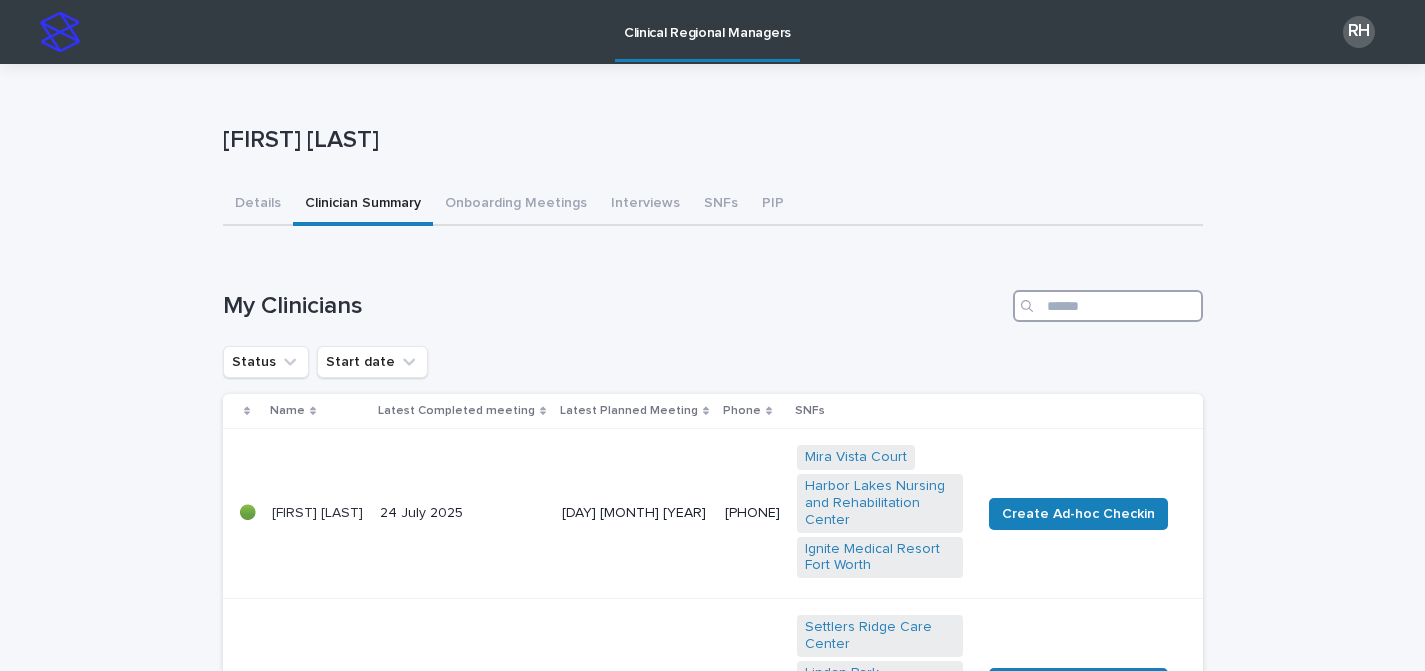 click at bounding box center [1108, 306] 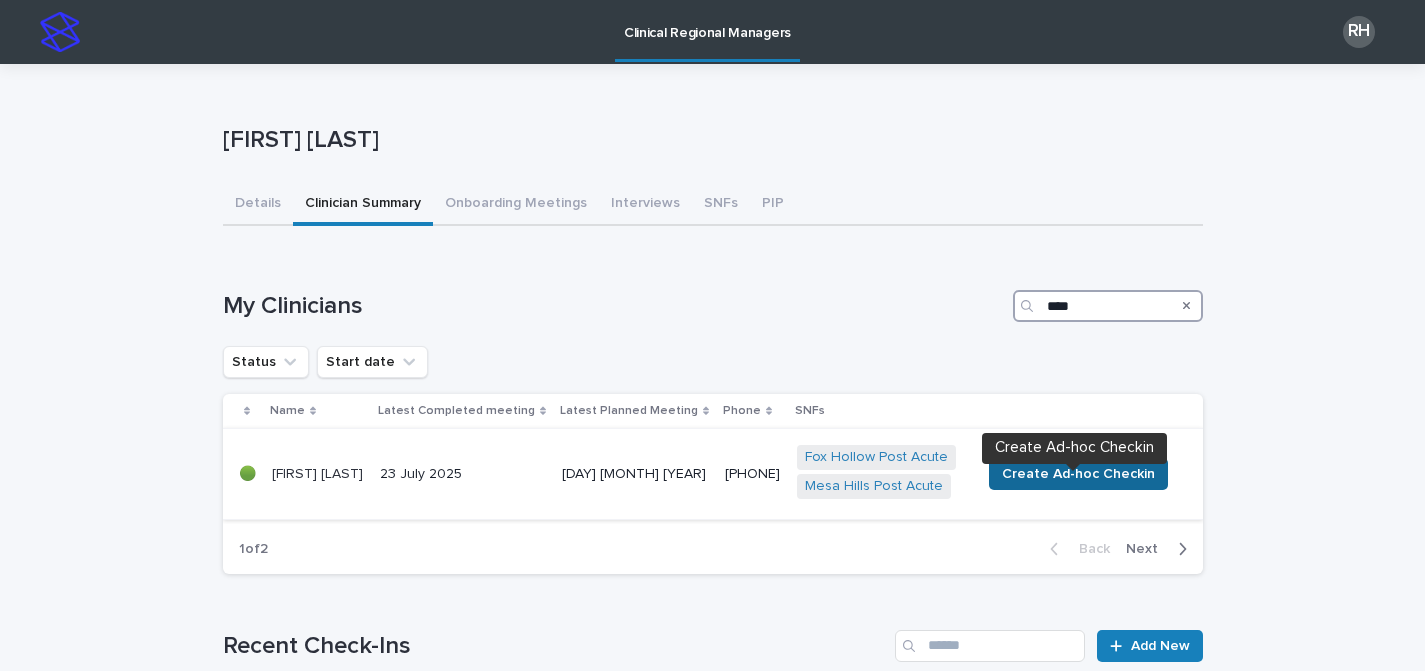 type on "****" 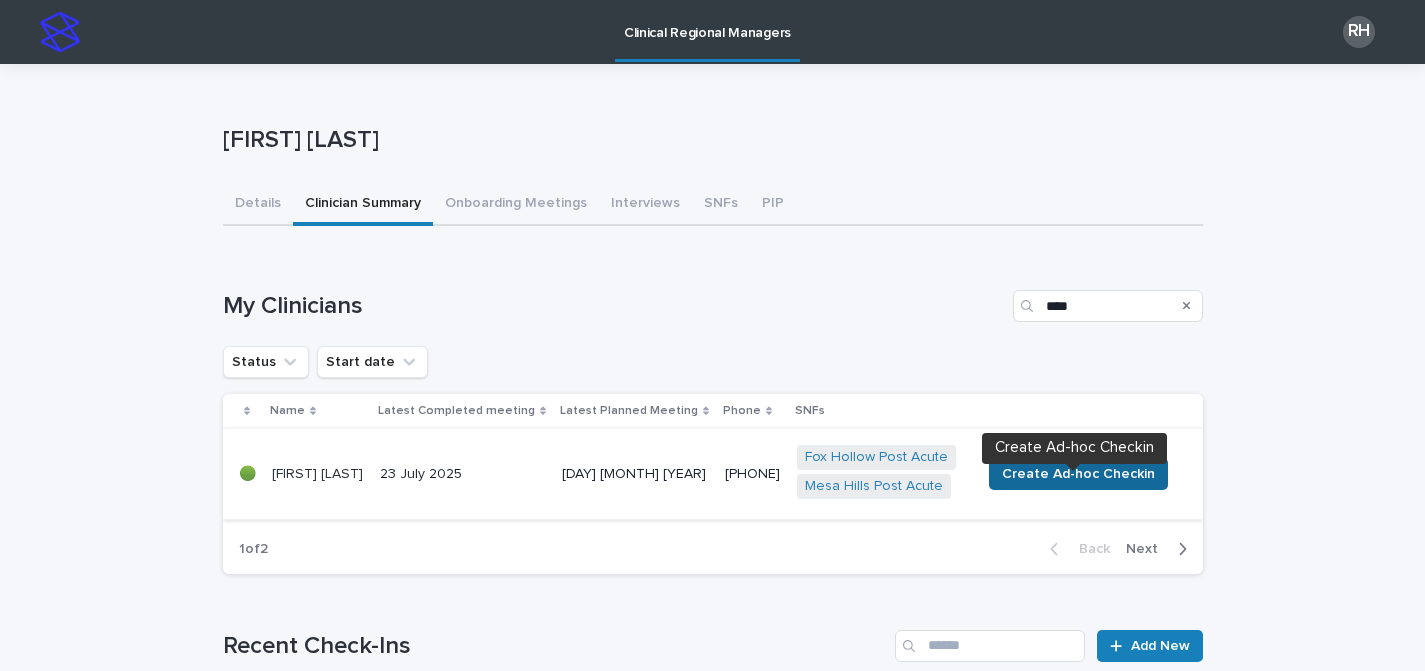 click on "Create Ad-hoc Checkin" at bounding box center (1078, 474) 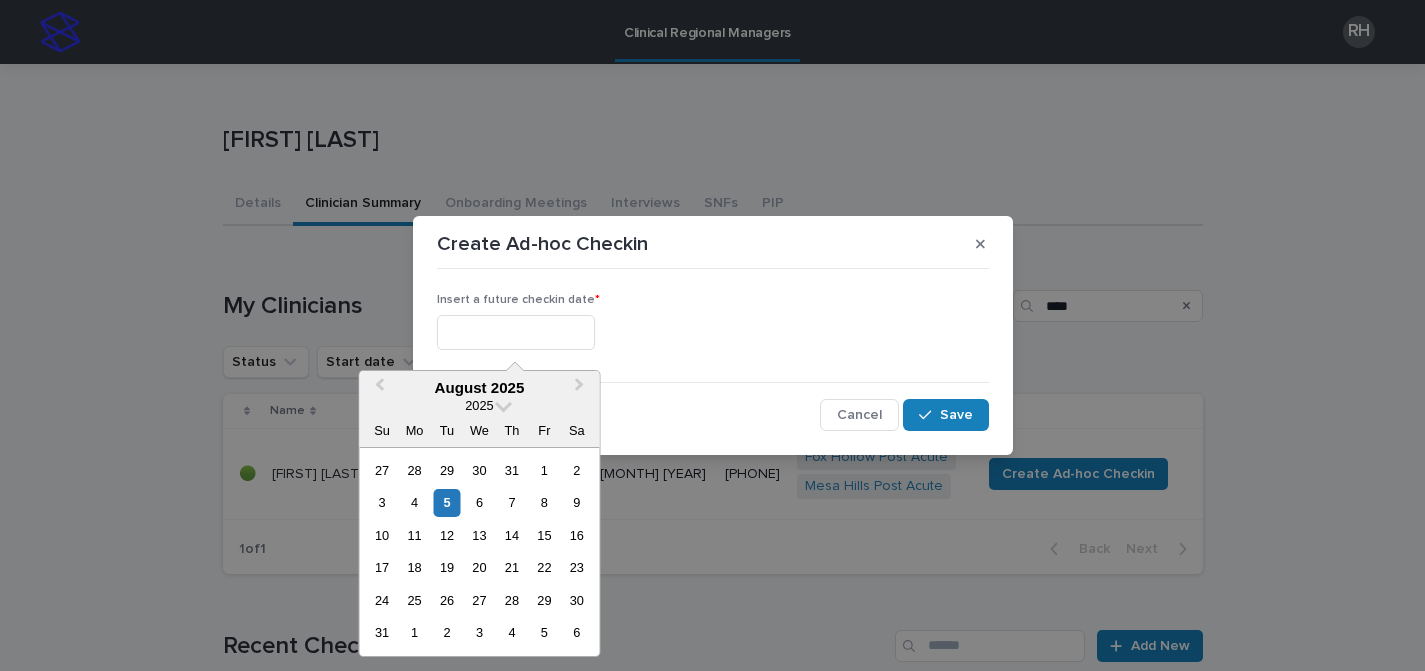 click at bounding box center (516, 332) 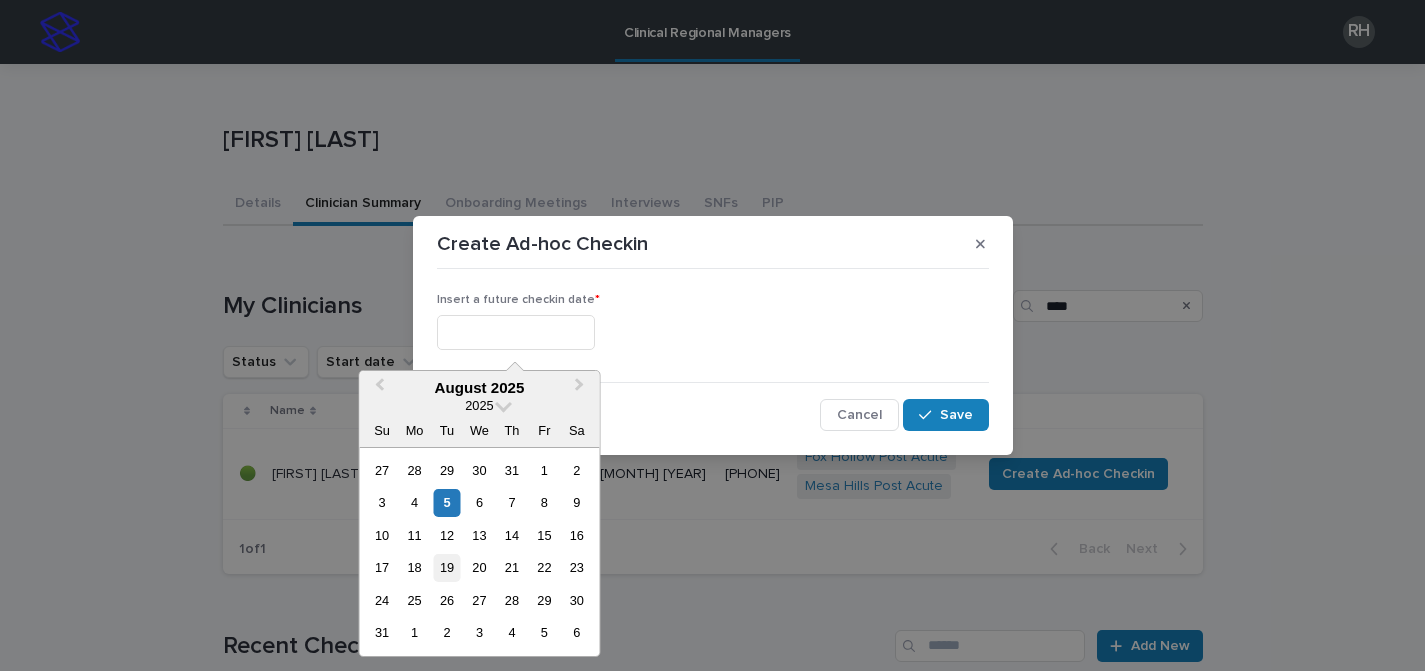 click on "19" at bounding box center [446, 567] 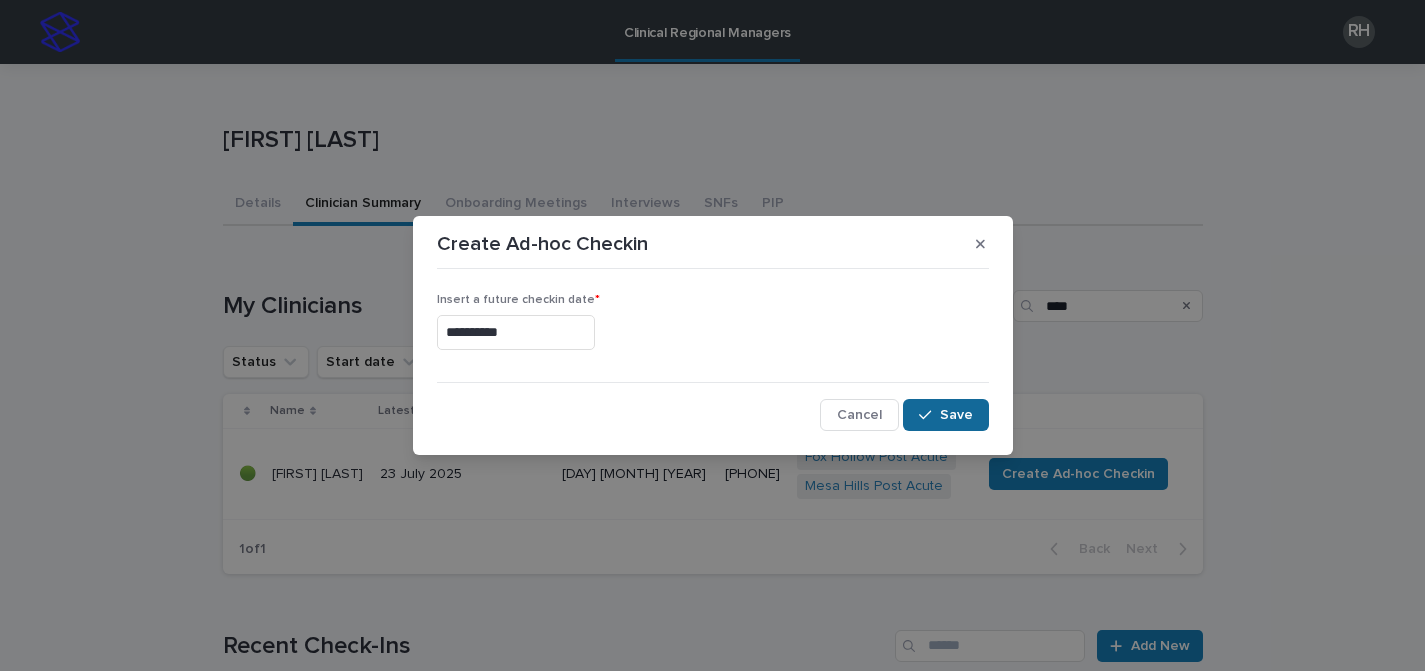 click on "Save" at bounding box center [956, 415] 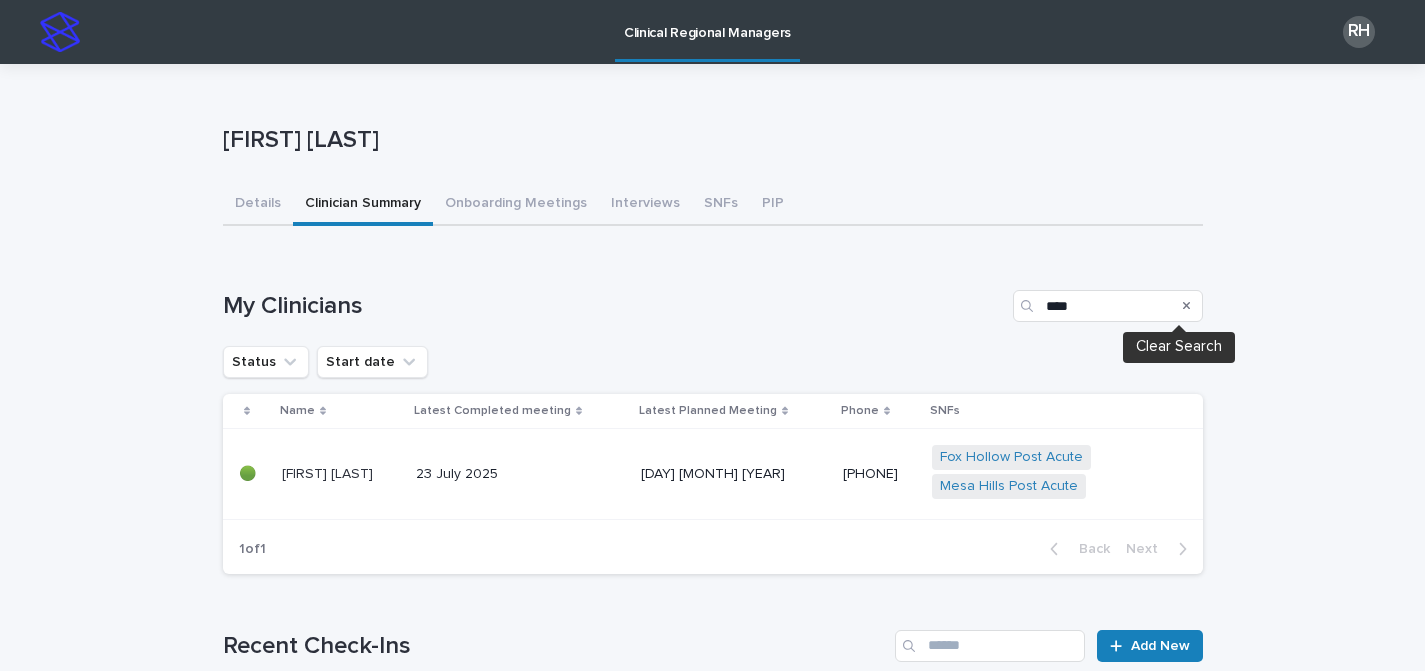 click 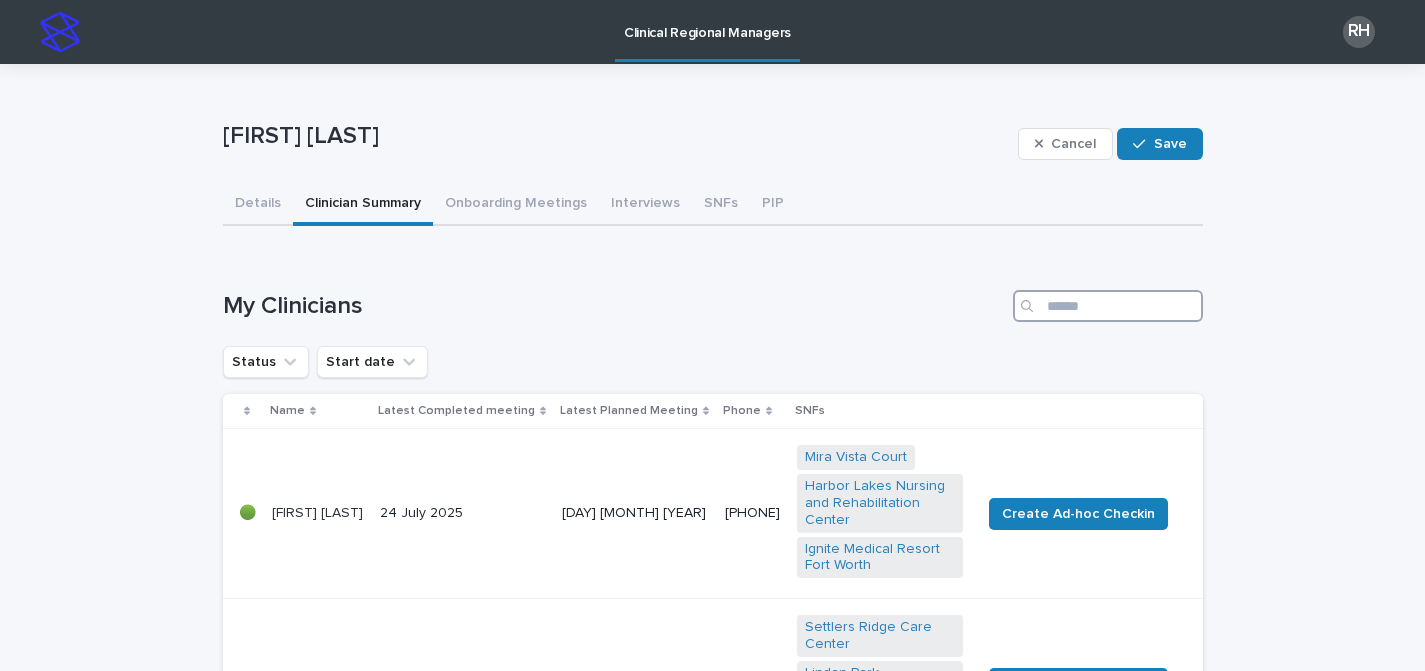 click at bounding box center [1108, 306] 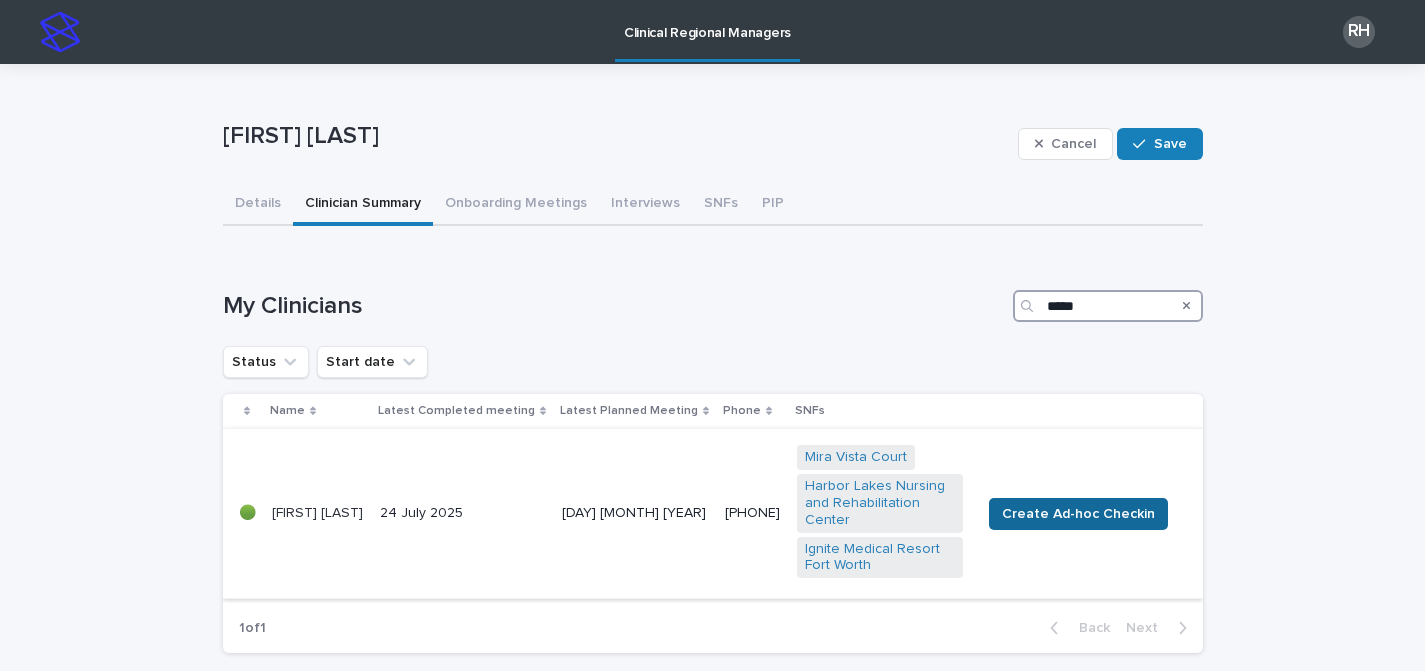 type on "*****" 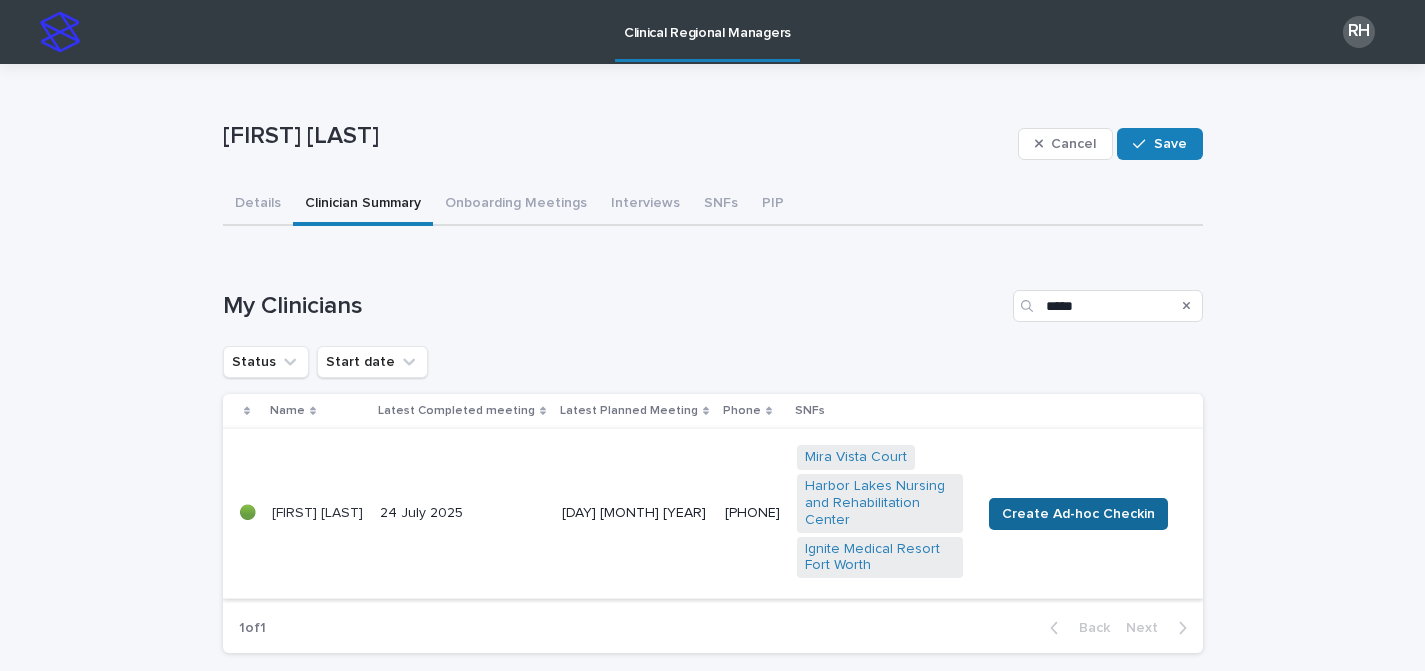 click on "Create Ad-hoc Checkin" at bounding box center (1078, 514) 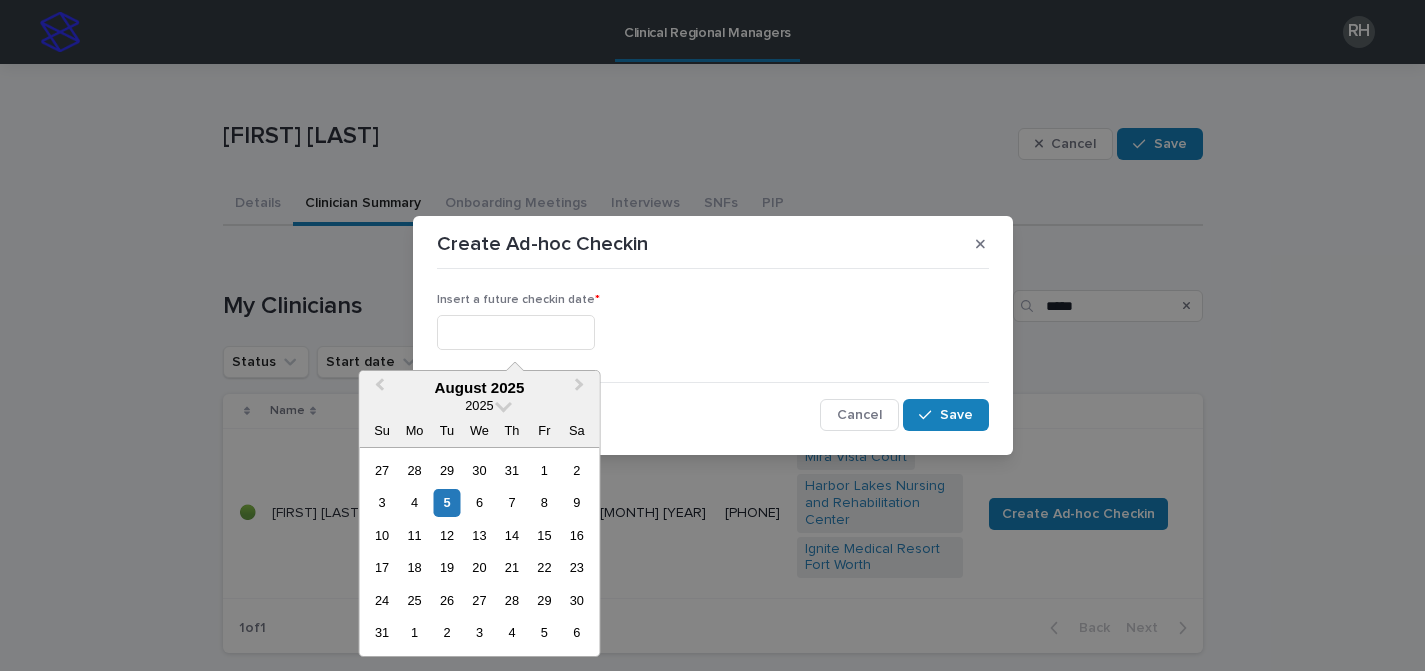click at bounding box center [516, 332] 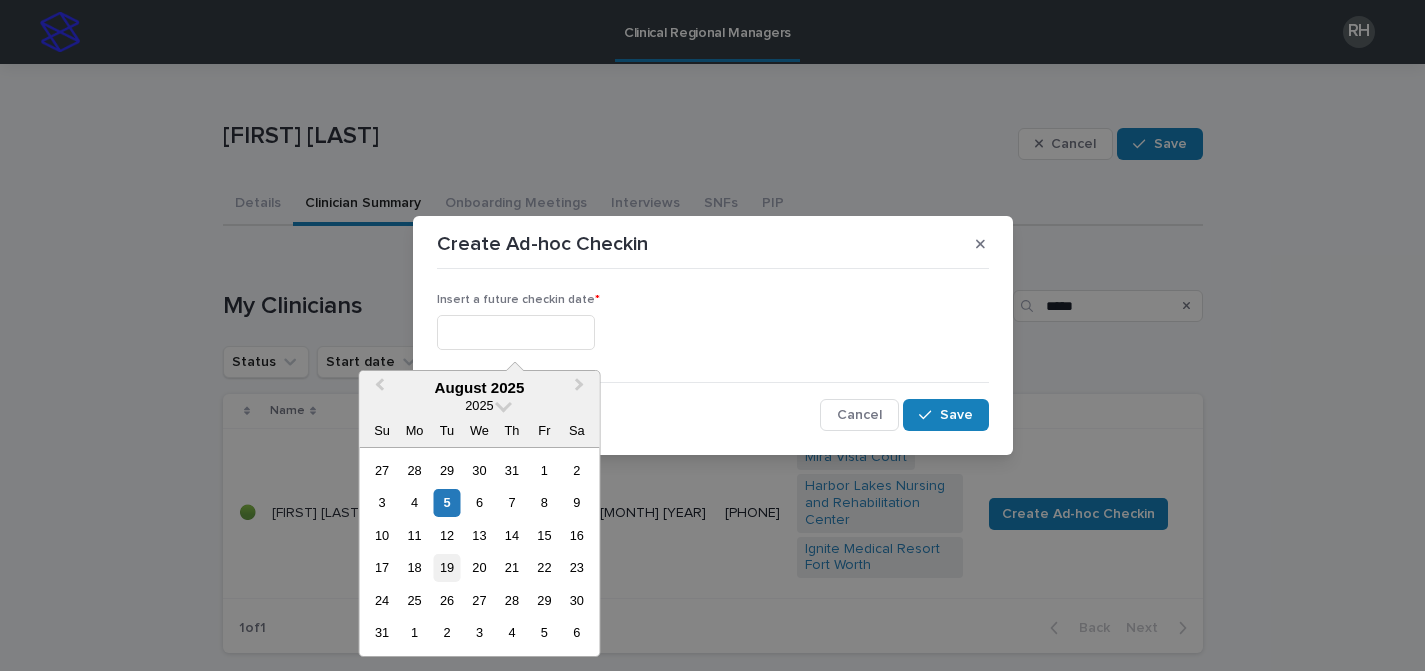 click on "19" at bounding box center (446, 567) 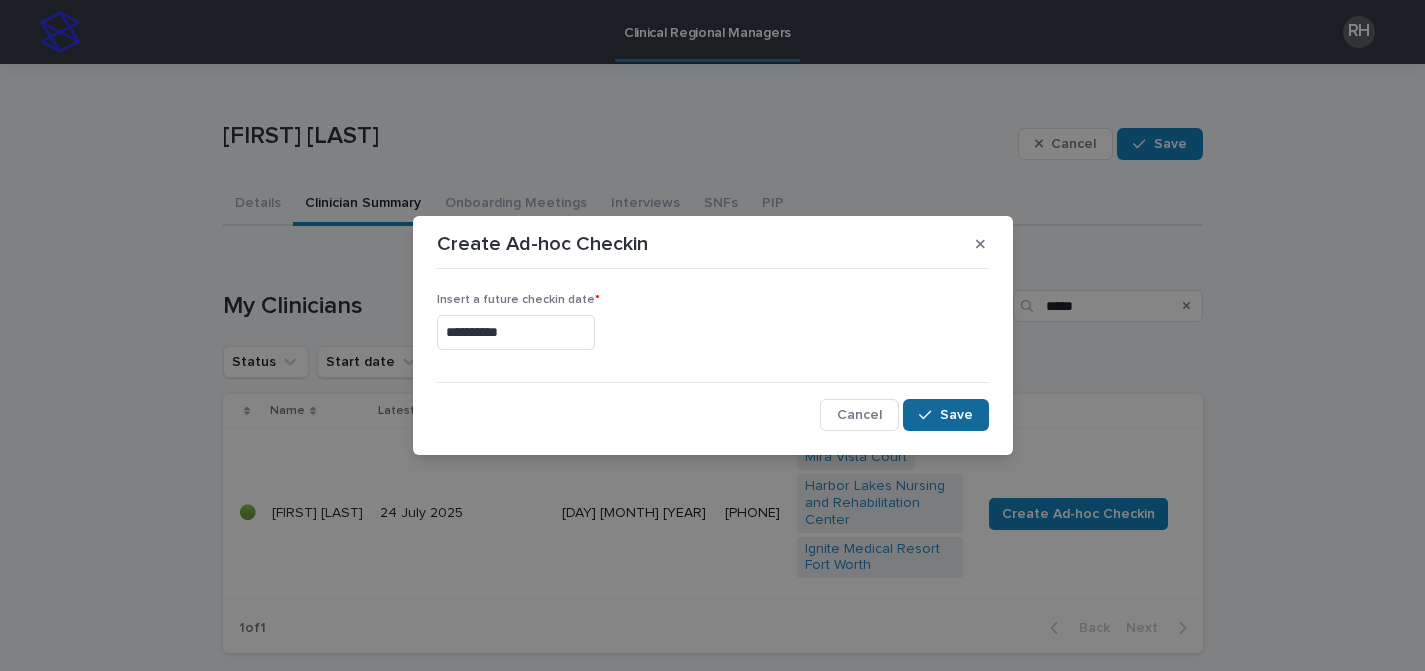 click on "Save" at bounding box center [956, 415] 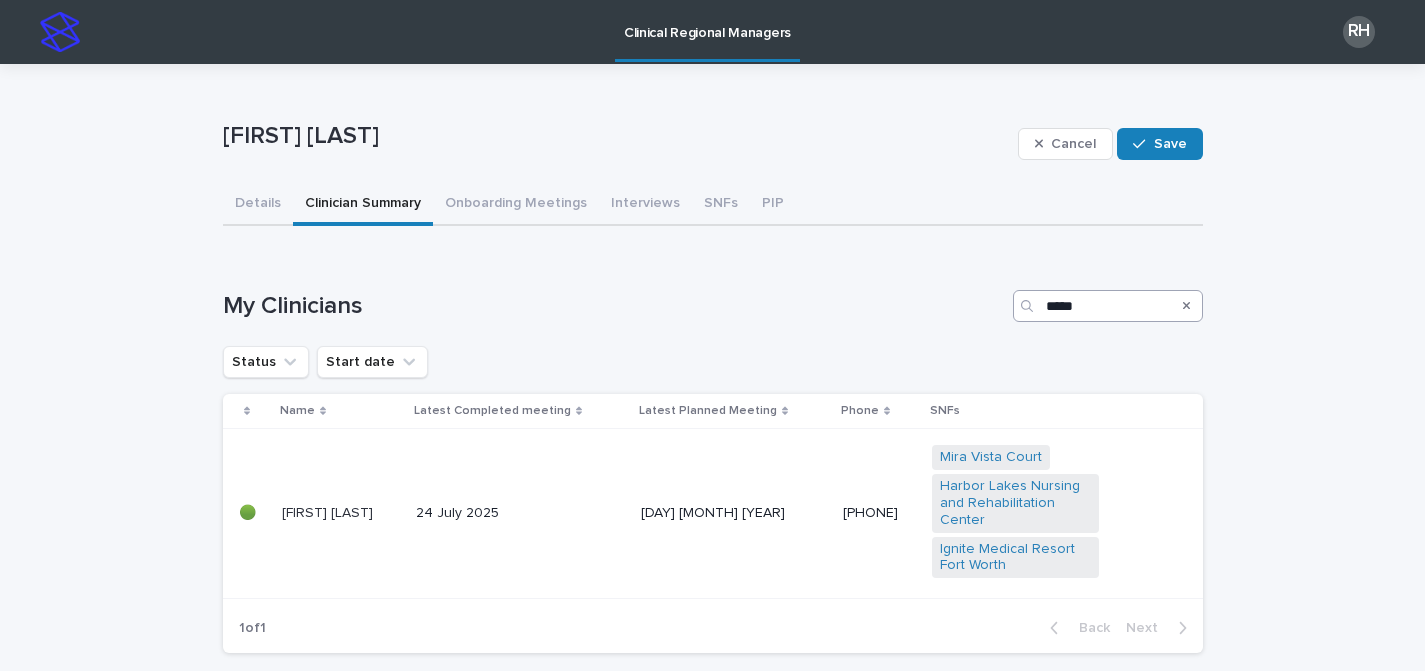 click 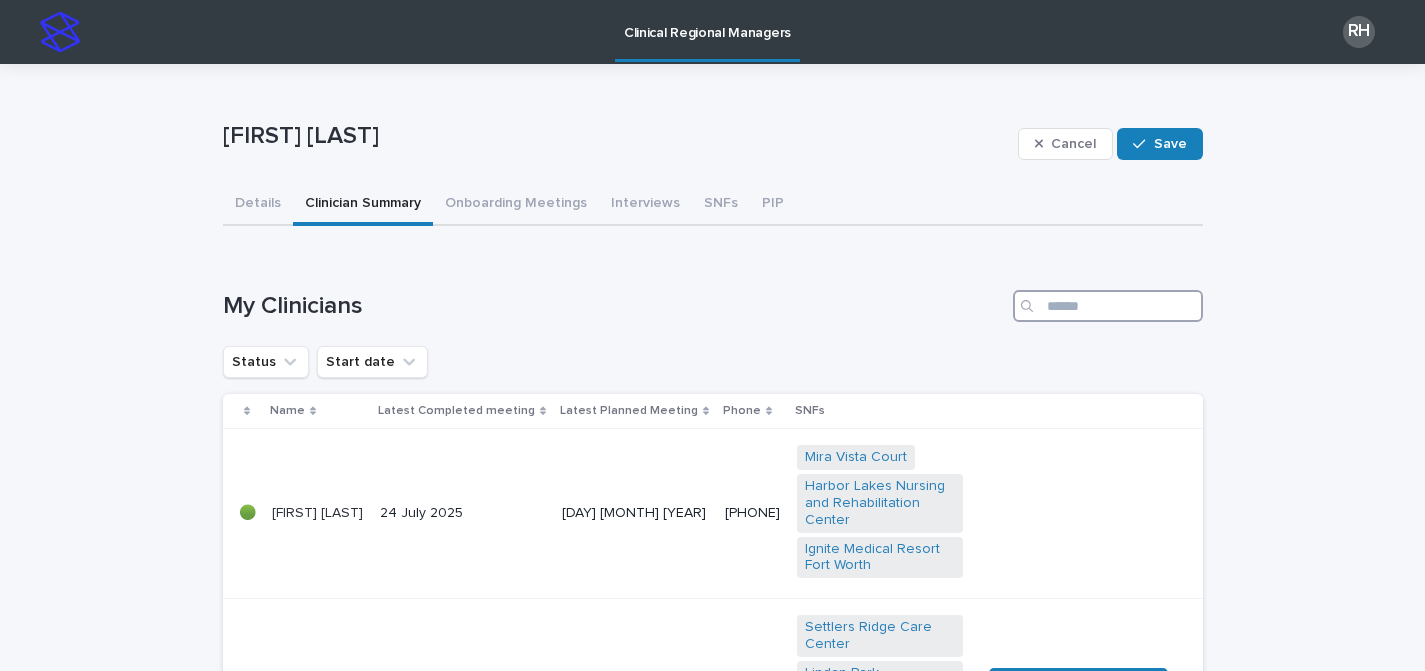 click at bounding box center (1108, 306) 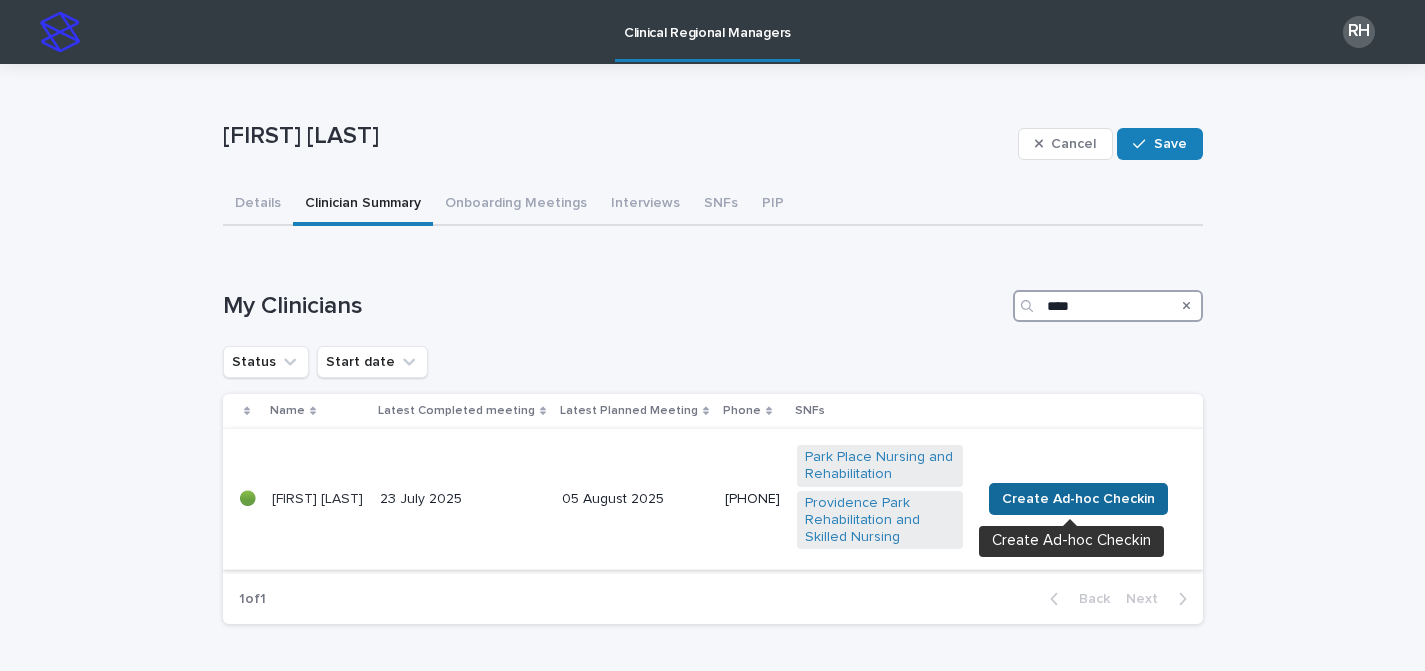 type on "****" 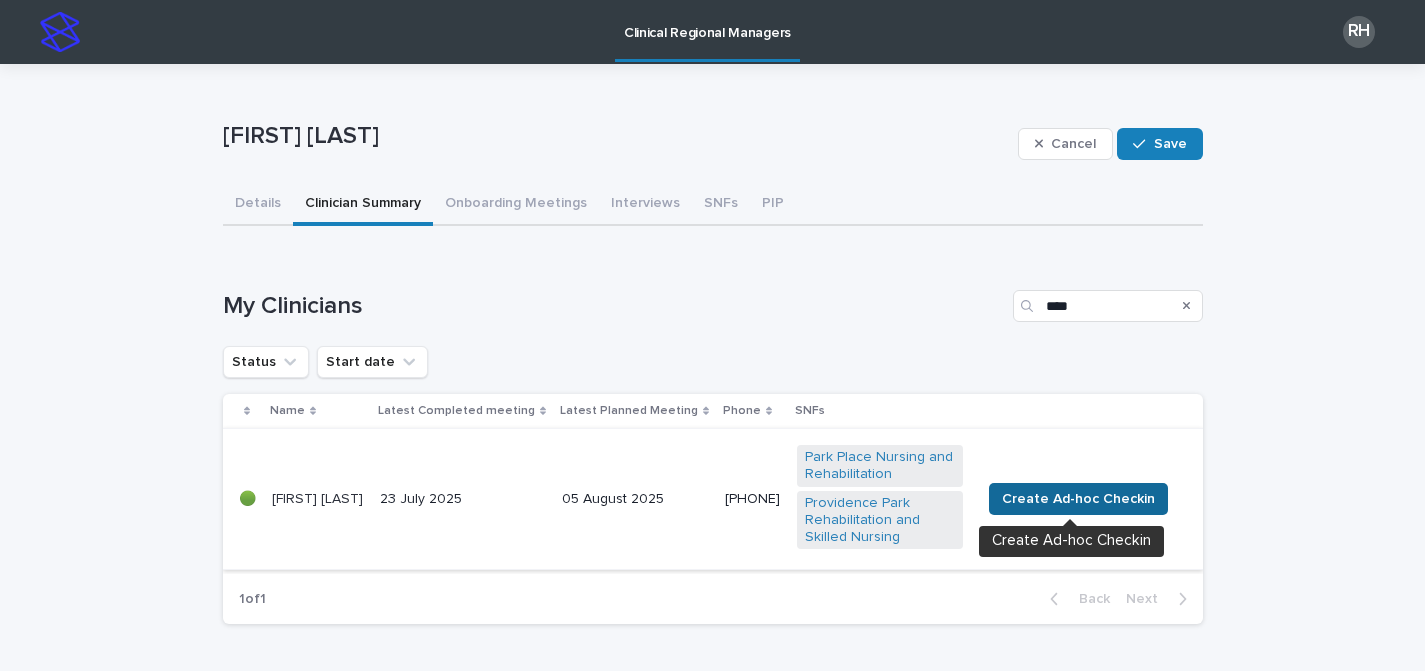 click on "Create Ad-hoc Checkin" at bounding box center [1078, 499] 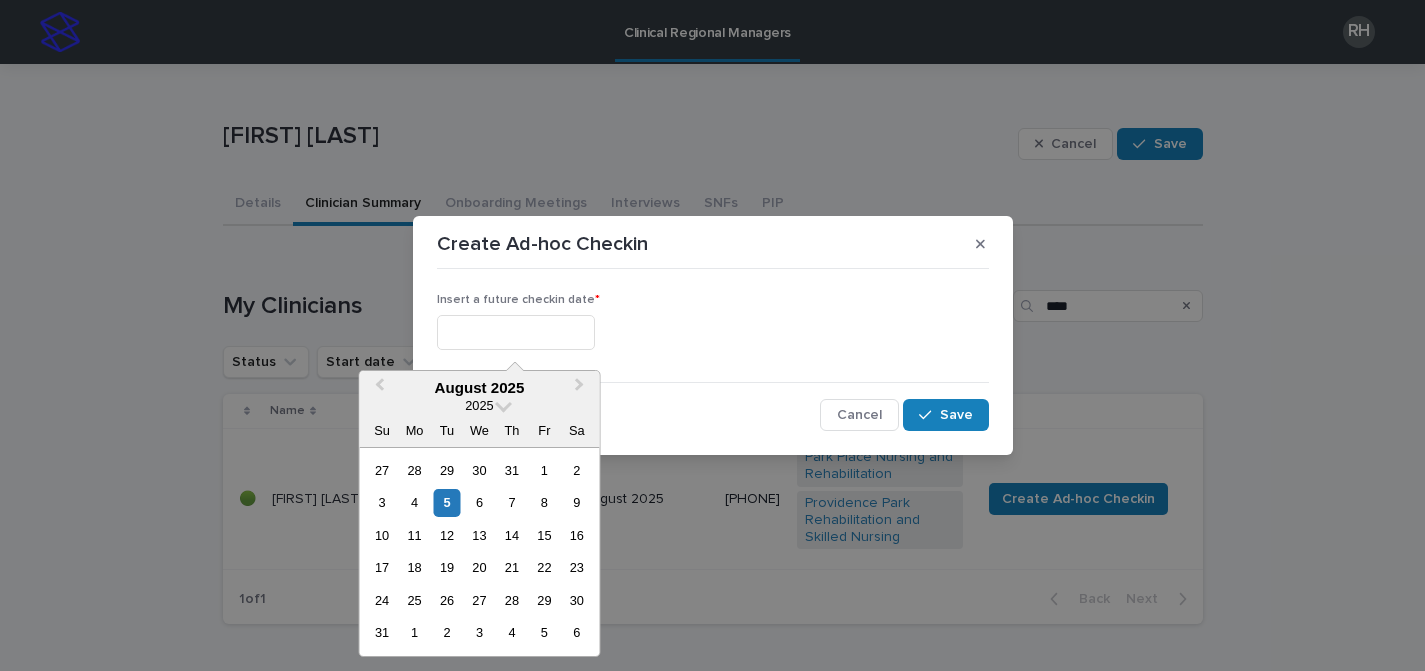 click at bounding box center [516, 332] 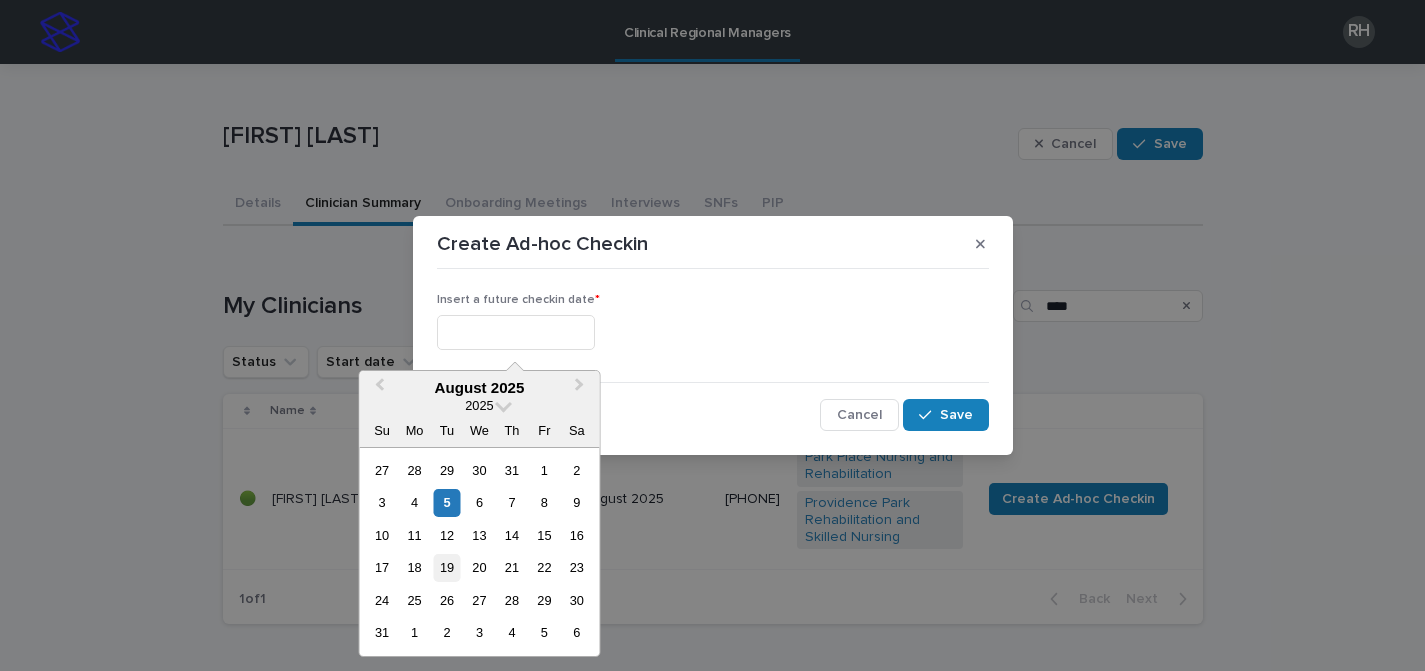 click on "19" at bounding box center (446, 567) 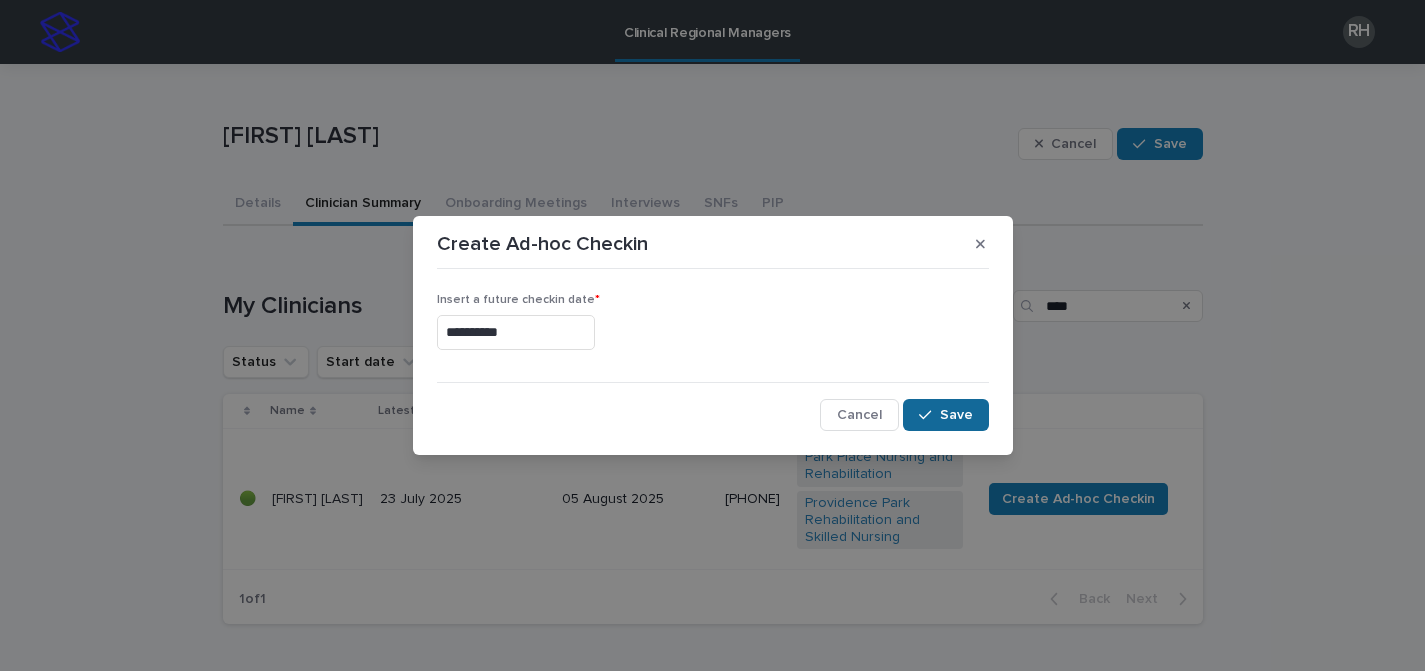 click on "Save" at bounding box center [956, 415] 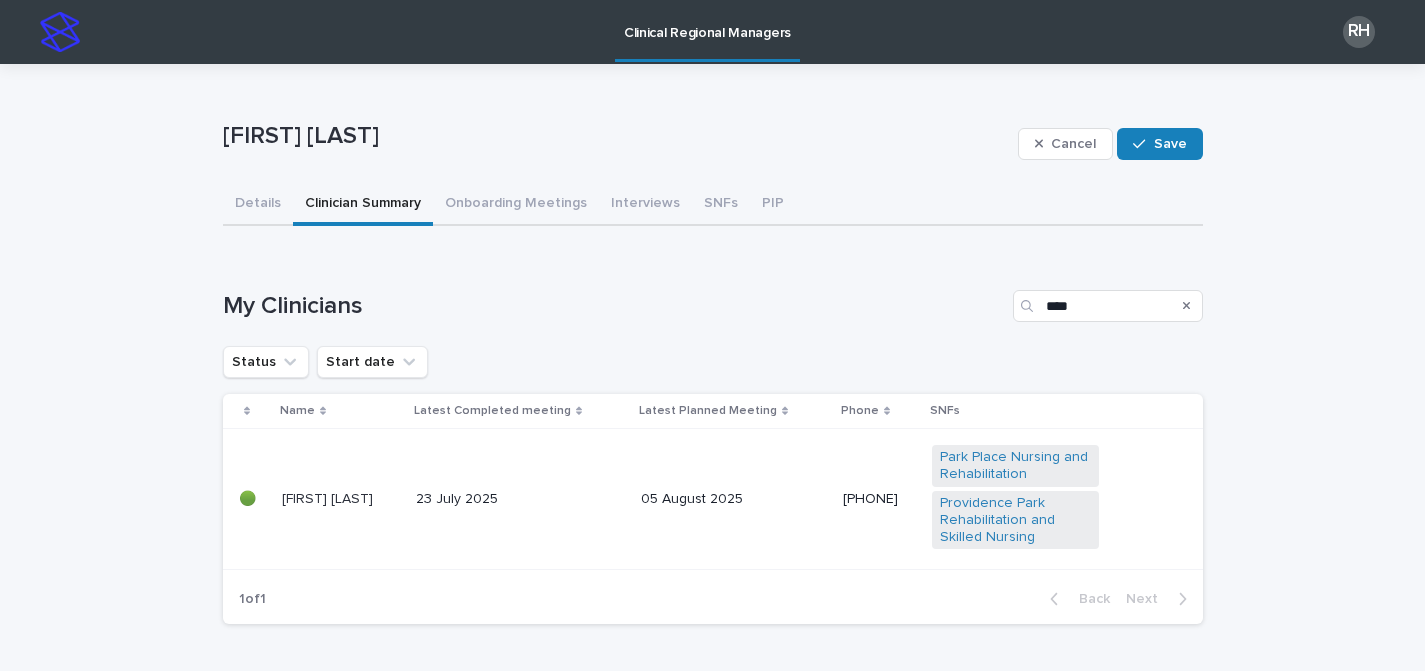 click 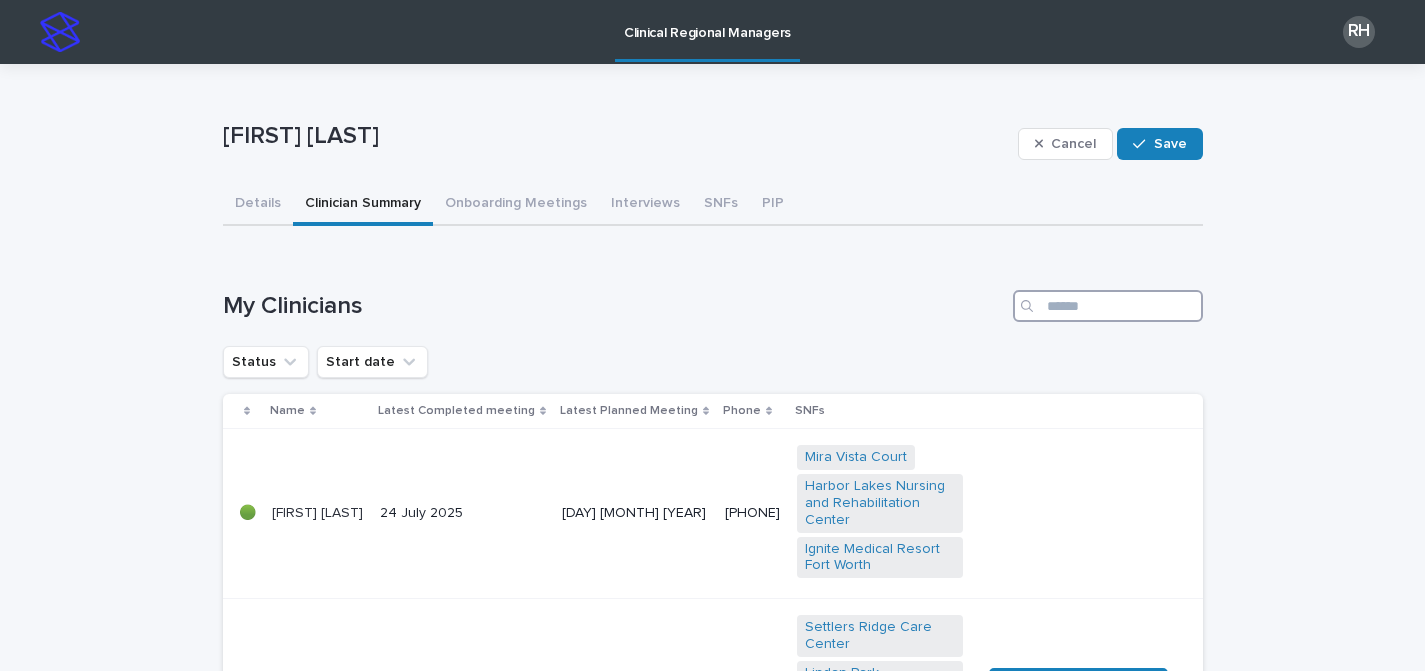 click at bounding box center (1108, 306) 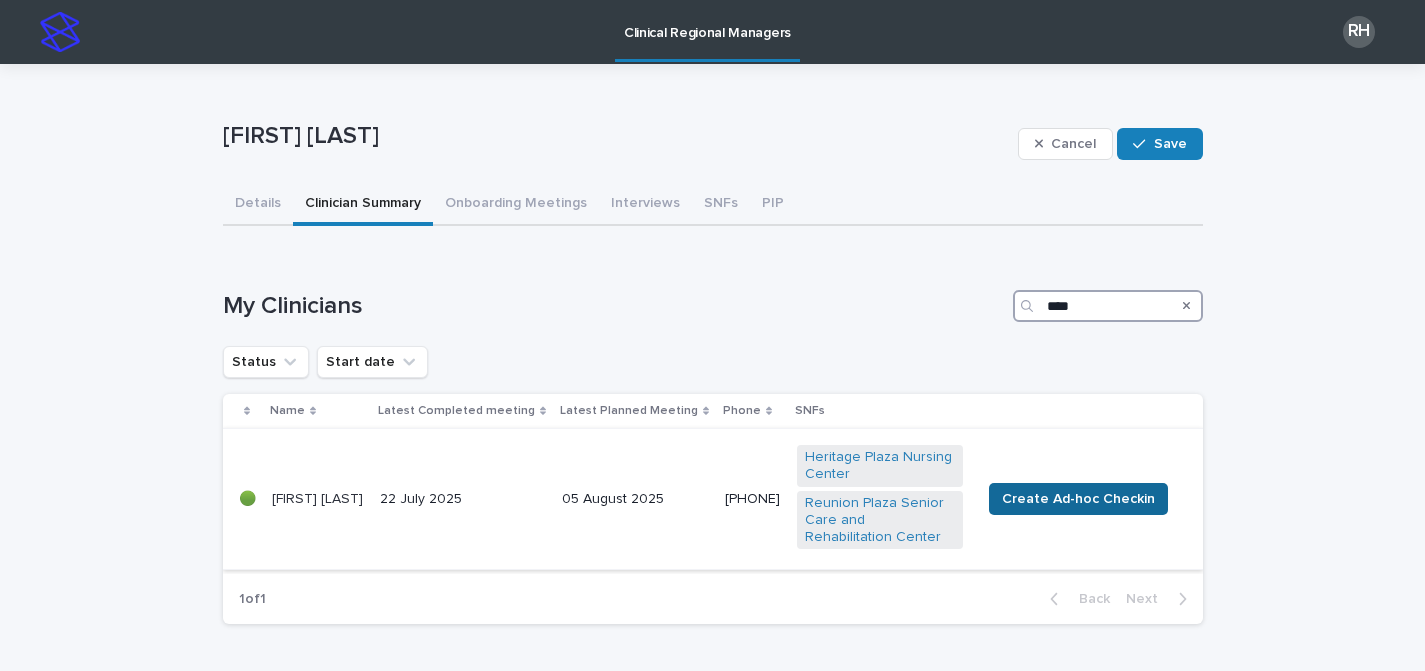 type on "****" 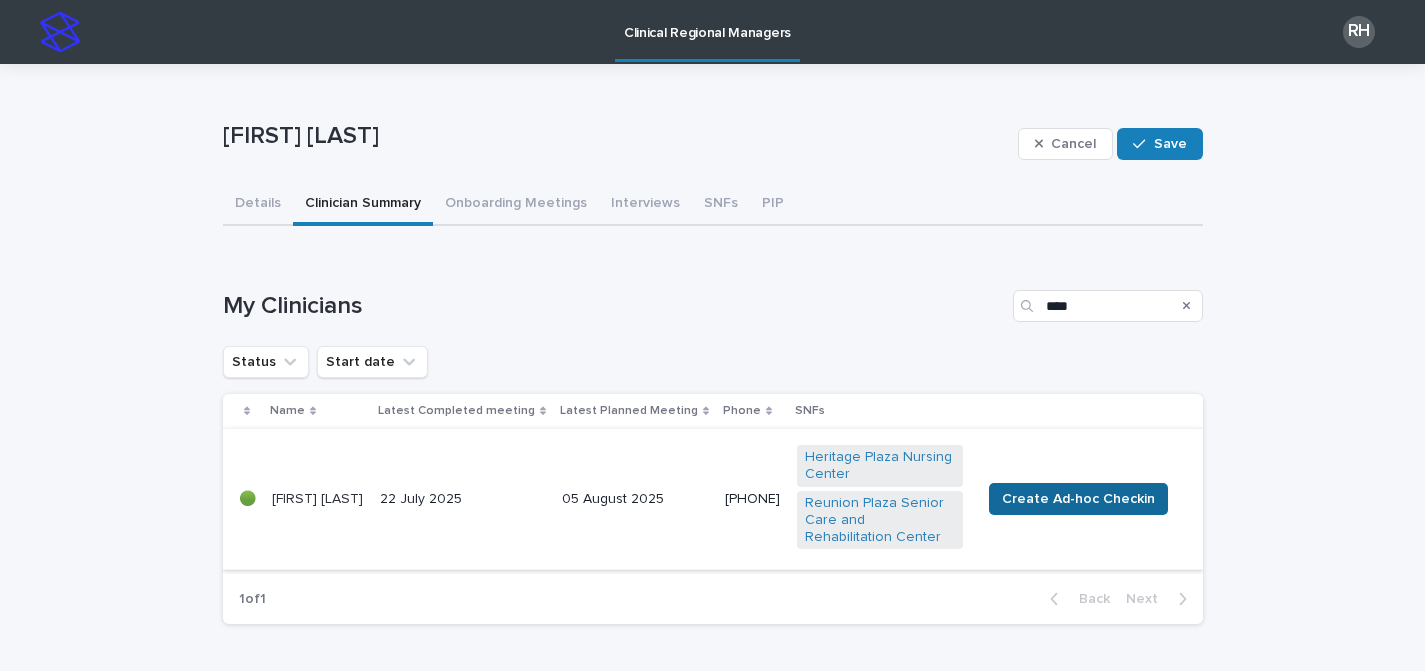 click on "Create Ad-hoc Checkin" at bounding box center [1078, 499] 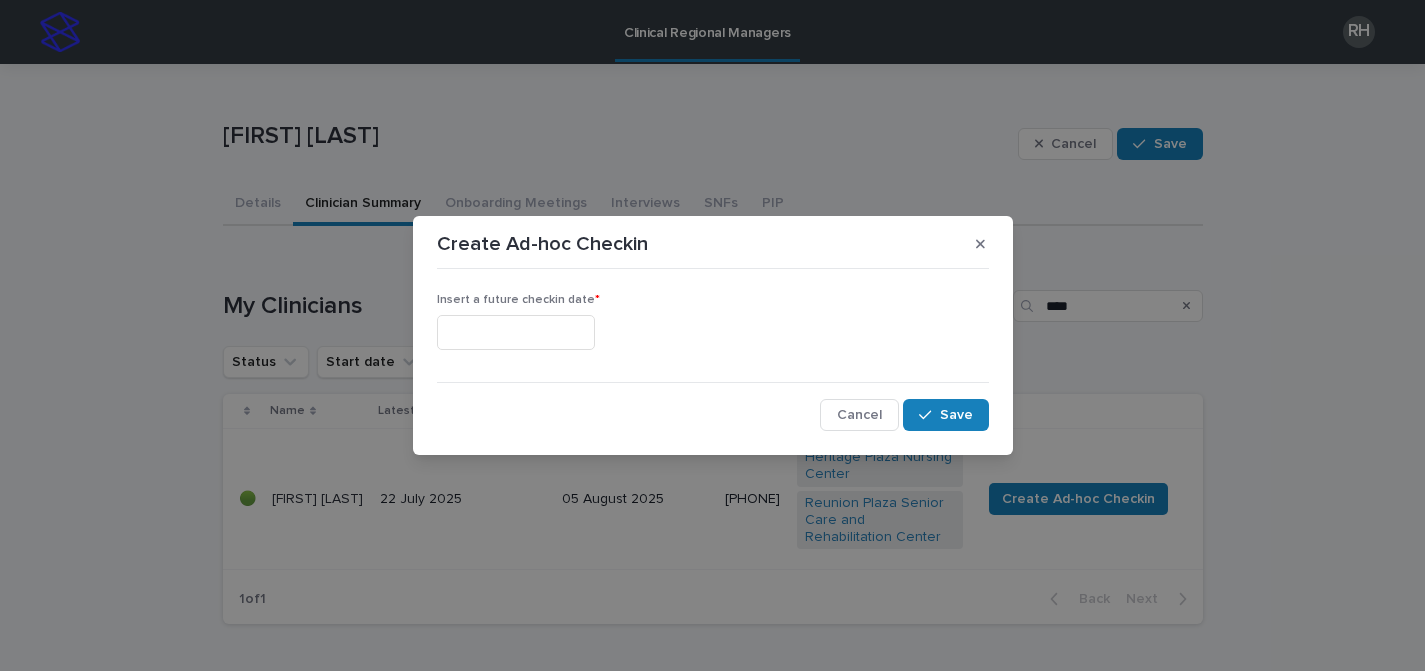 click at bounding box center (516, 332) 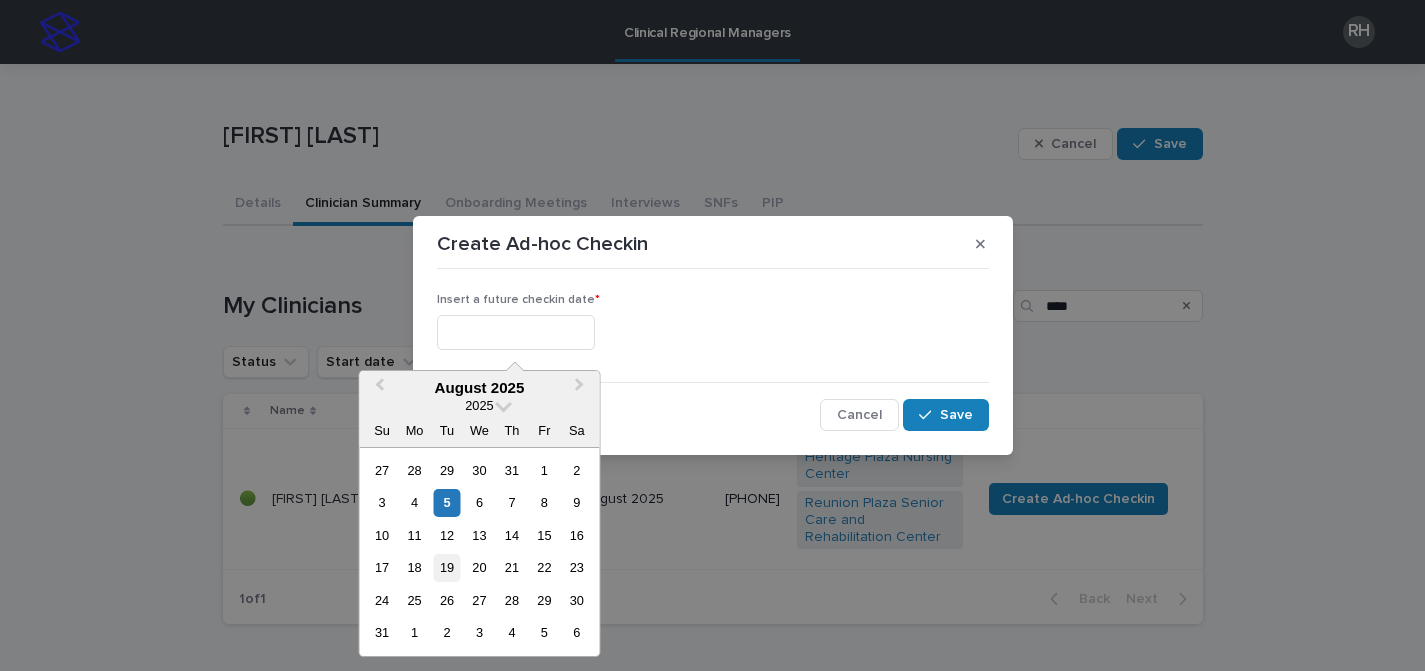 click on "19" at bounding box center (446, 567) 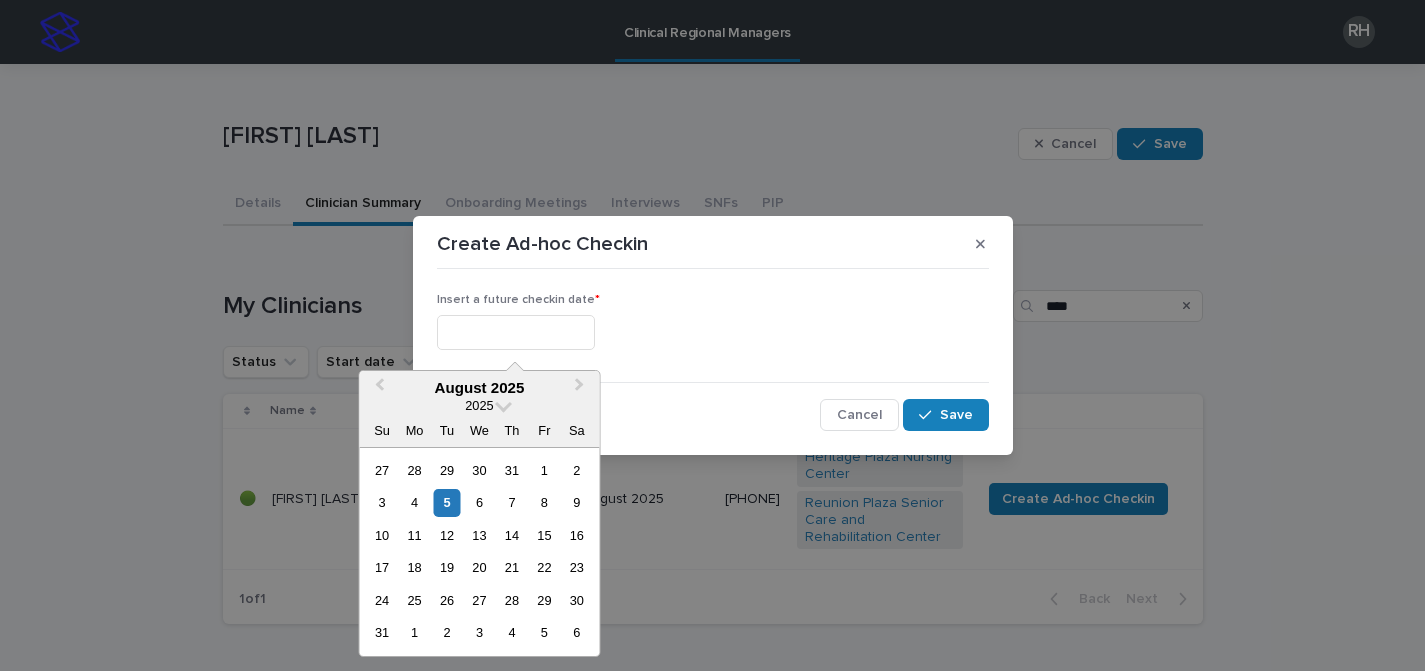 type on "**********" 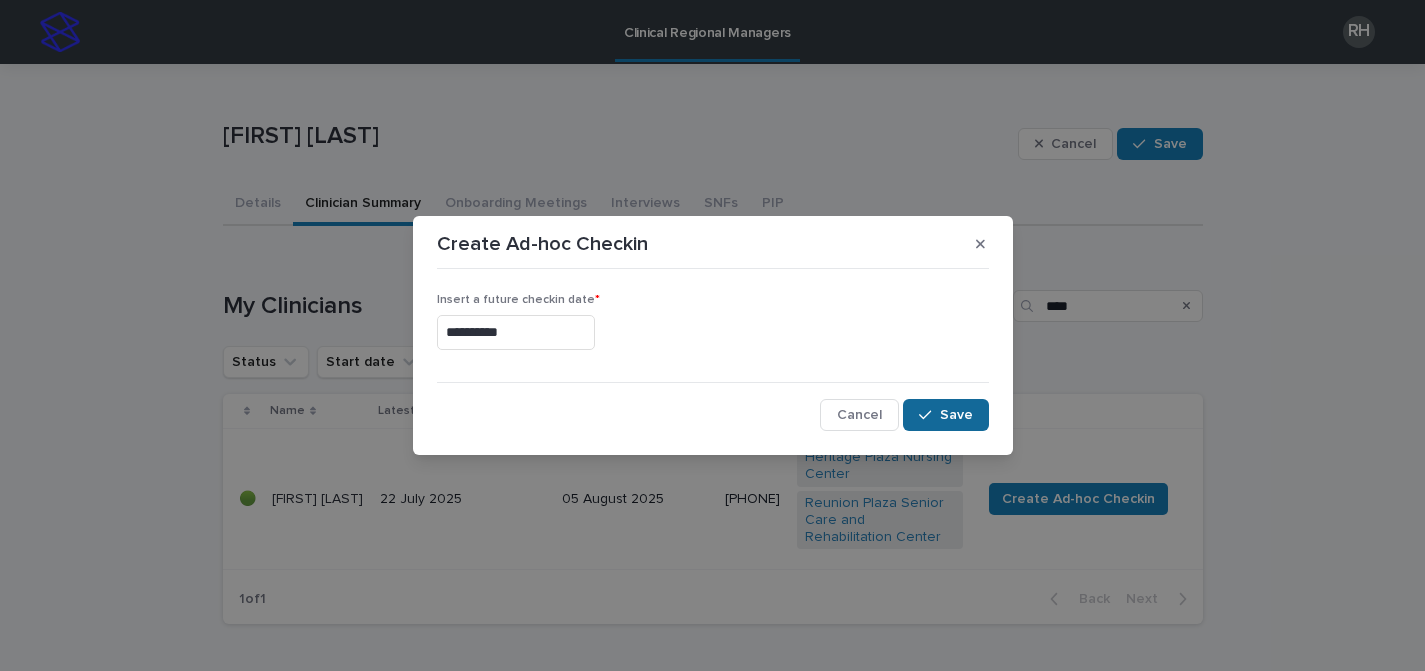 click on "Save" at bounding box center (945, 415) 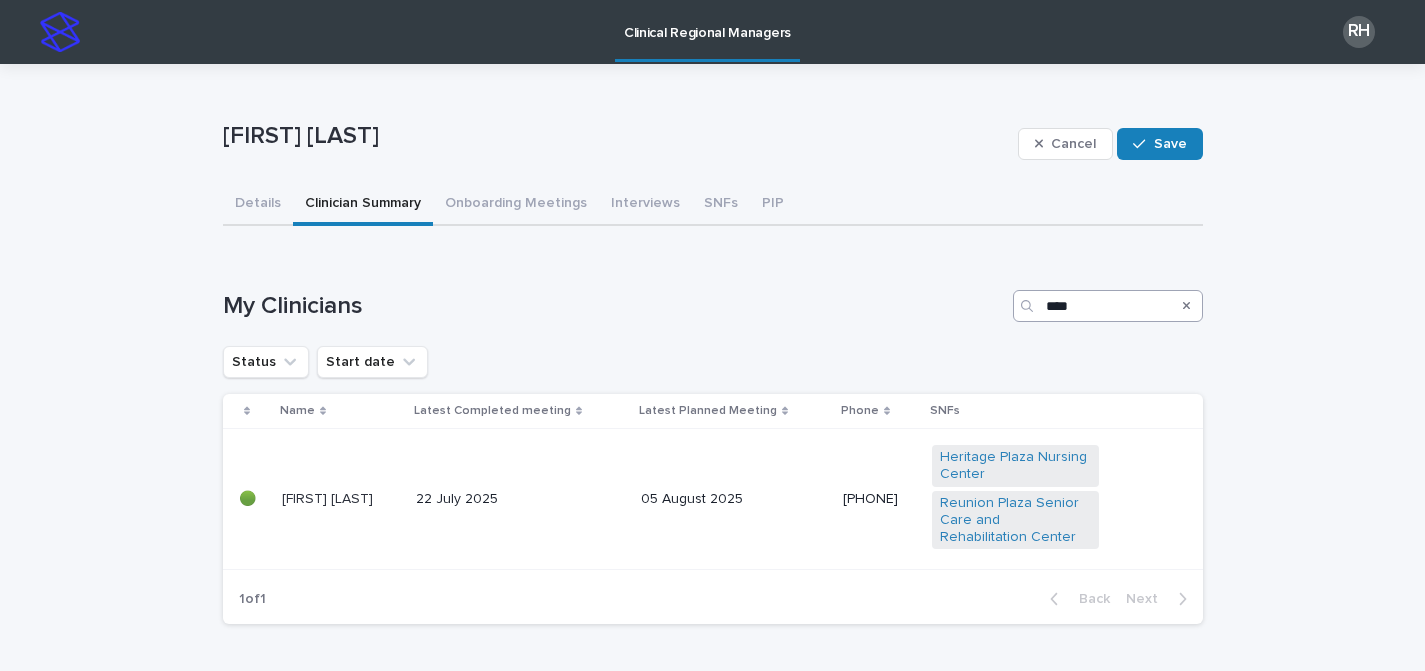 click 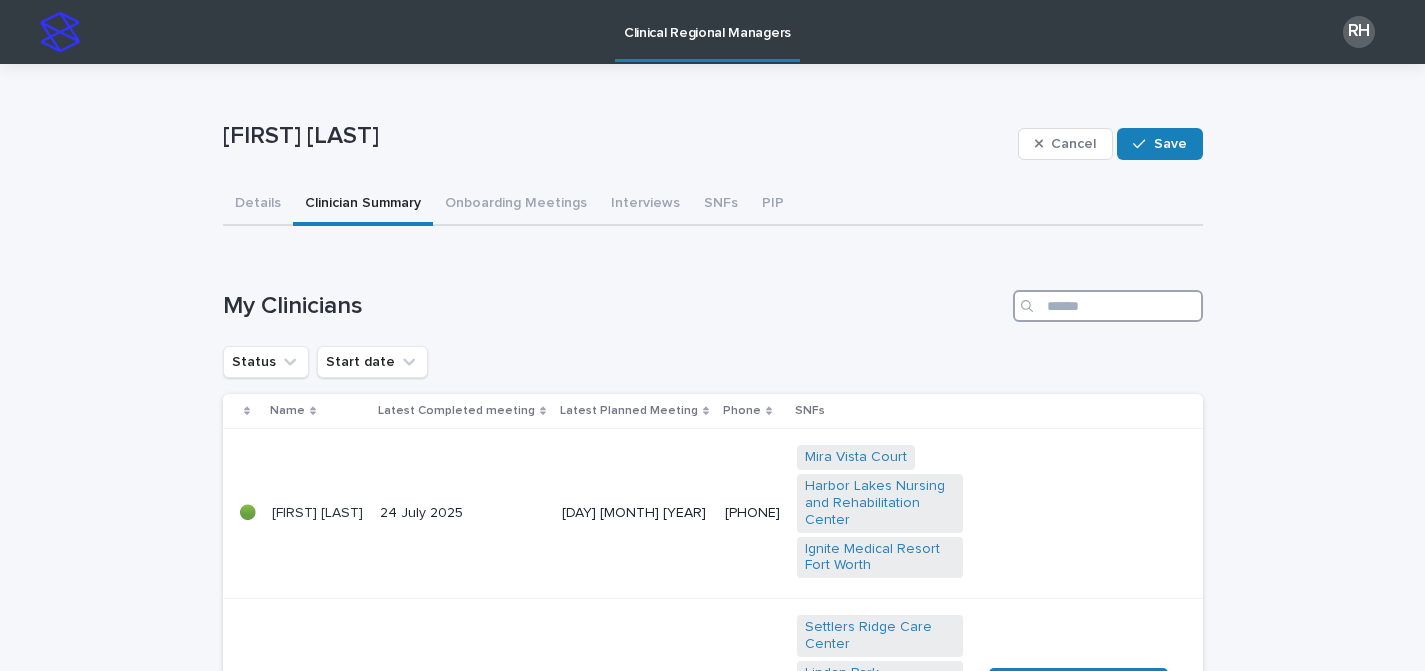 click at bounding box center [1108, 306] 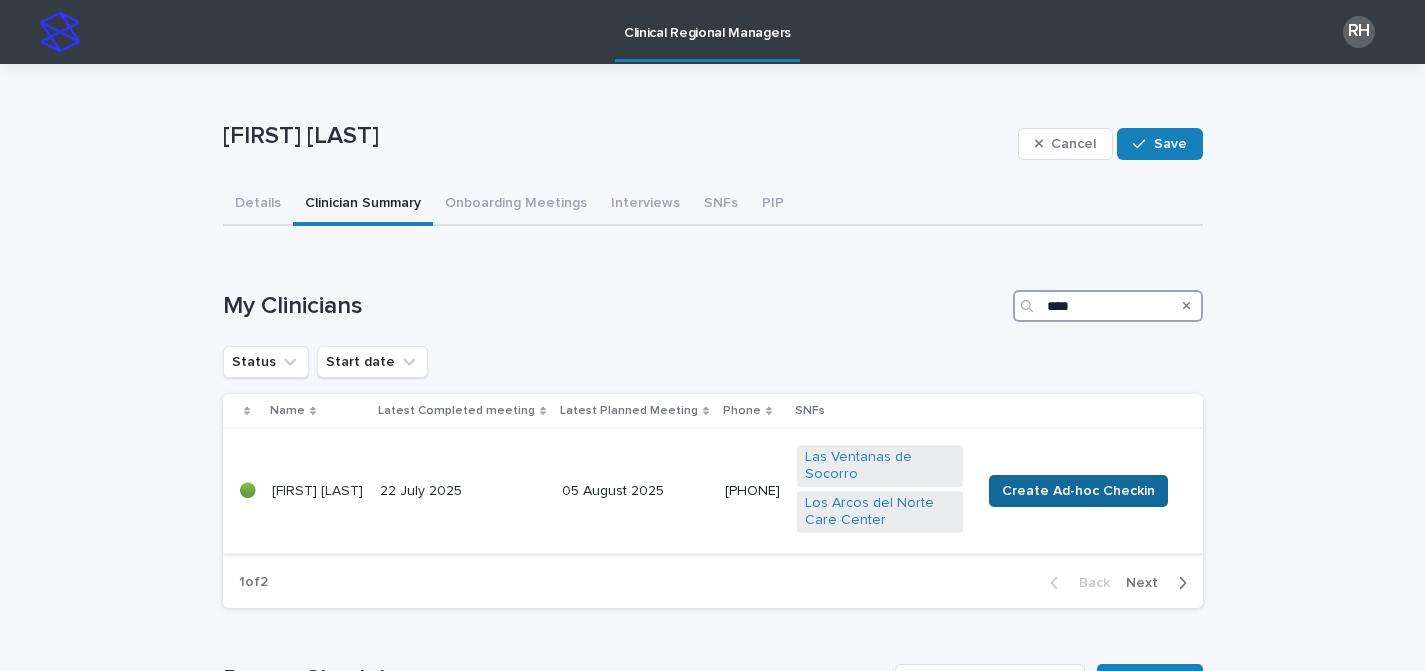 type on "****" 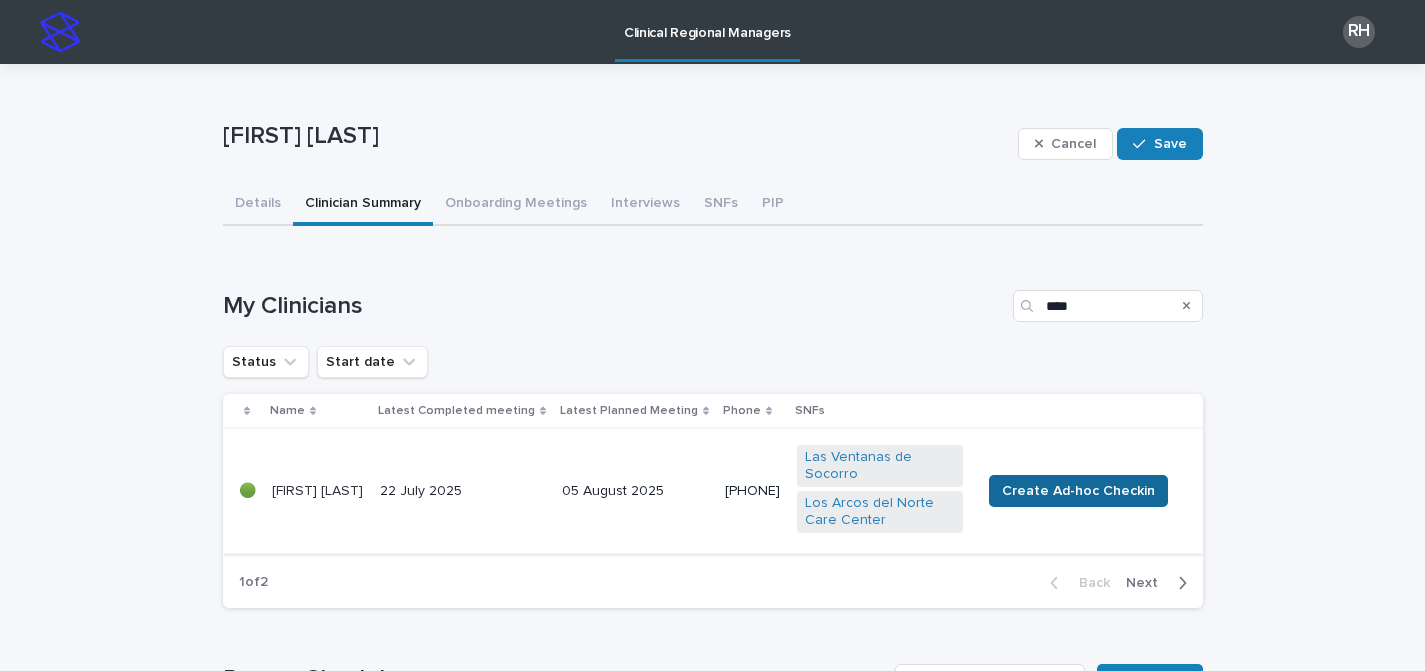 click on "Create Ad-hoc Checkin" at bounding box center [1078, 491] 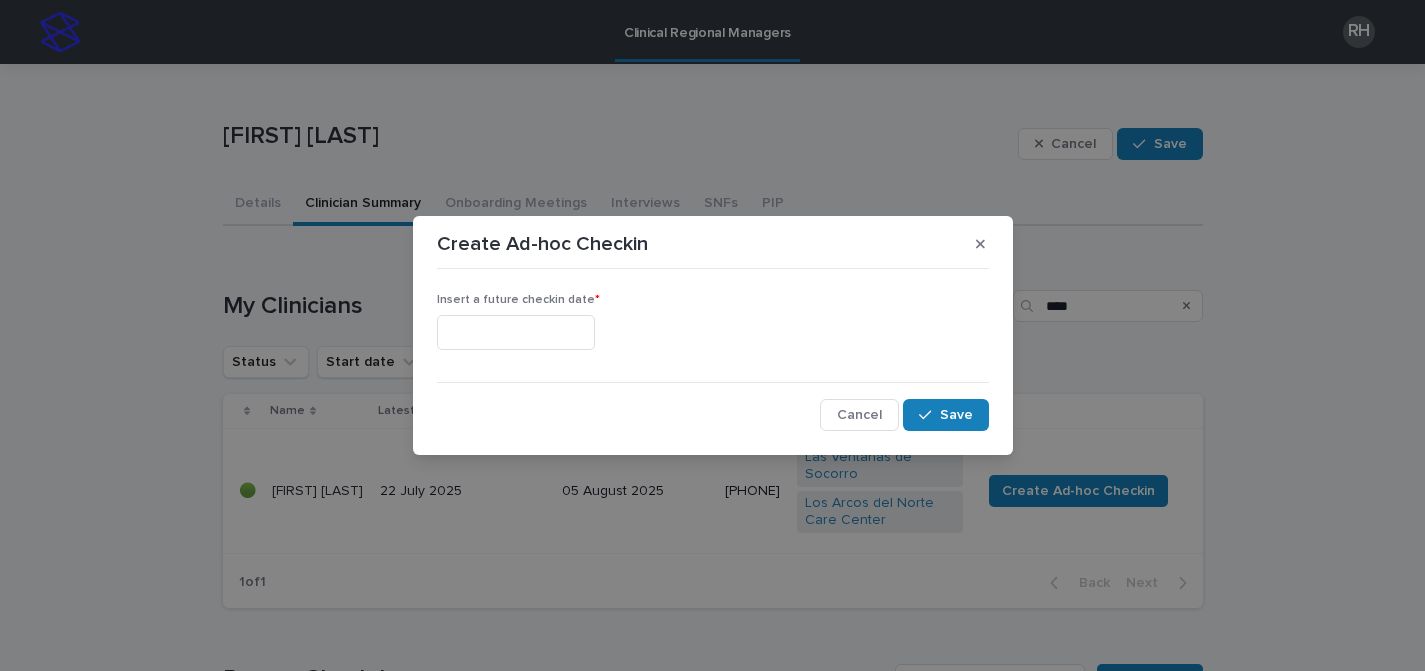 click at bounding box center [516, 332] 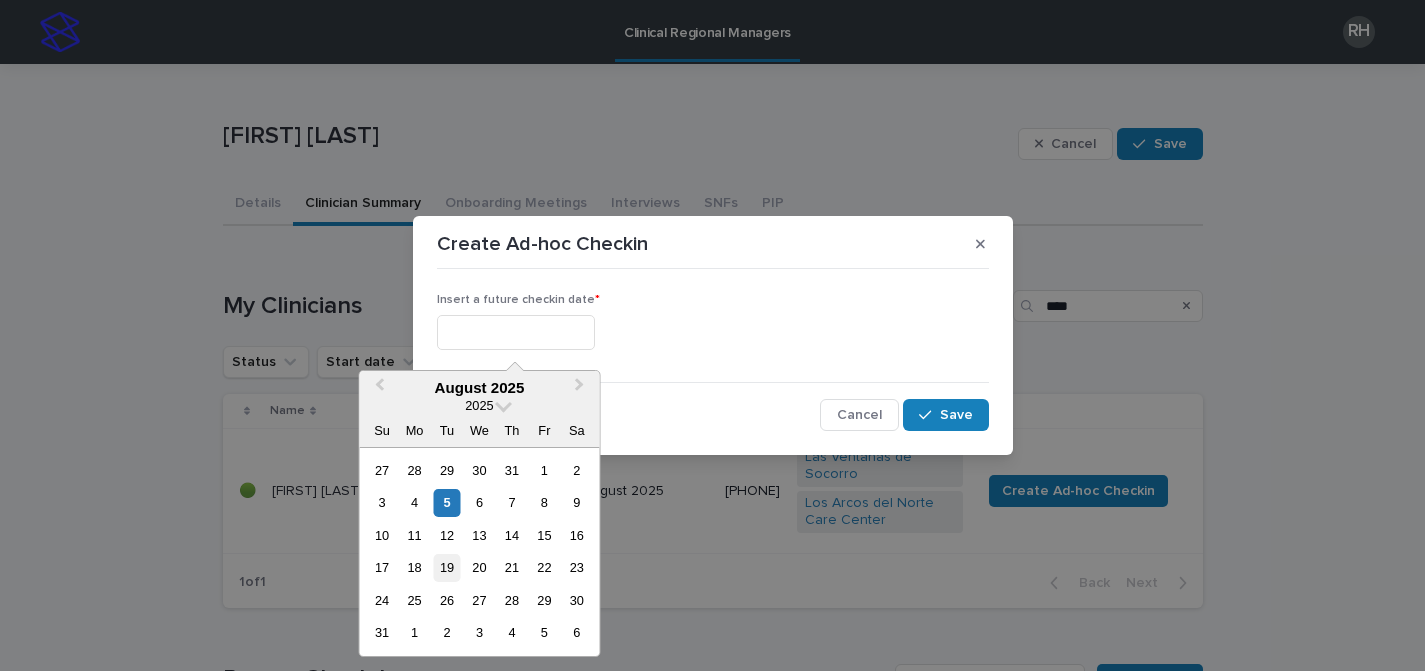 click on "19" at bounding box center (446, 567) 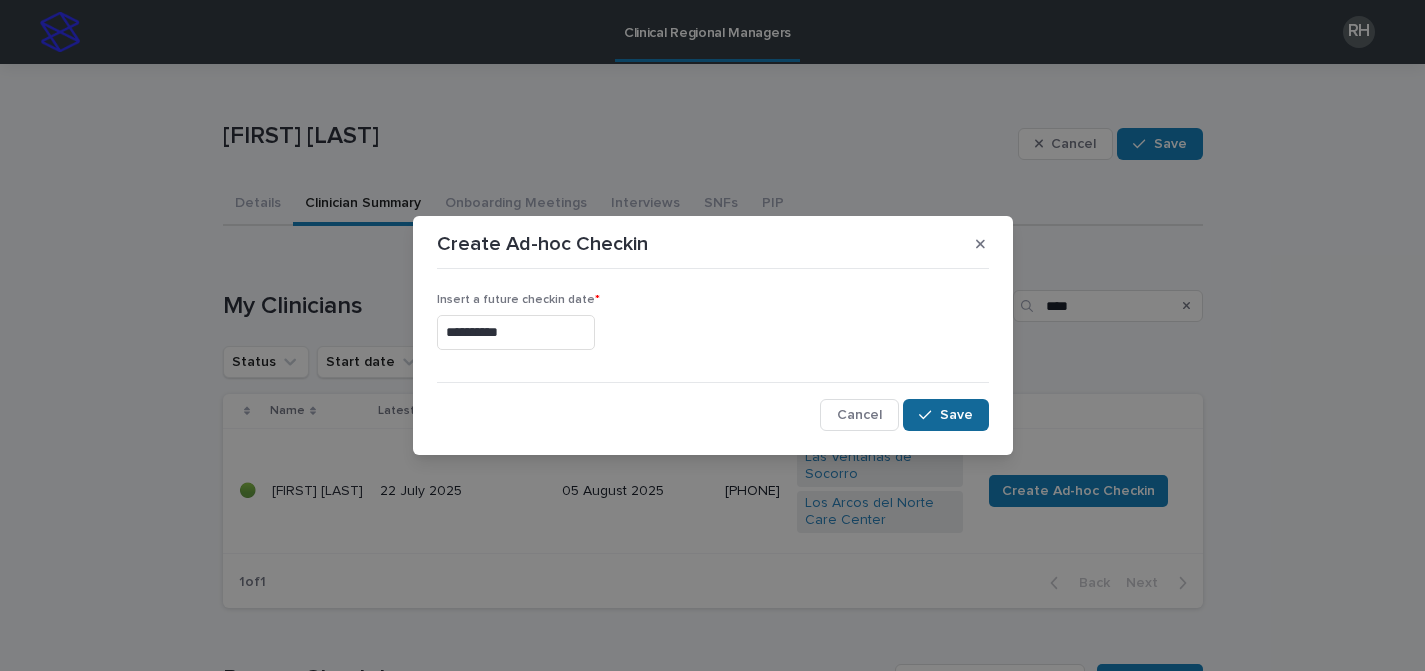 click 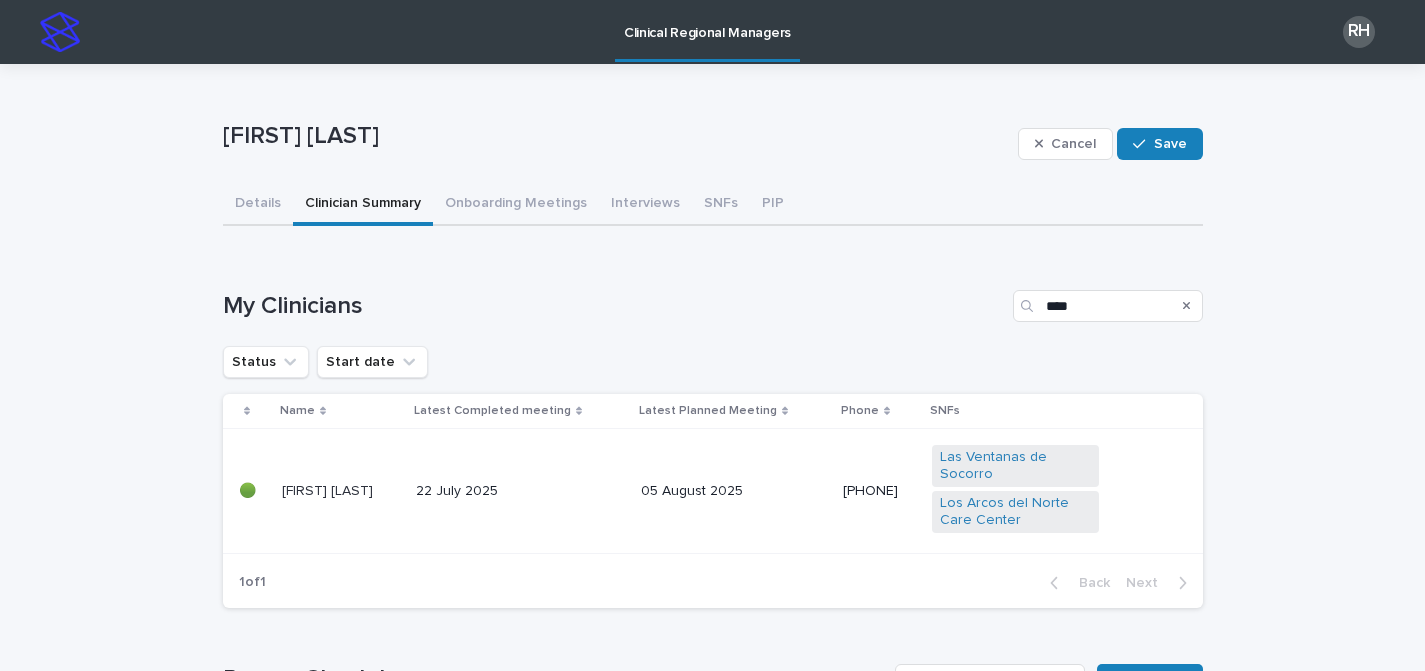 click 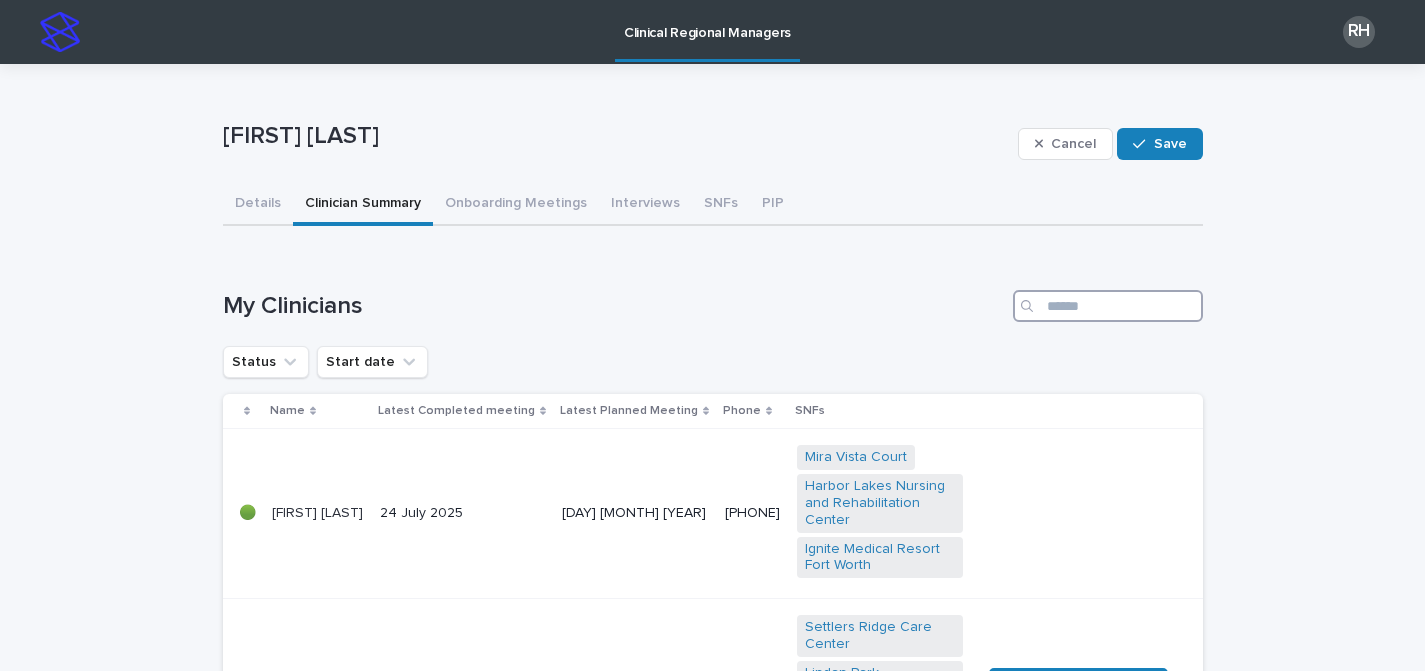 click at bounding box center [1108, 306] 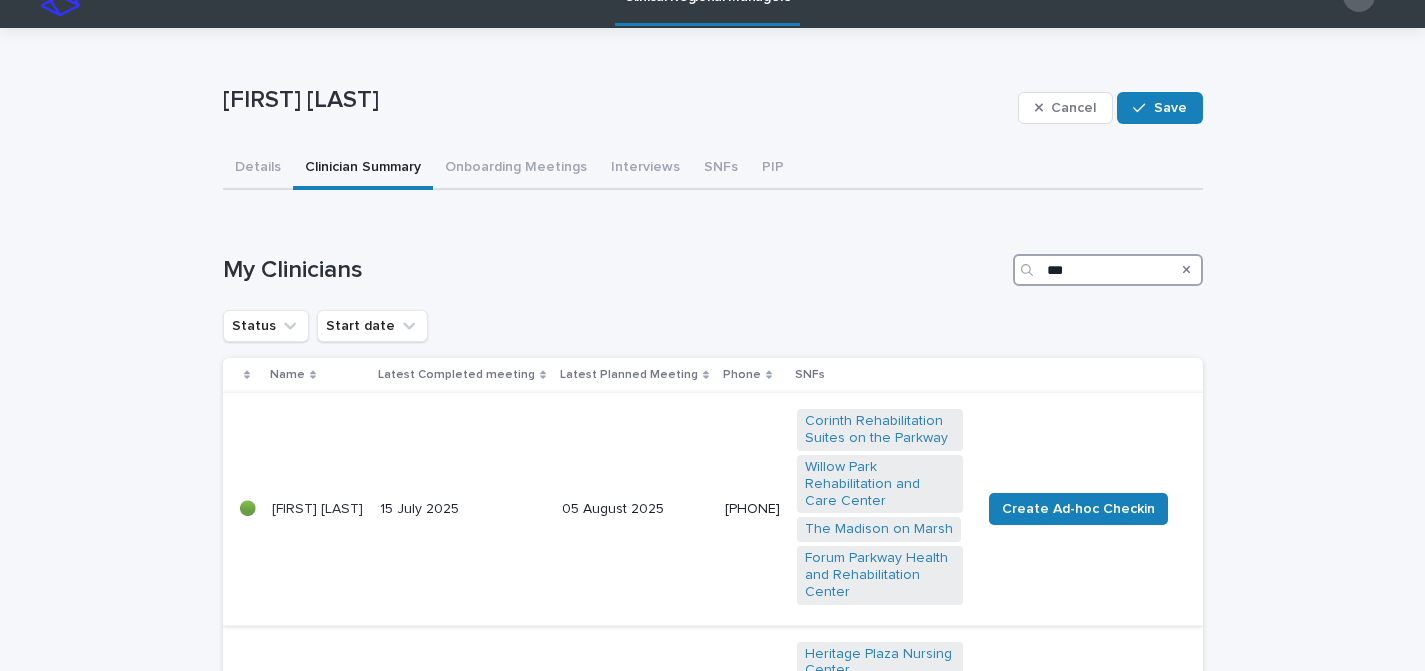 scroll, scrollTop: 38, scrollLeft: 0, axis: vertical 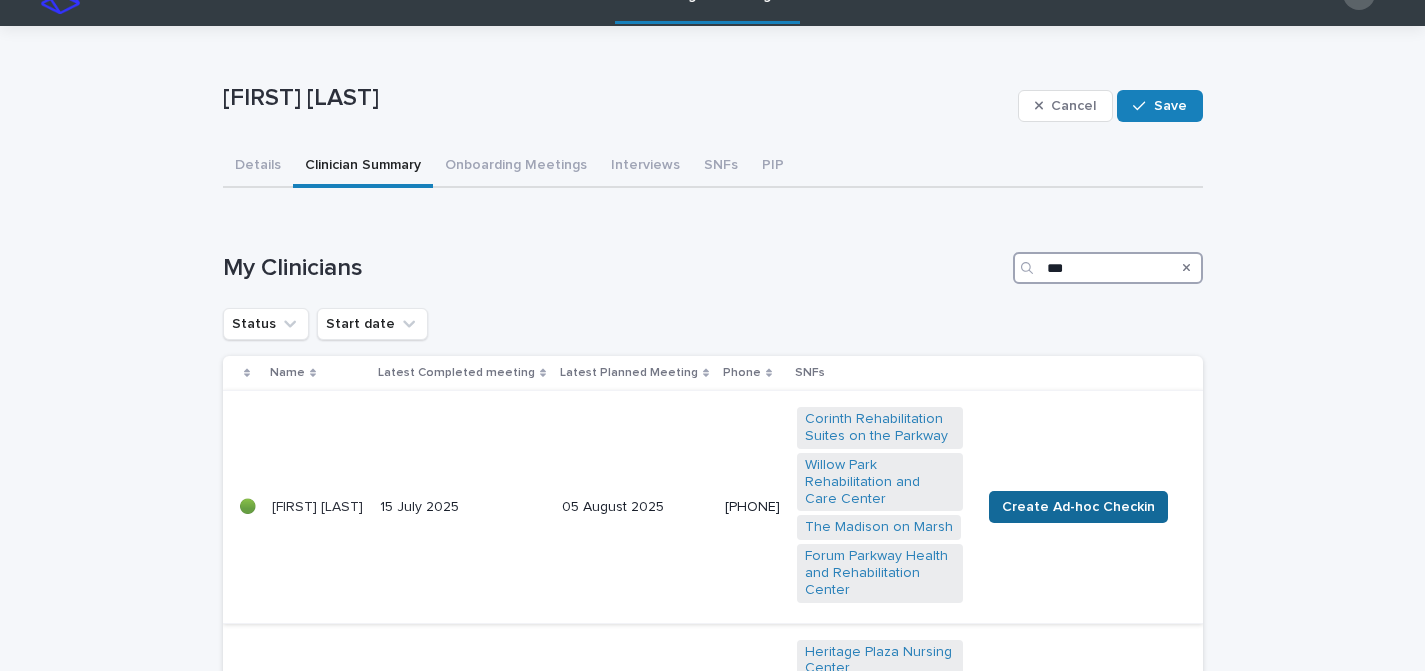 type on "***" 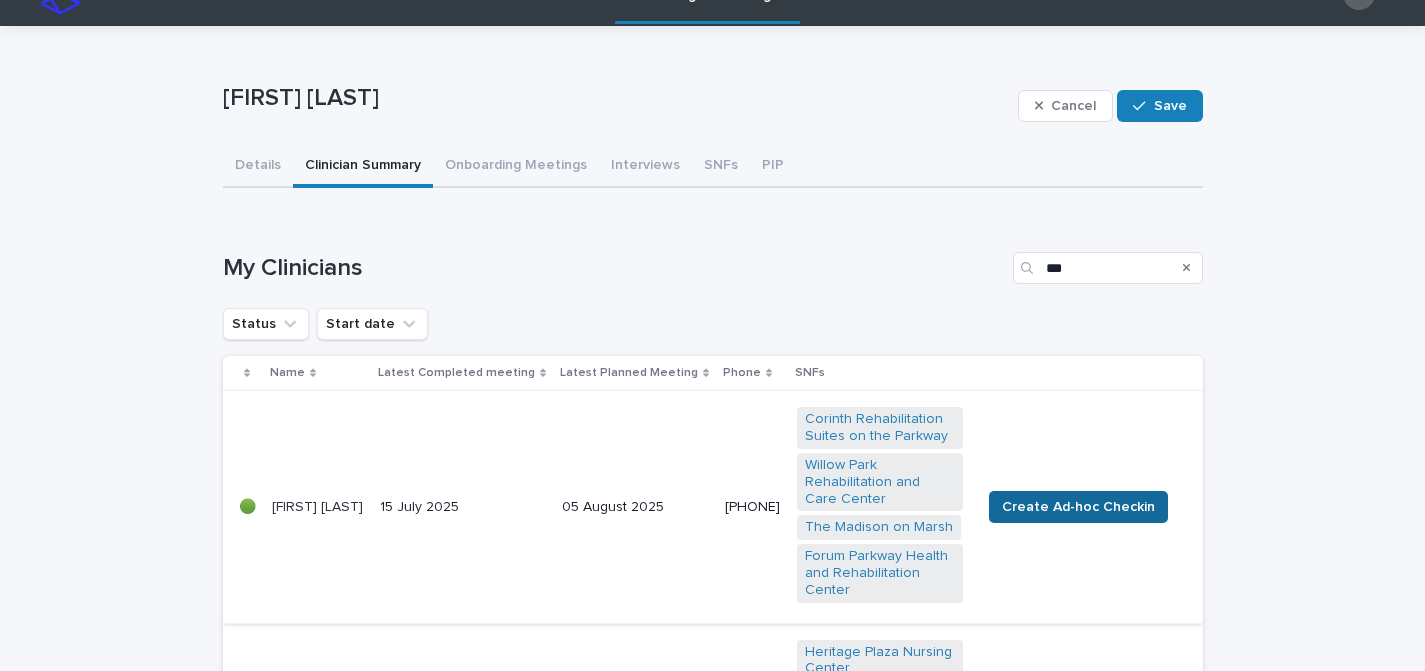 click on "Create Ad-hoc Checkin" at bounding box center (1078, 507) 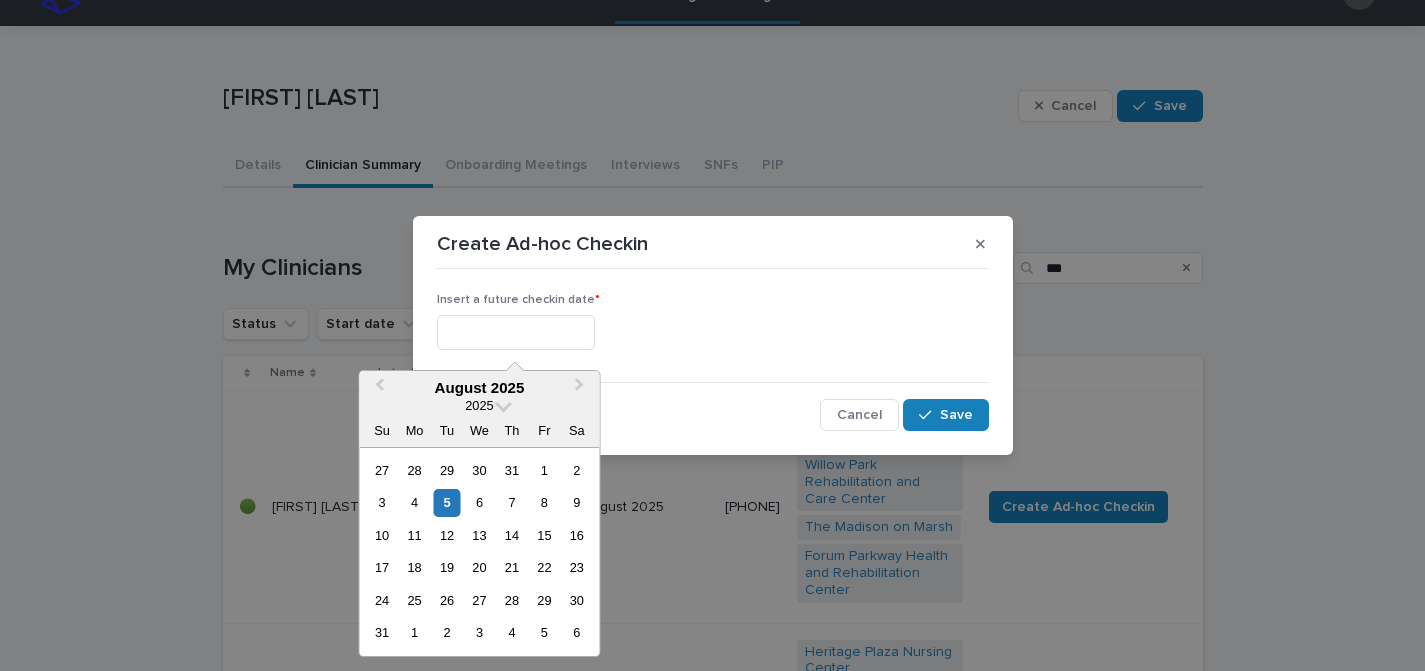 click at bounding box center [516, 332] 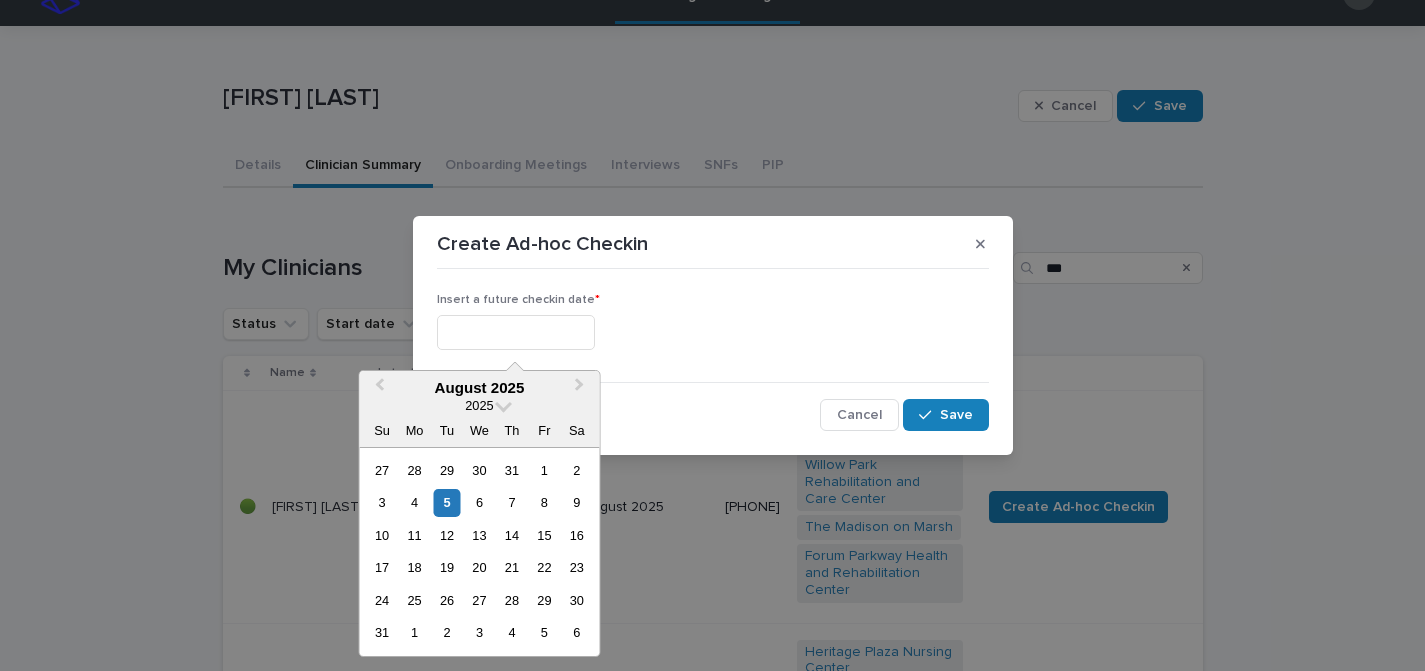 click on "19" at bounding box center [446, 567] 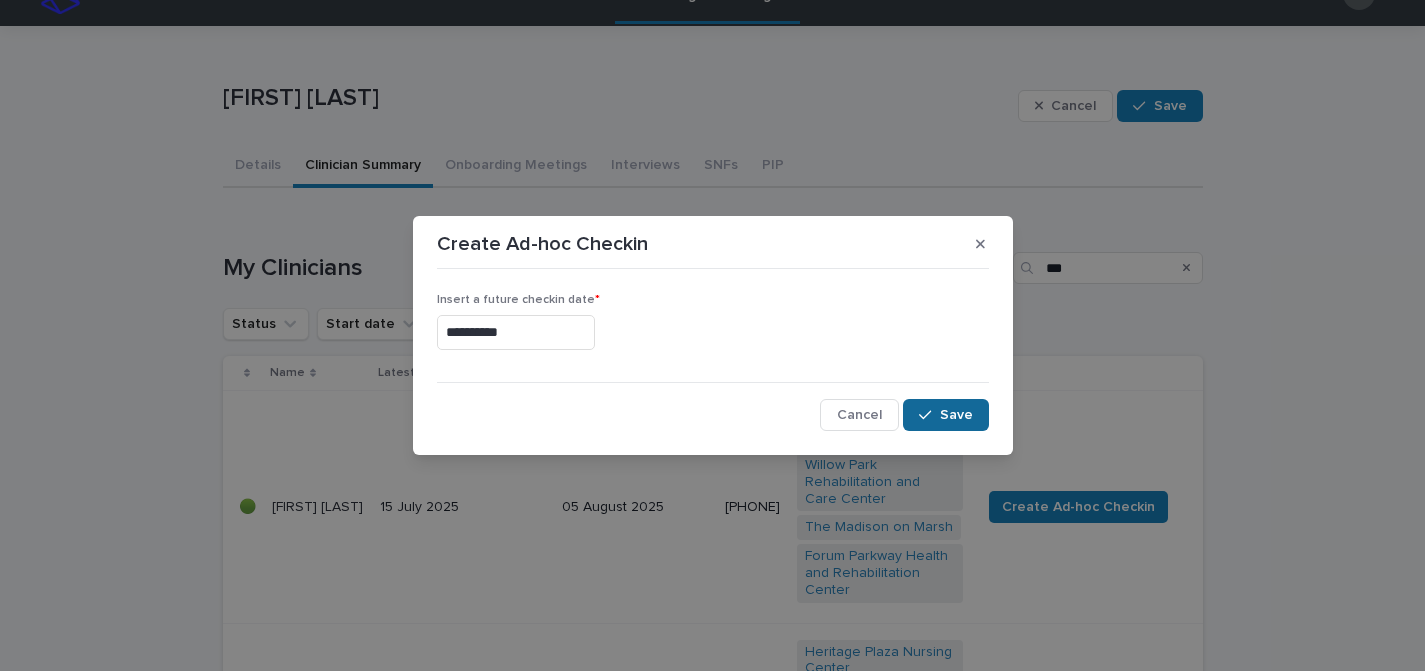 click 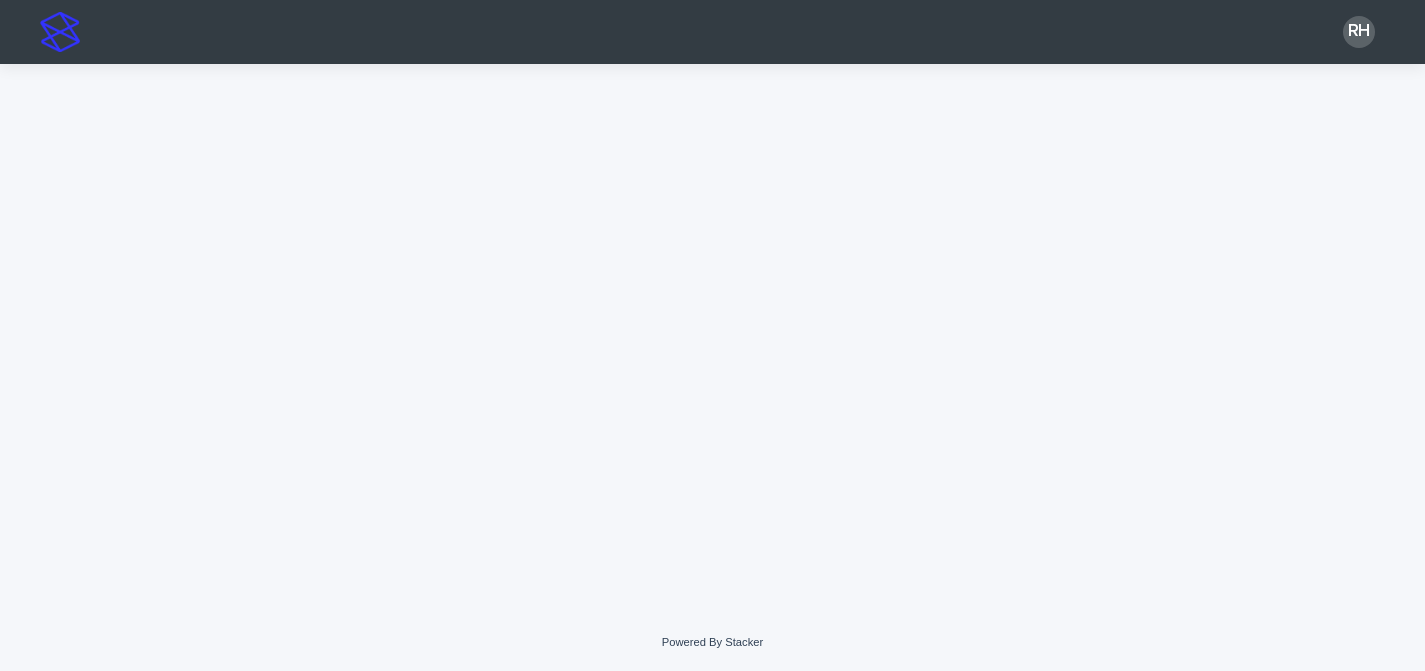 scroll, scrollTop: 0, scrollLeft: 0, axis: both 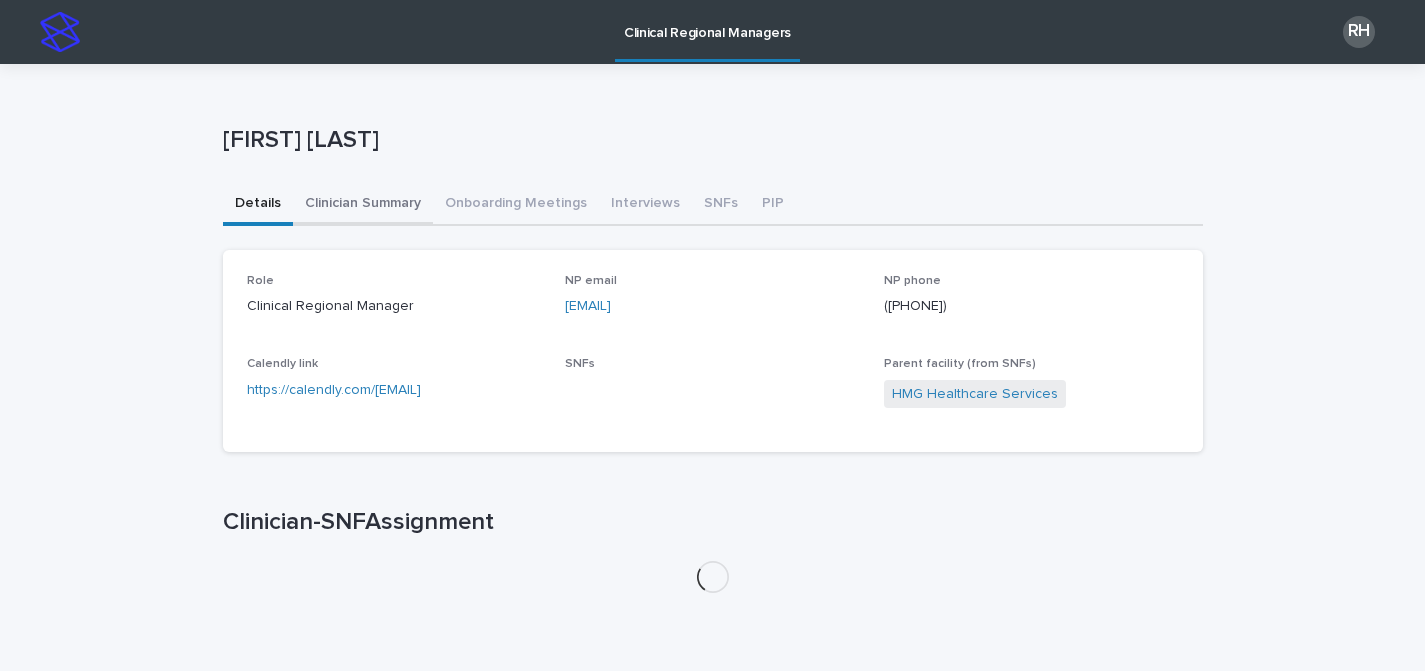 click on "Clinician Summary" at bounding box center (363, 205) 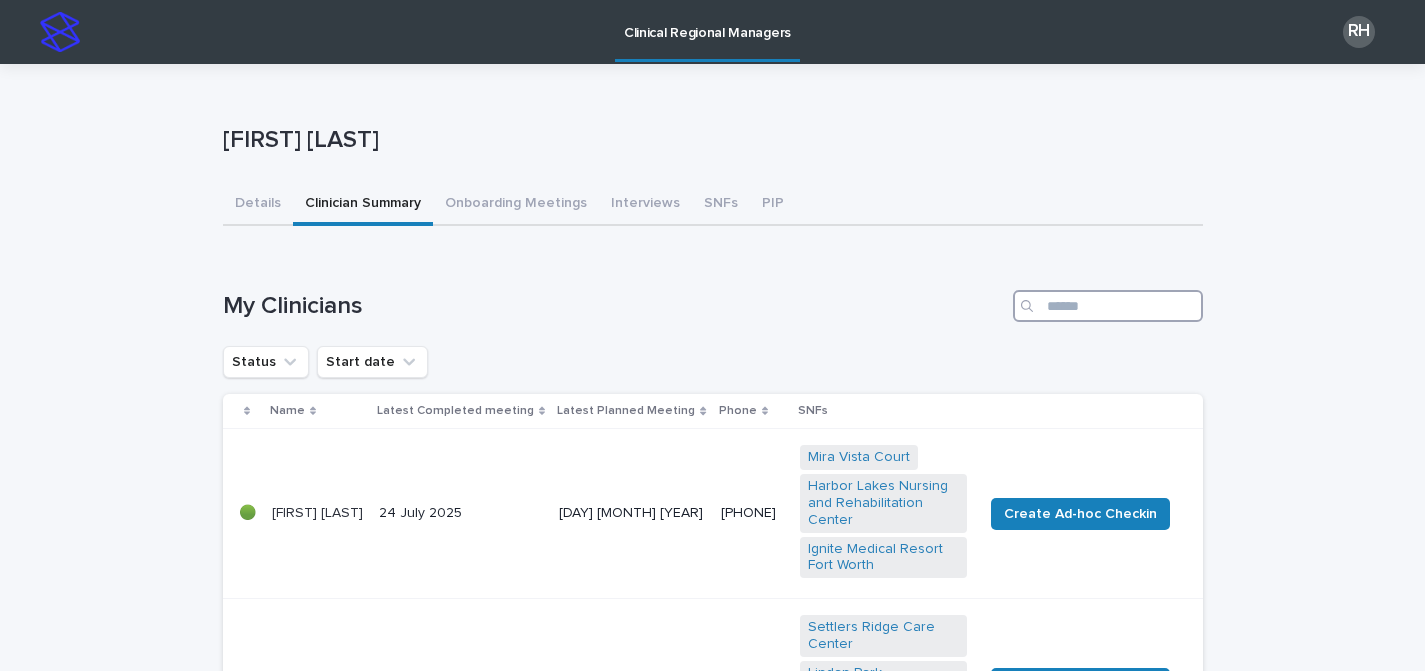 click at bounding box center [1108, 306] 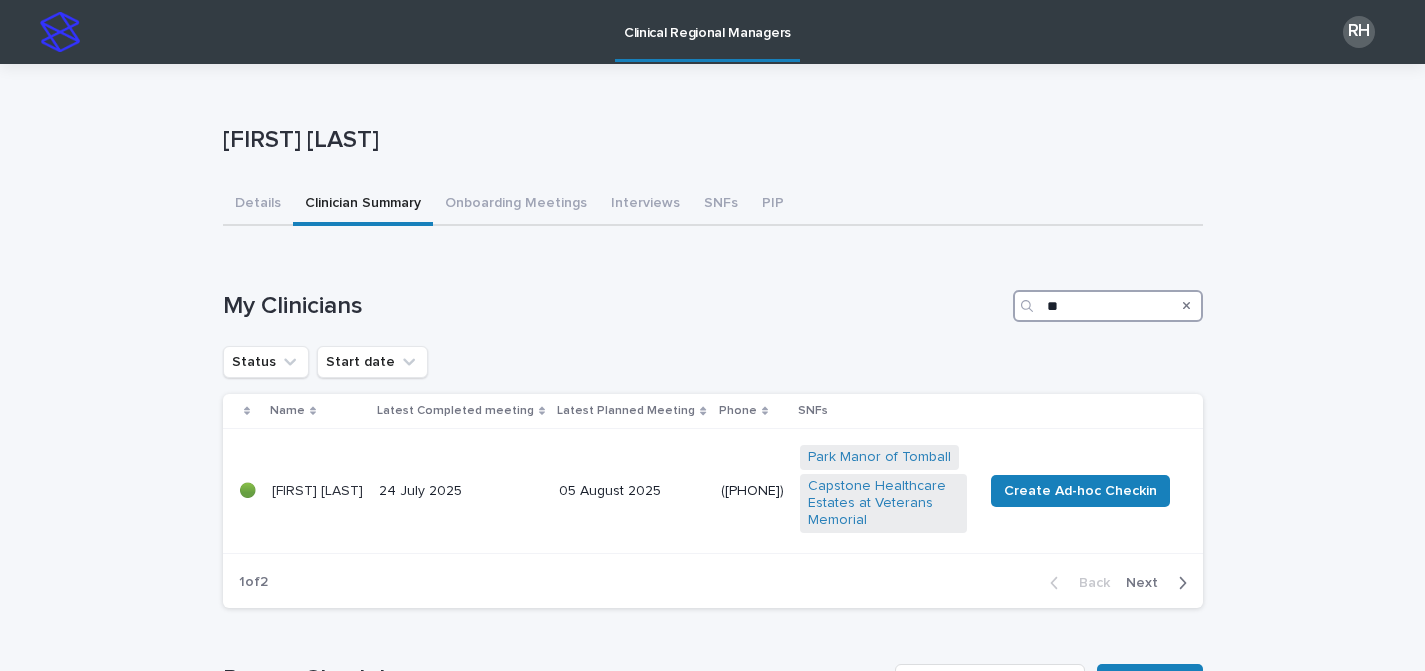 type on "*" 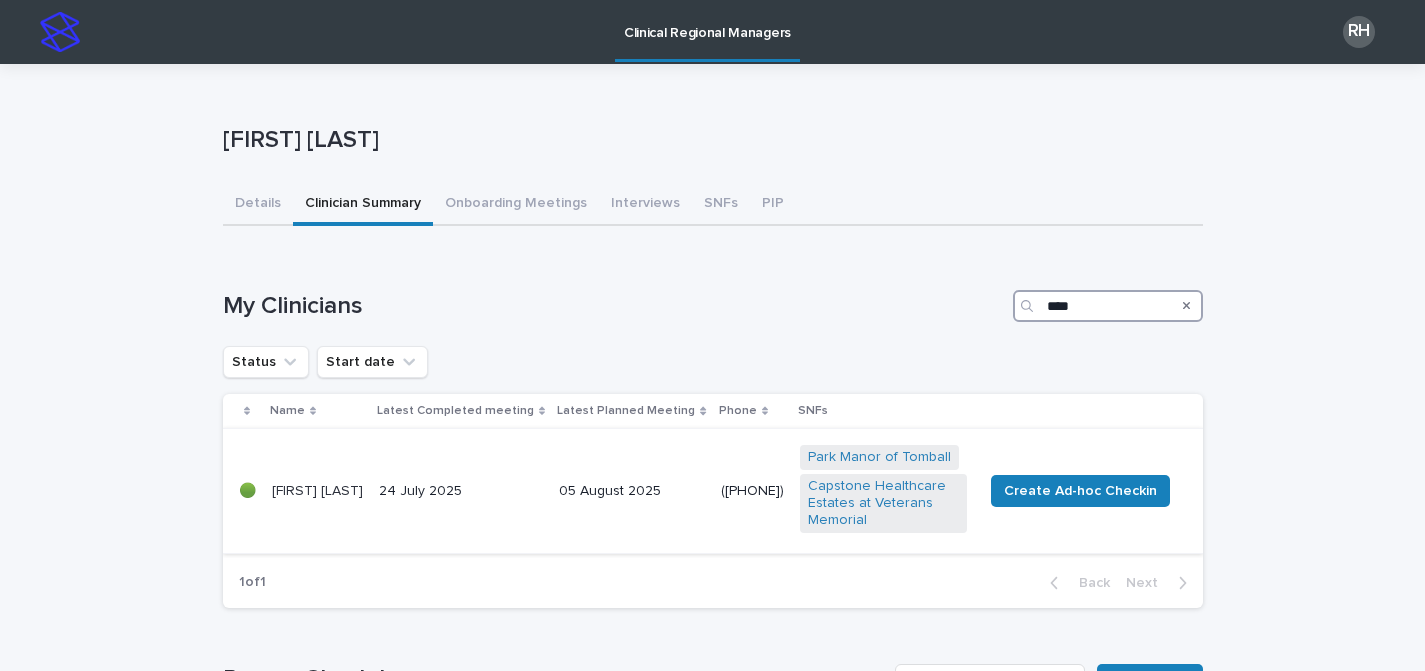 type on "****" 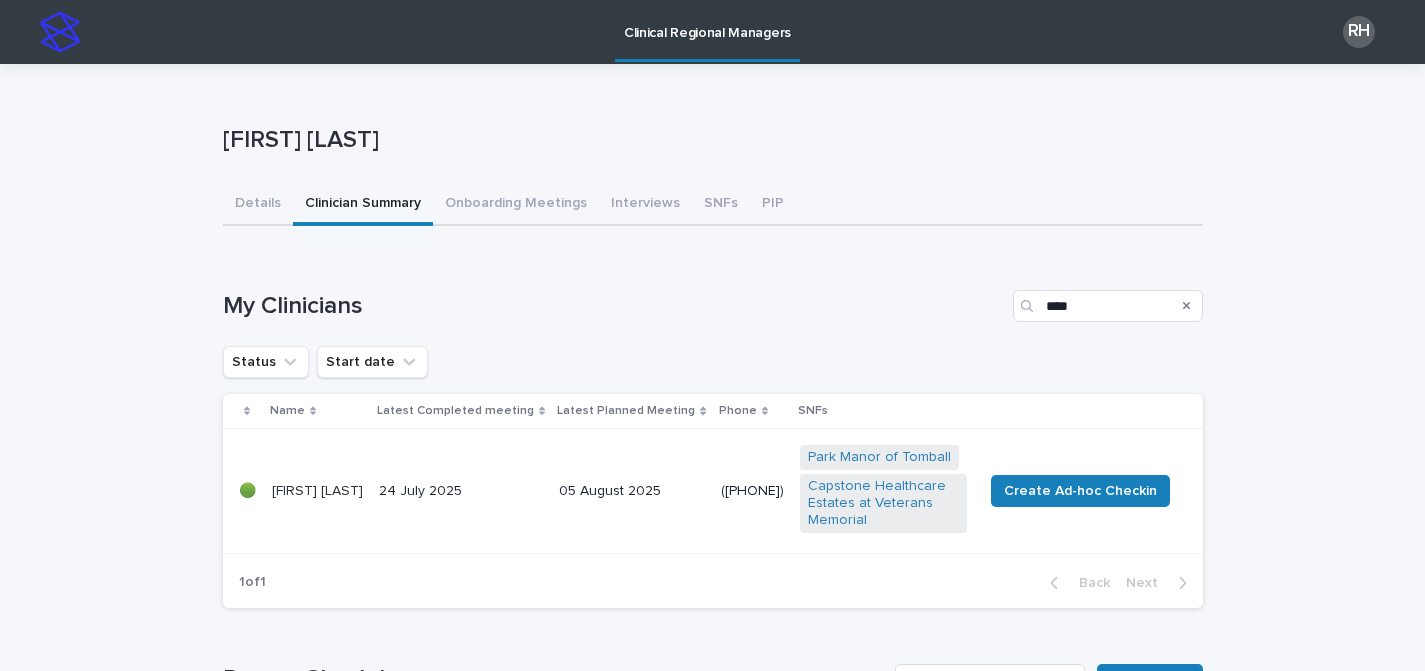 click on "[PHONE]" at bounding box center [752, 489] 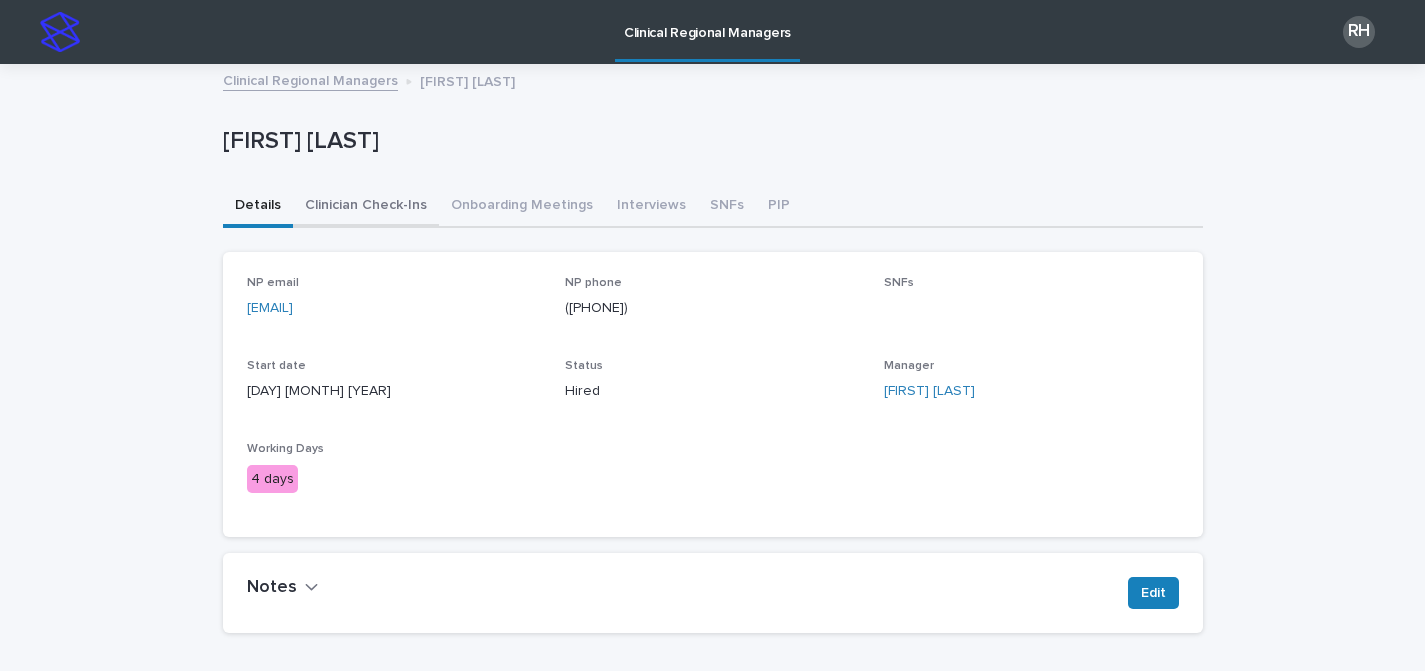 click on "Clinician Check-Ins" at bounding box center [366, 207] 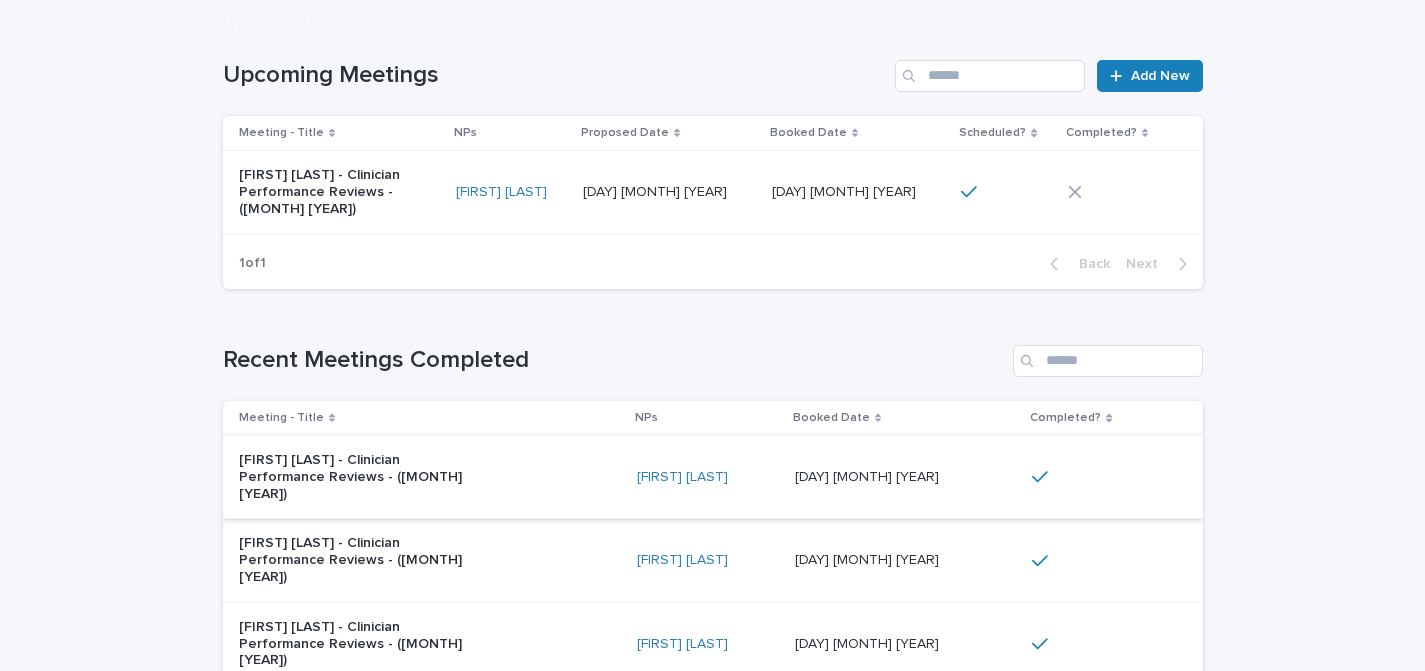 scroll, scrollTop: 303, scrollLeft: 0, axis: vertical 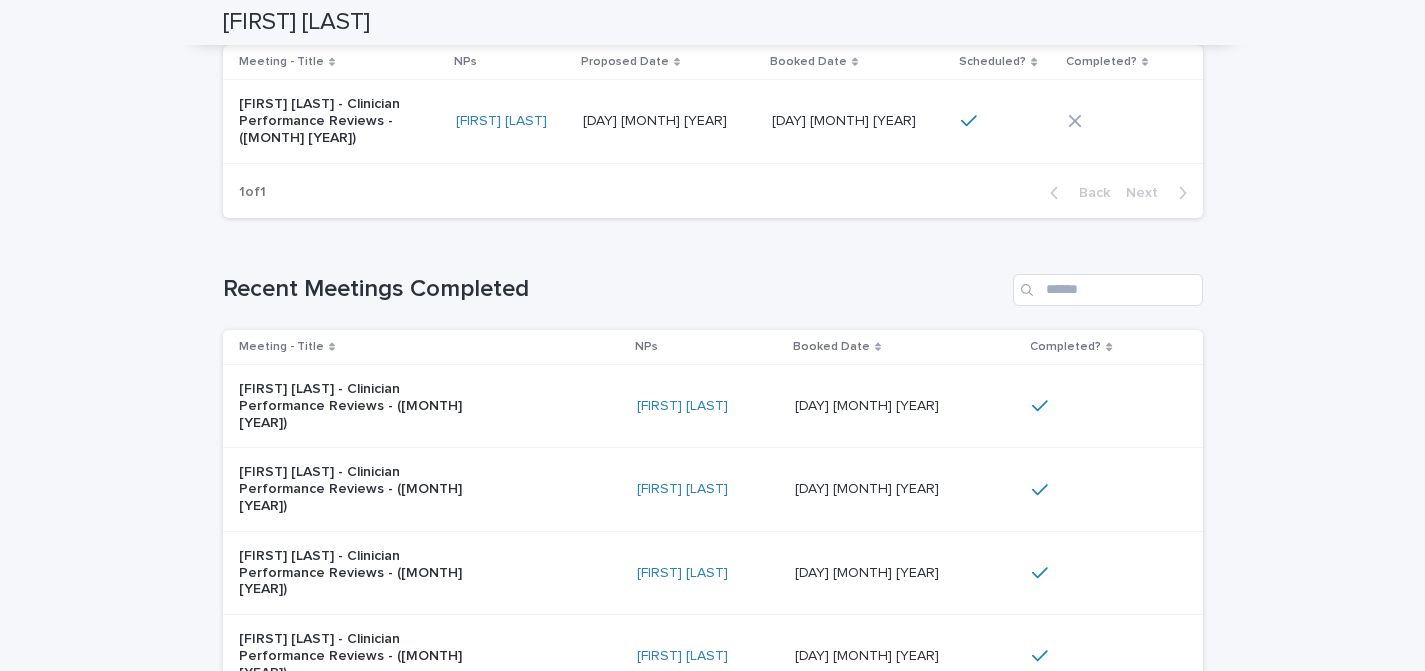 click on "[FIRST] [LAST] - [GENERAL_TERM] - ([MONTH] [YEAR])" at bounding box center [430, 406] 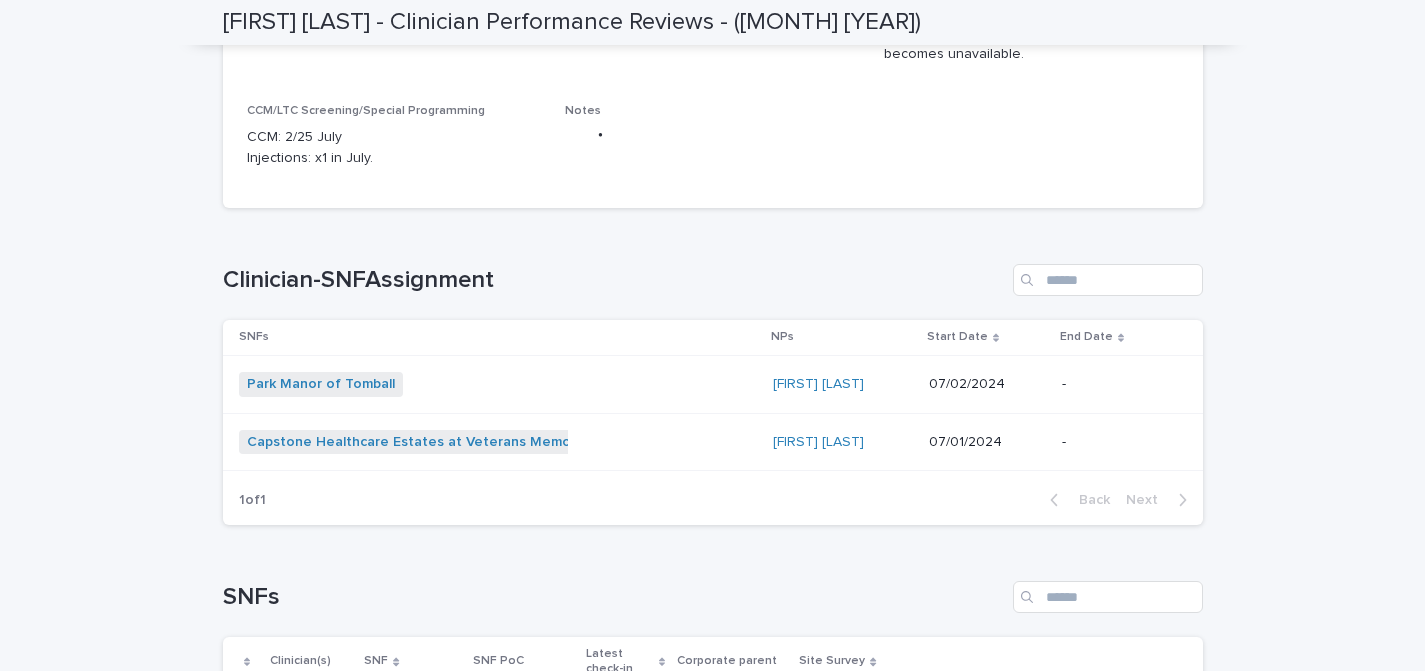 scroll, scrollTop: 796, scrollLeft: 0, axis: vertical 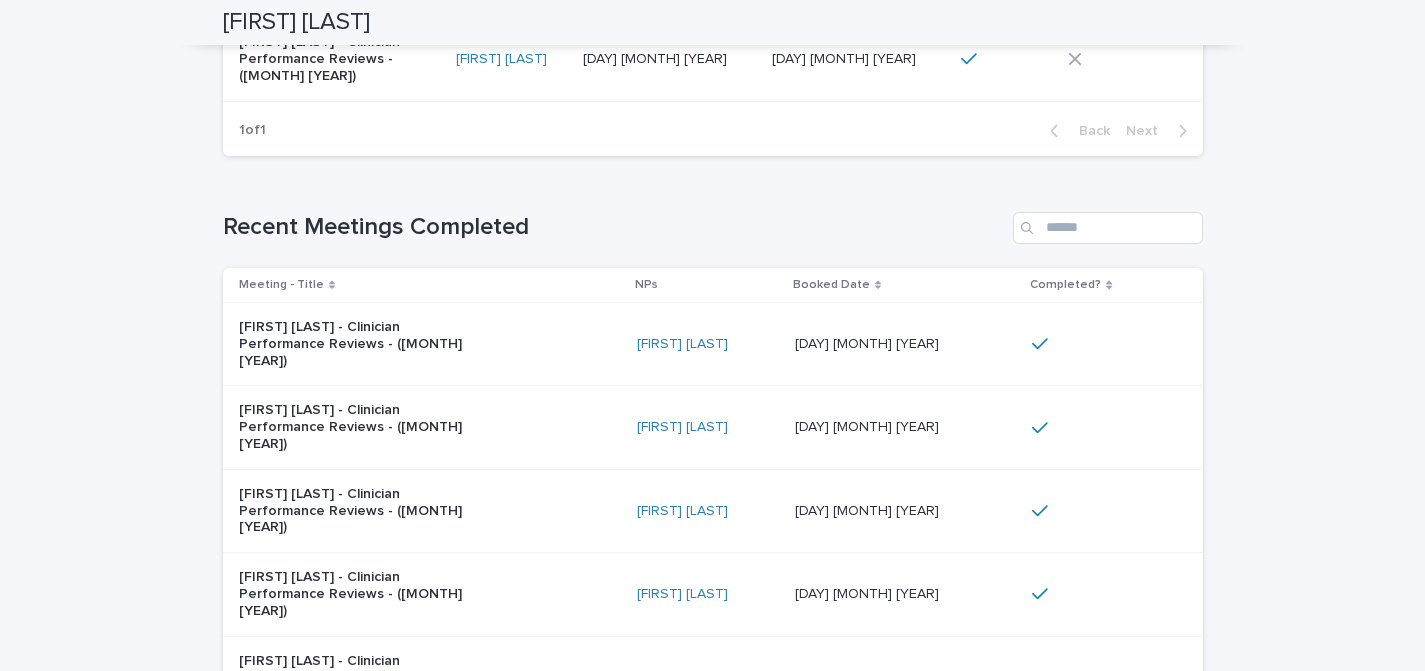 click on "Opeyemi Ajibola - Clinician Performance Reviews - (Jun 2025)" at bounding box center (430, 427) 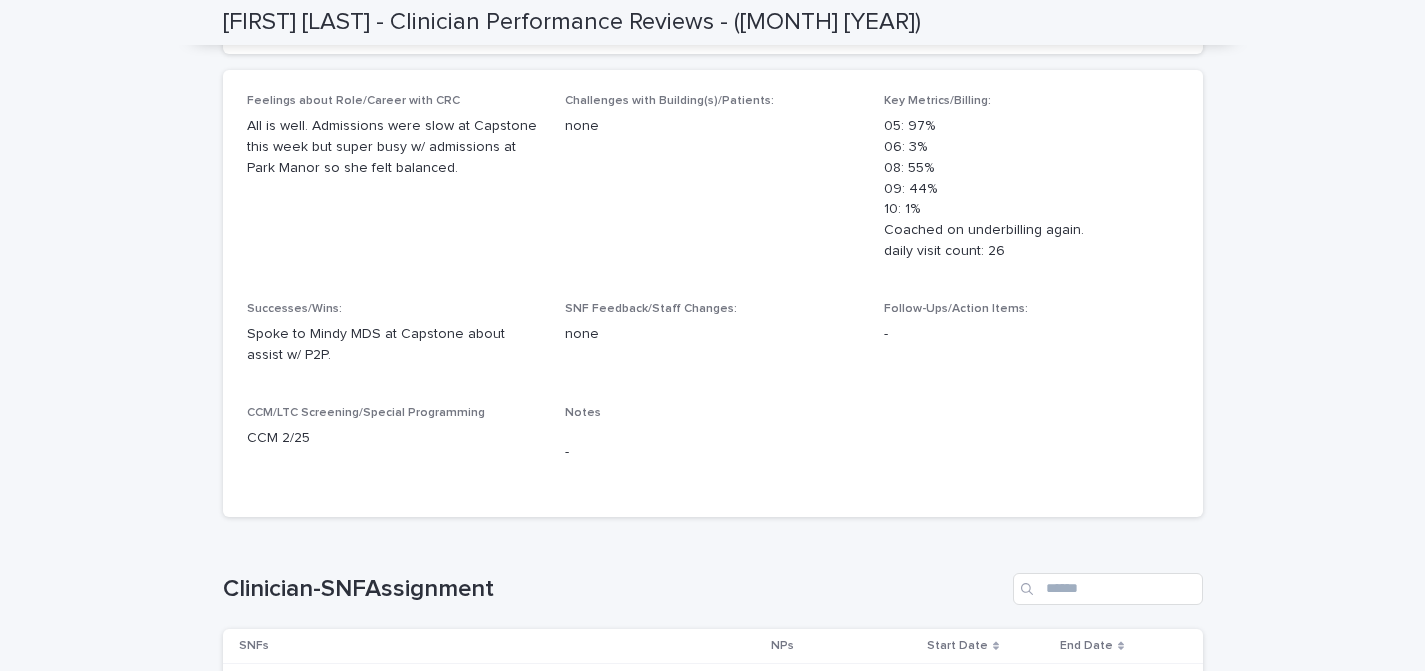 scroll, scrollTop: 0, scrollLeft: 0, axis: both 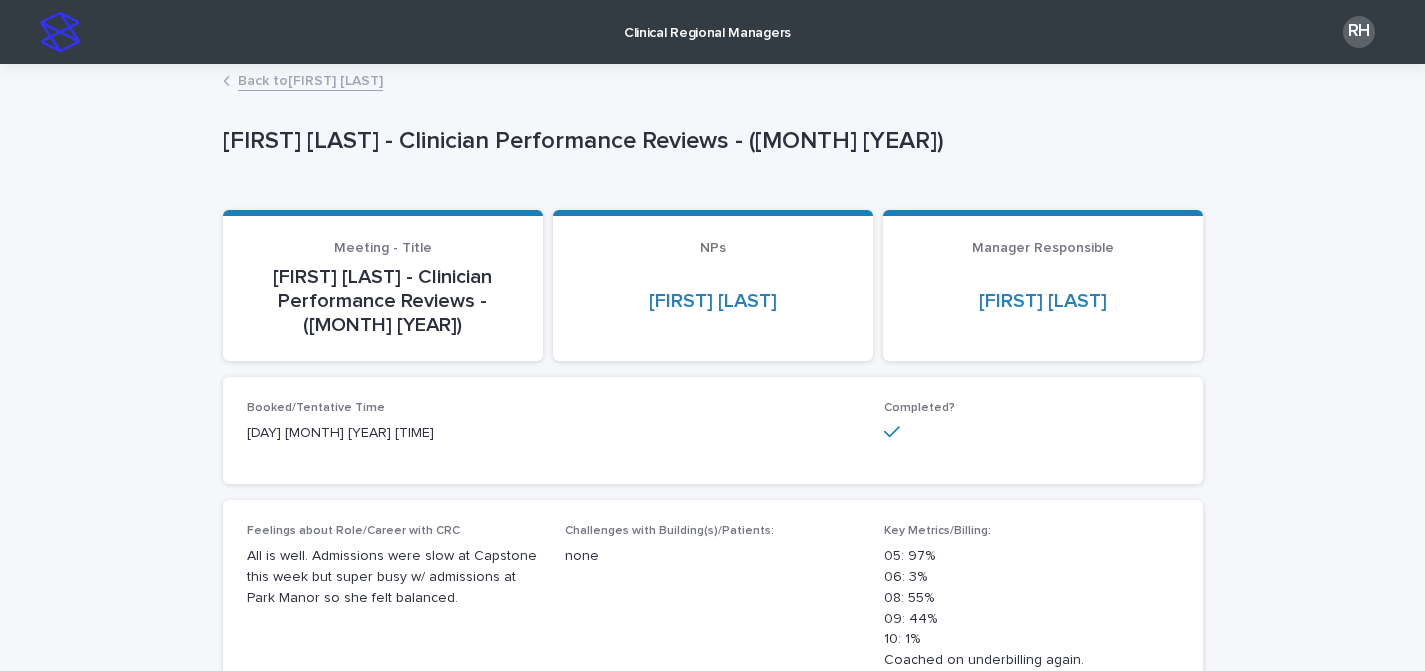 click on "Back to  Opeyemi Ajibola" at bounding box center (310, 79) 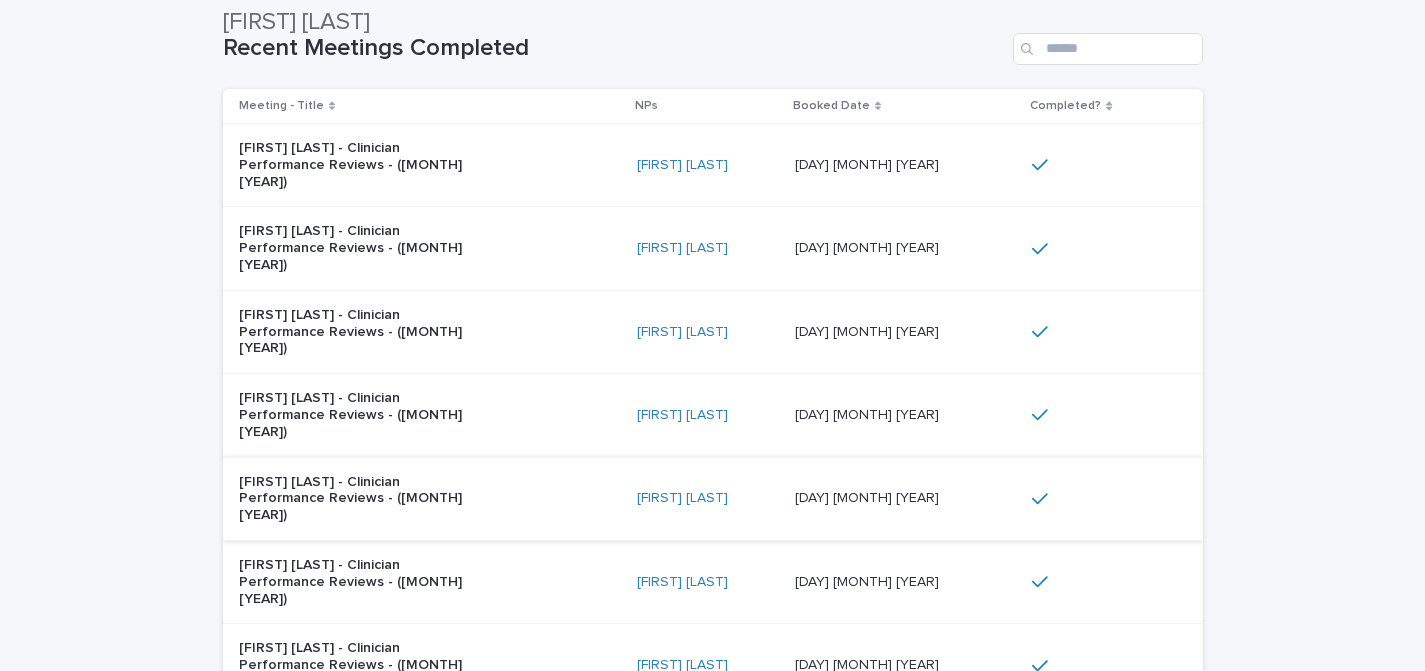 scroll, scrollTop: 669, scrollLeft: 0, axis: vertical 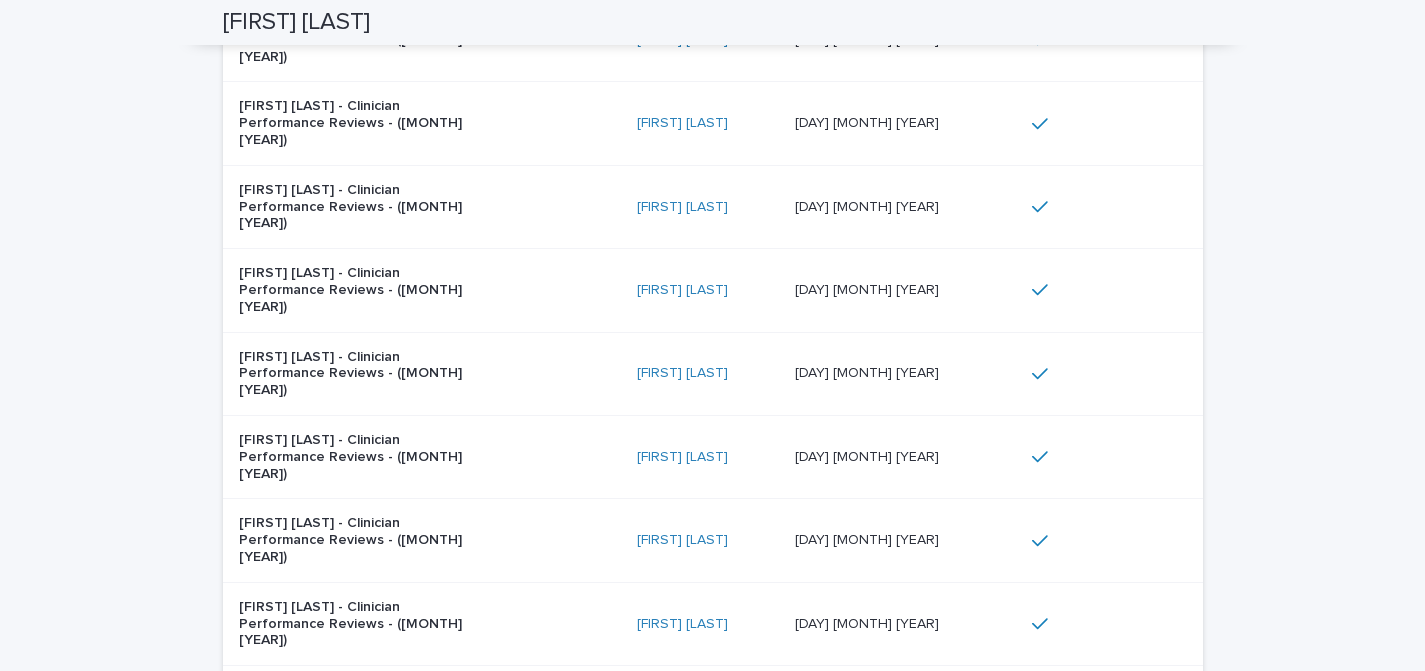click on "Opeyemi Ajibola - Clinician Performance Reviews - (May 2025)" at bounding box center (430, 207) 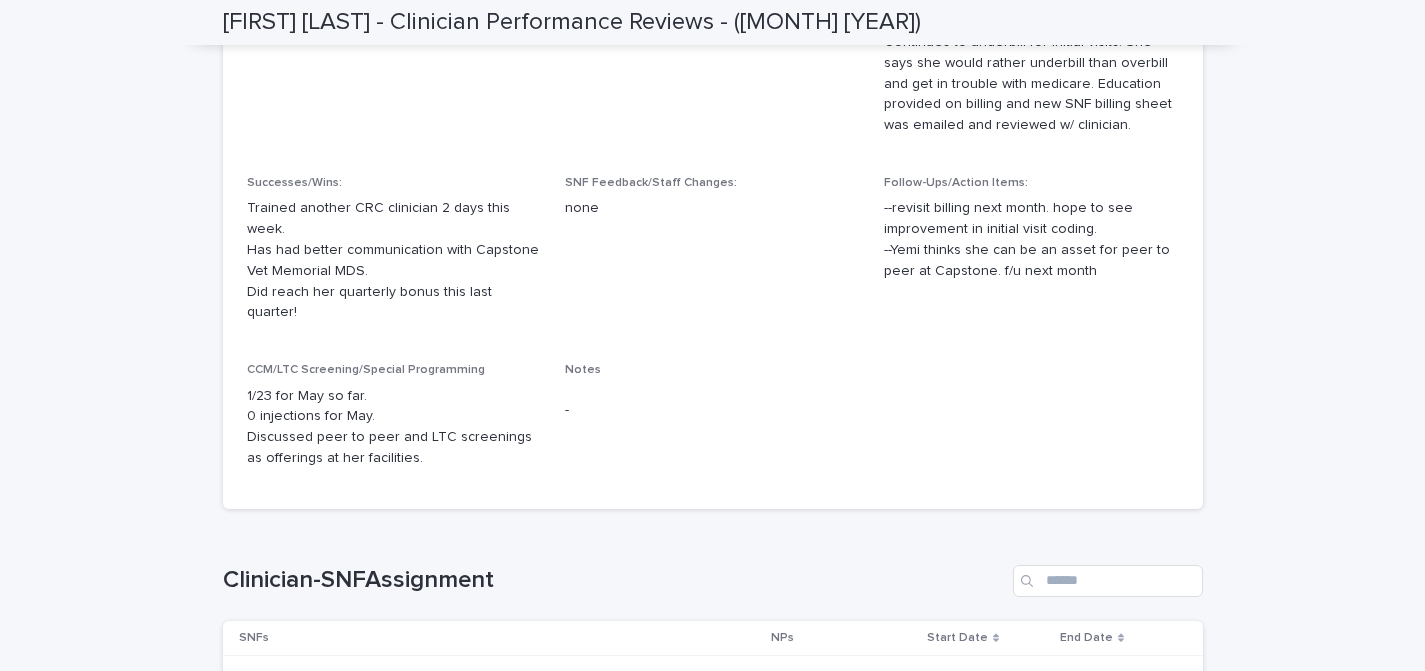 scroll, scrollTop: 0, scrollLeft: 0, axis: both 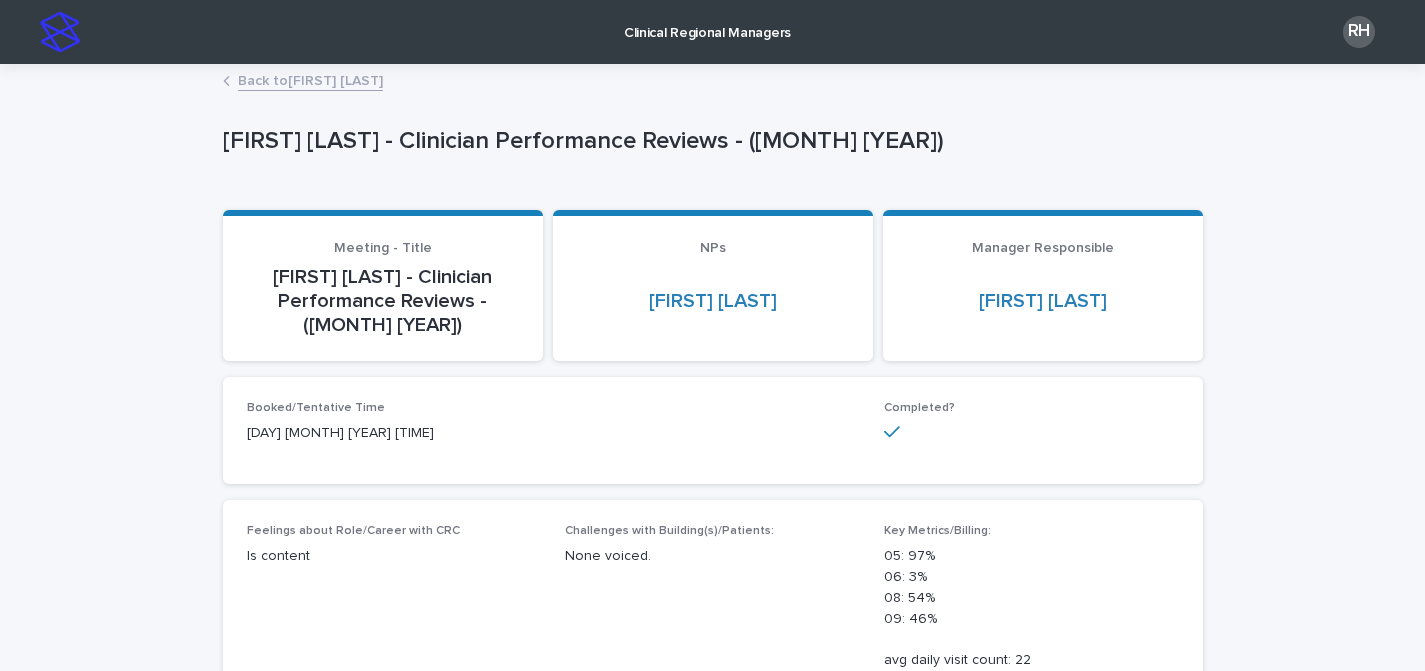 click on "Clinical Regional Managers" at bounding box center (707, 21) 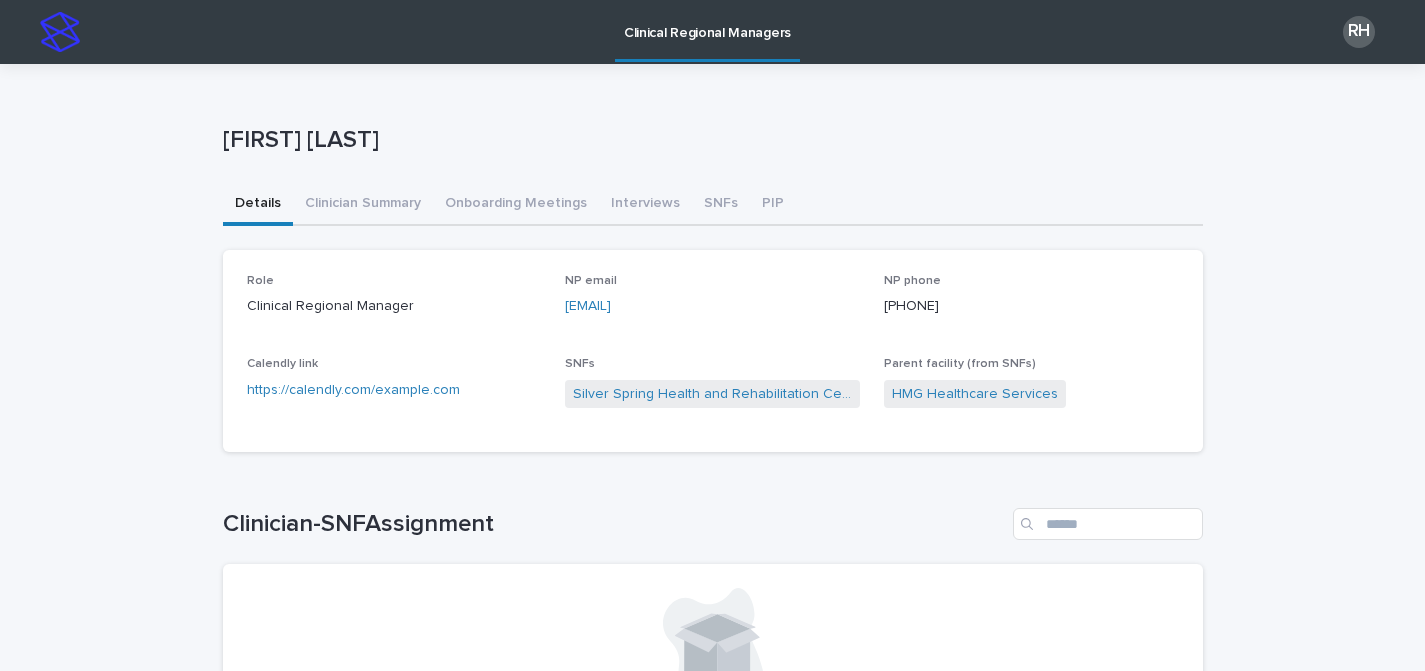 scroll, scrollTop: 0, scrollLeft: 0, axis: both 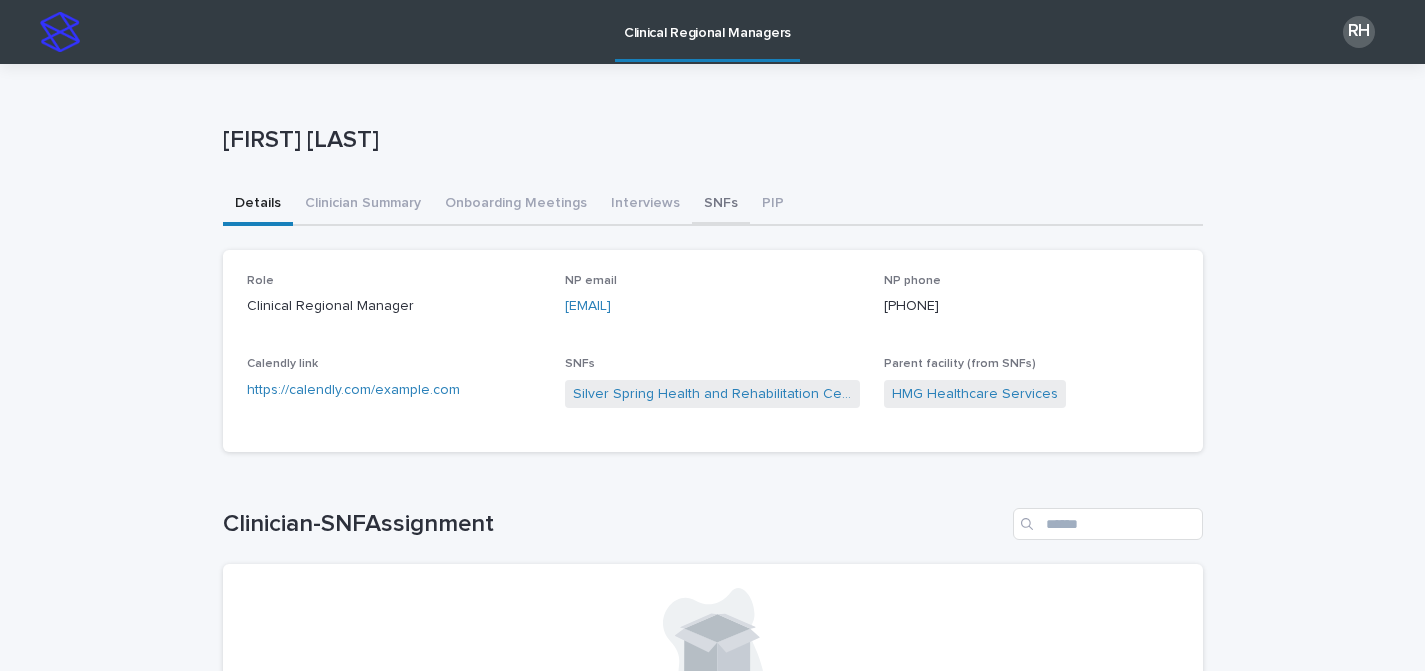 click on "SNFs" at bounding box center [721, 205] 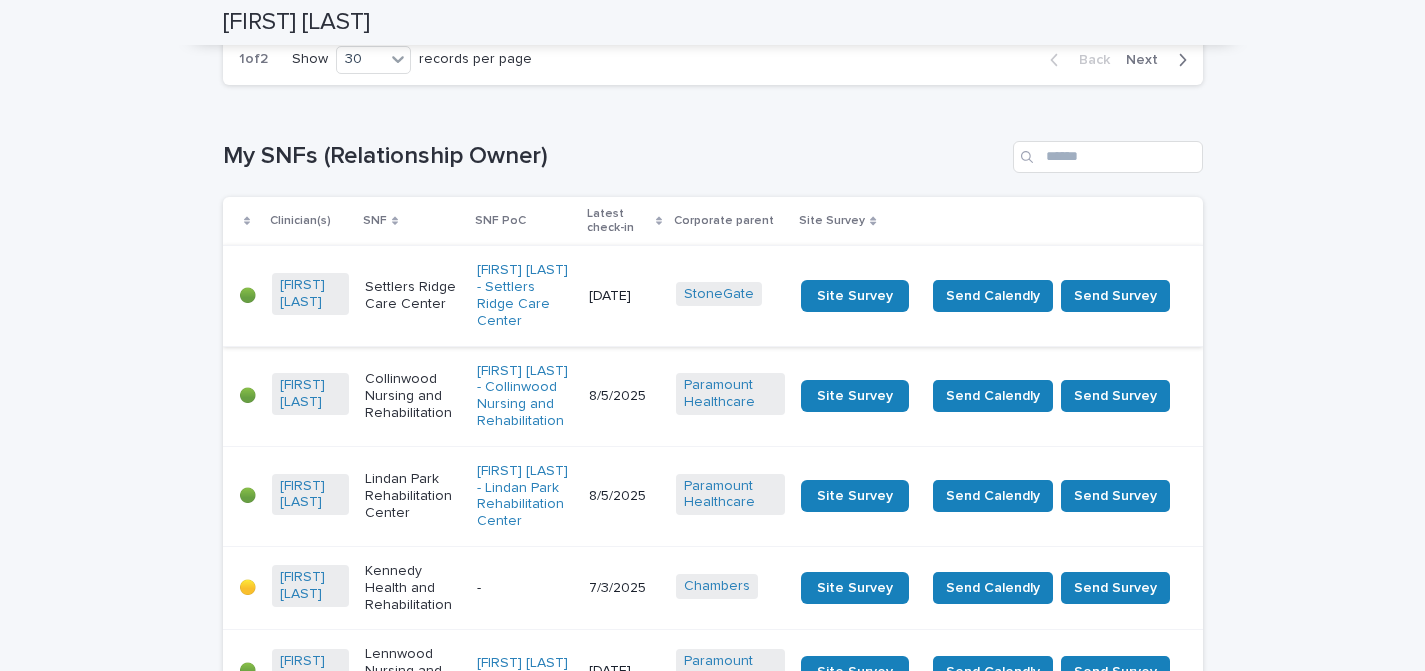 scroll, scrollTop: 3506, scrollLeft: 0, axis: vertical 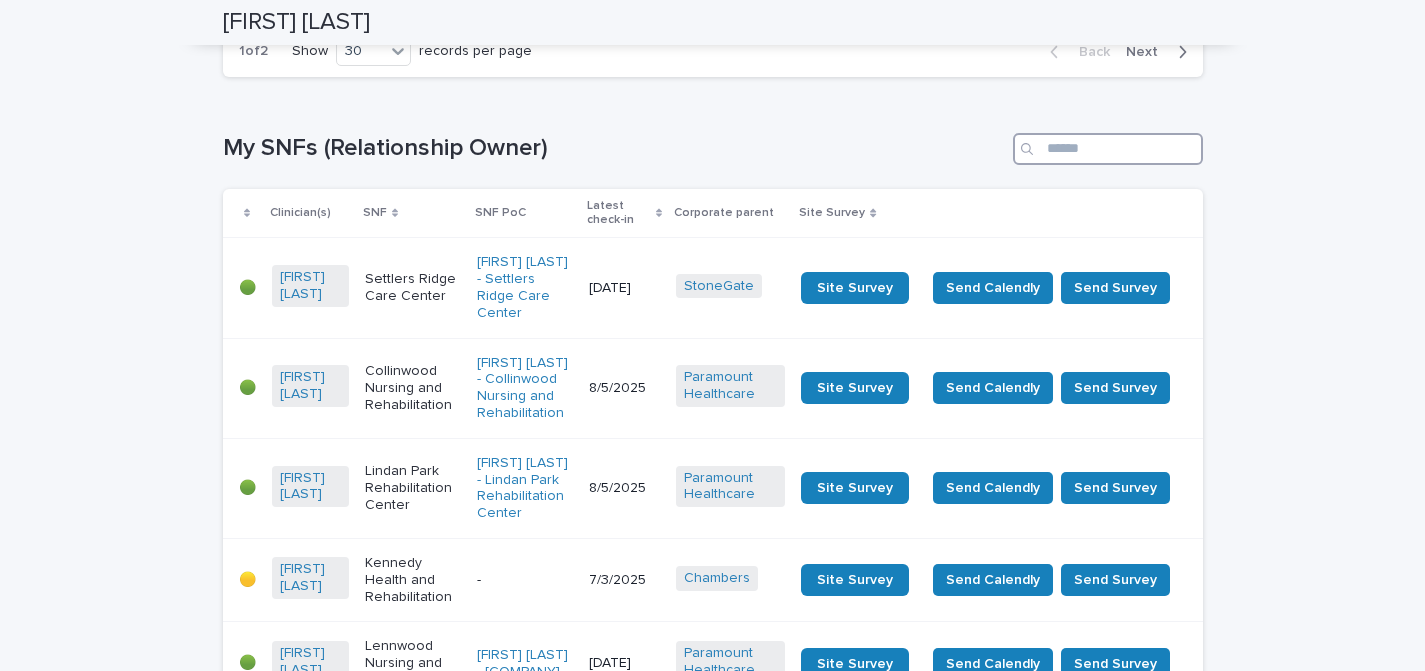 click at bounding box center [1108, 149] 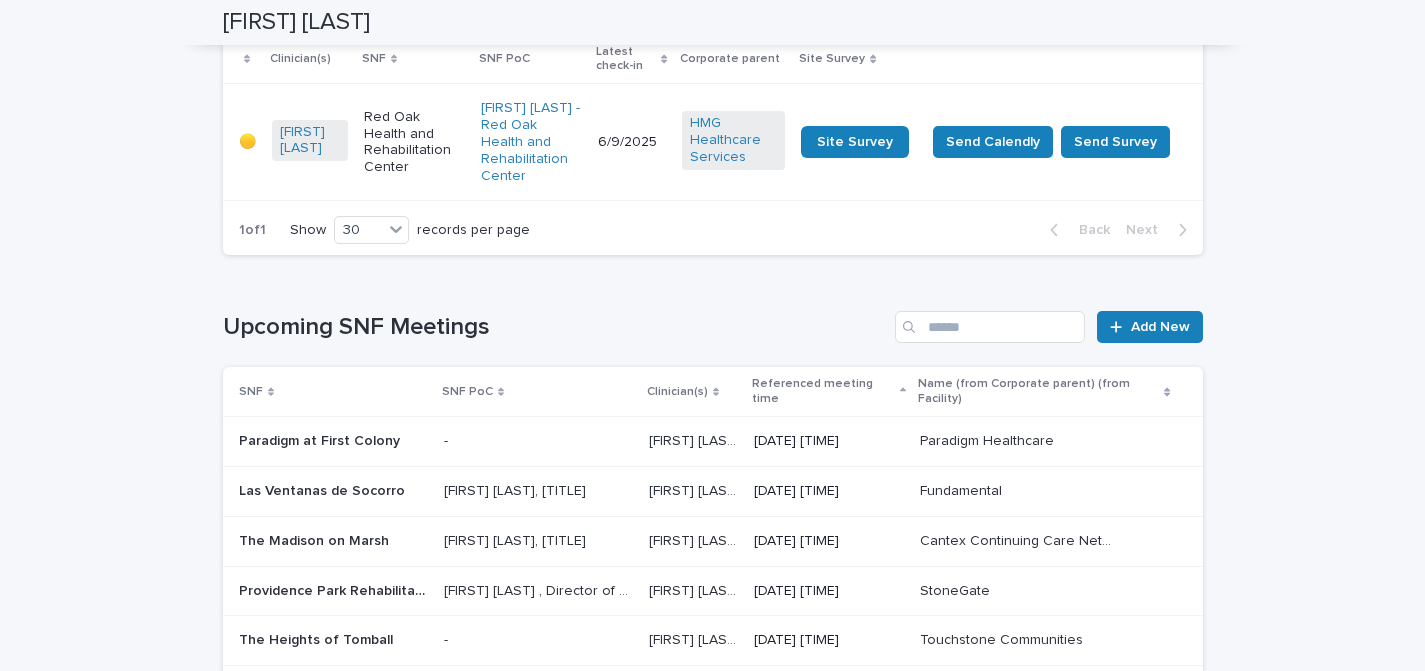 scroll, scrollTop: 3611, scrollLeft: 0, axis: vertical 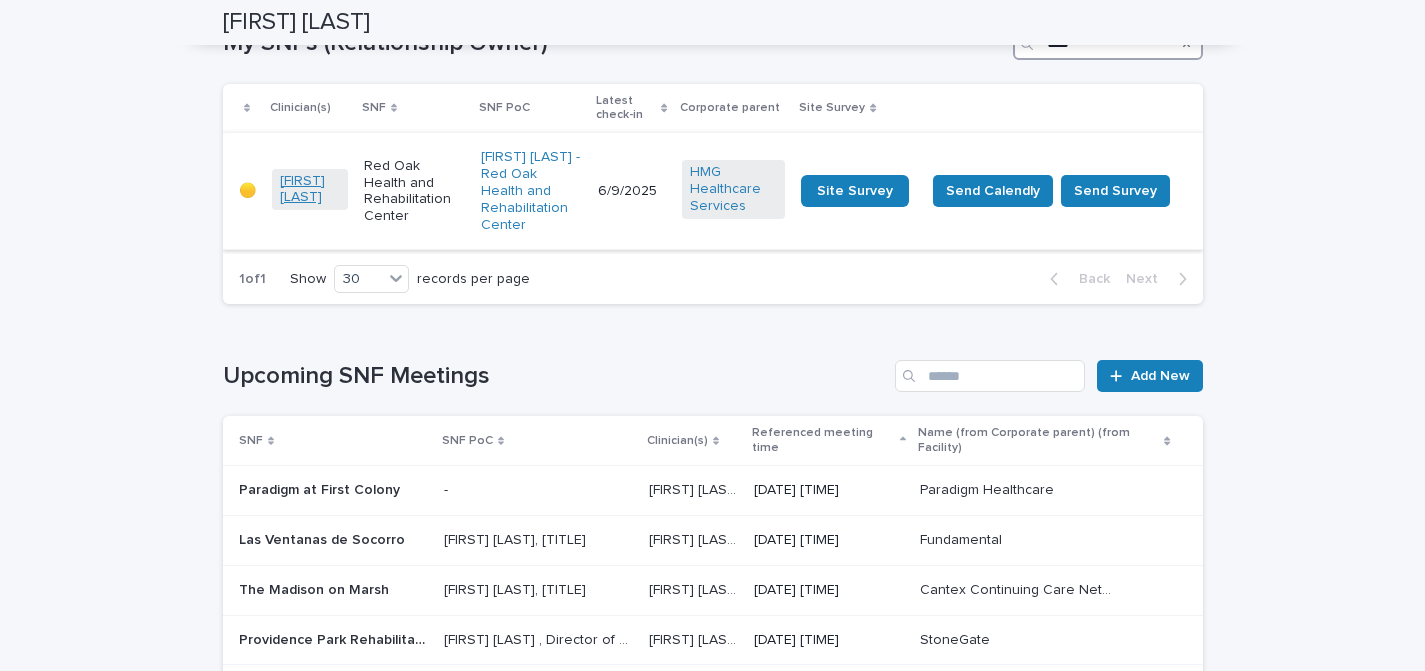 type on "****" 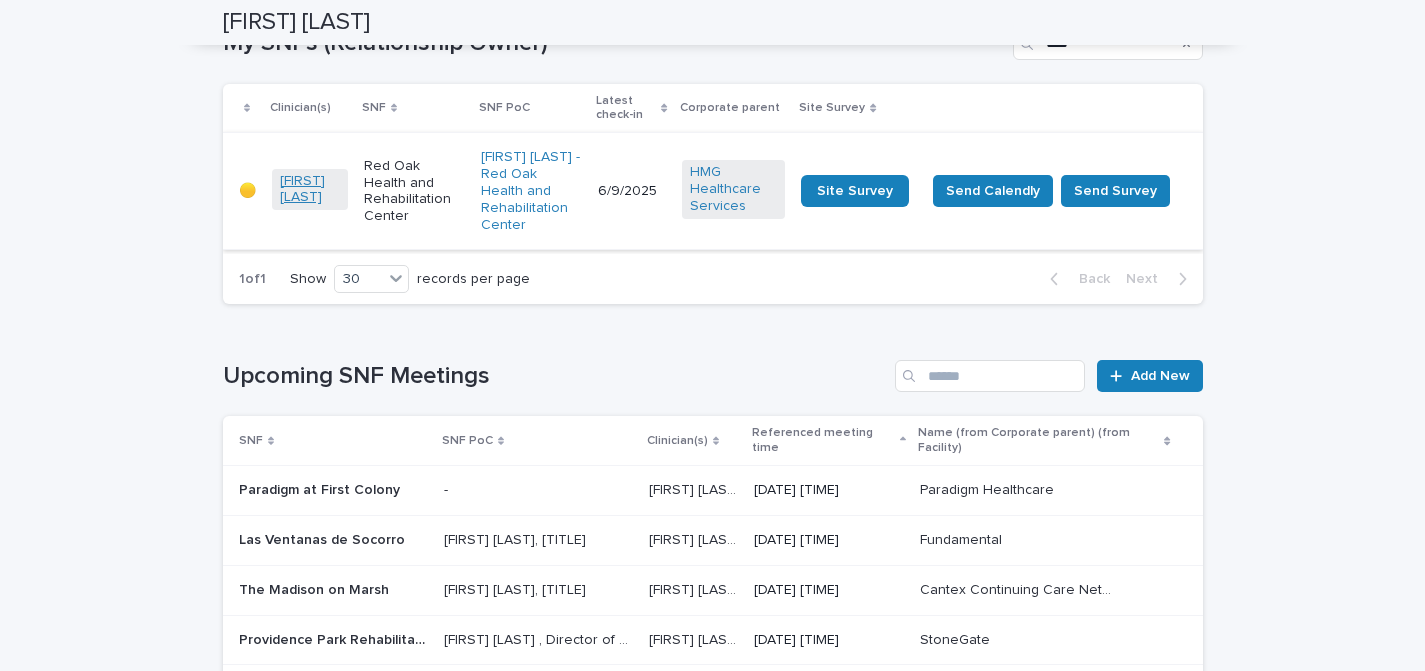 click on "[FIRST] [LAST]" at bounding box center [310, 190] 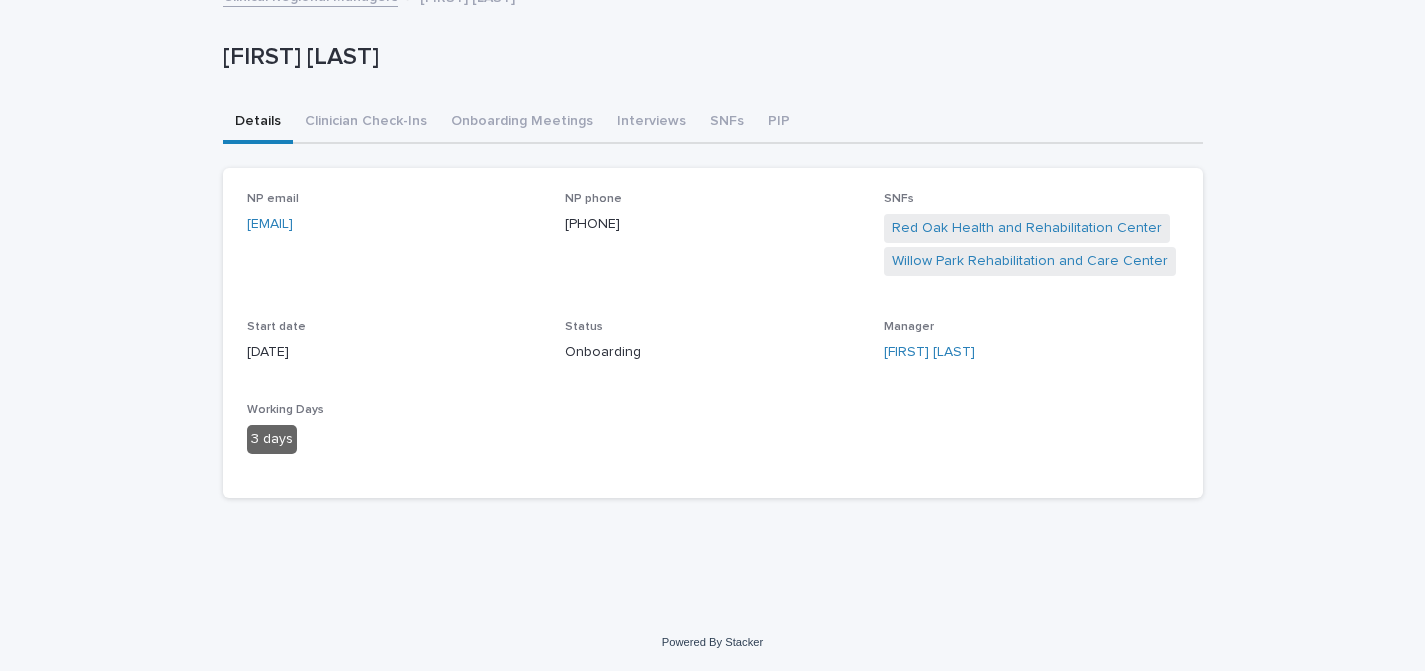 scroll, scrollTop: 0, scrollLeft: 0, axis: both 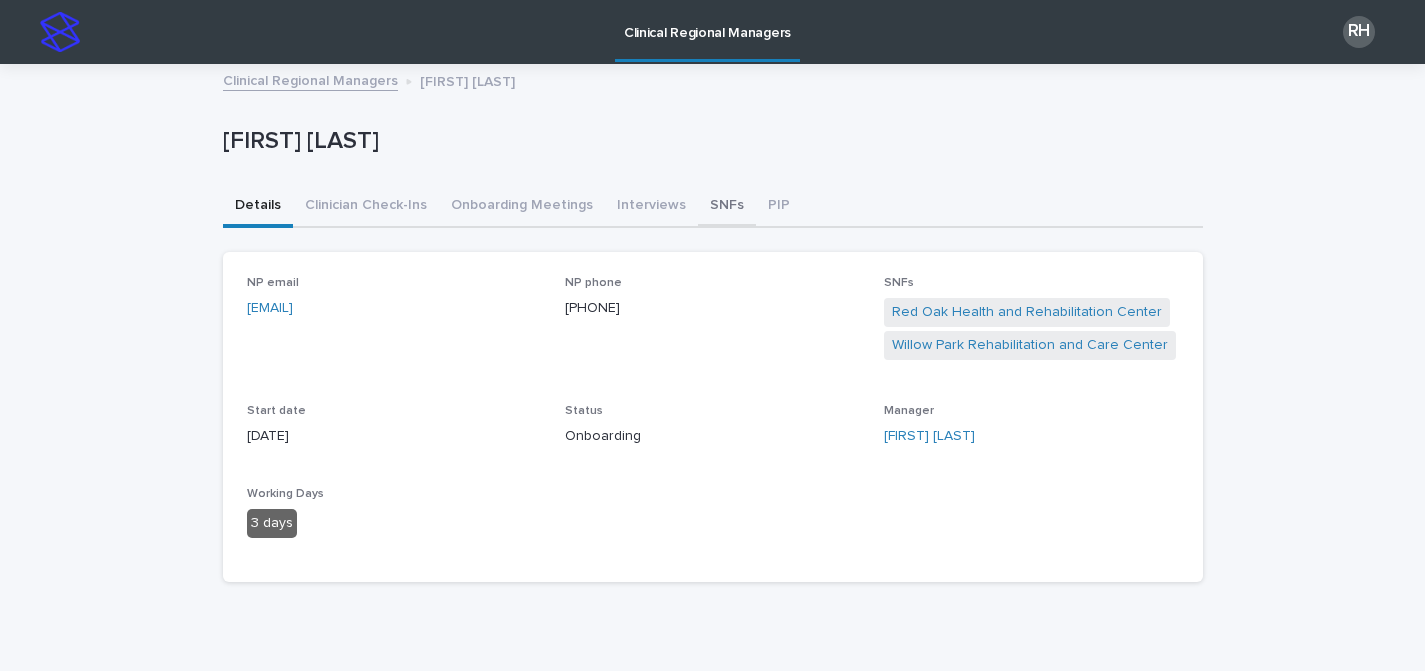 click on "SNFs" at bounding box center [727, 207] 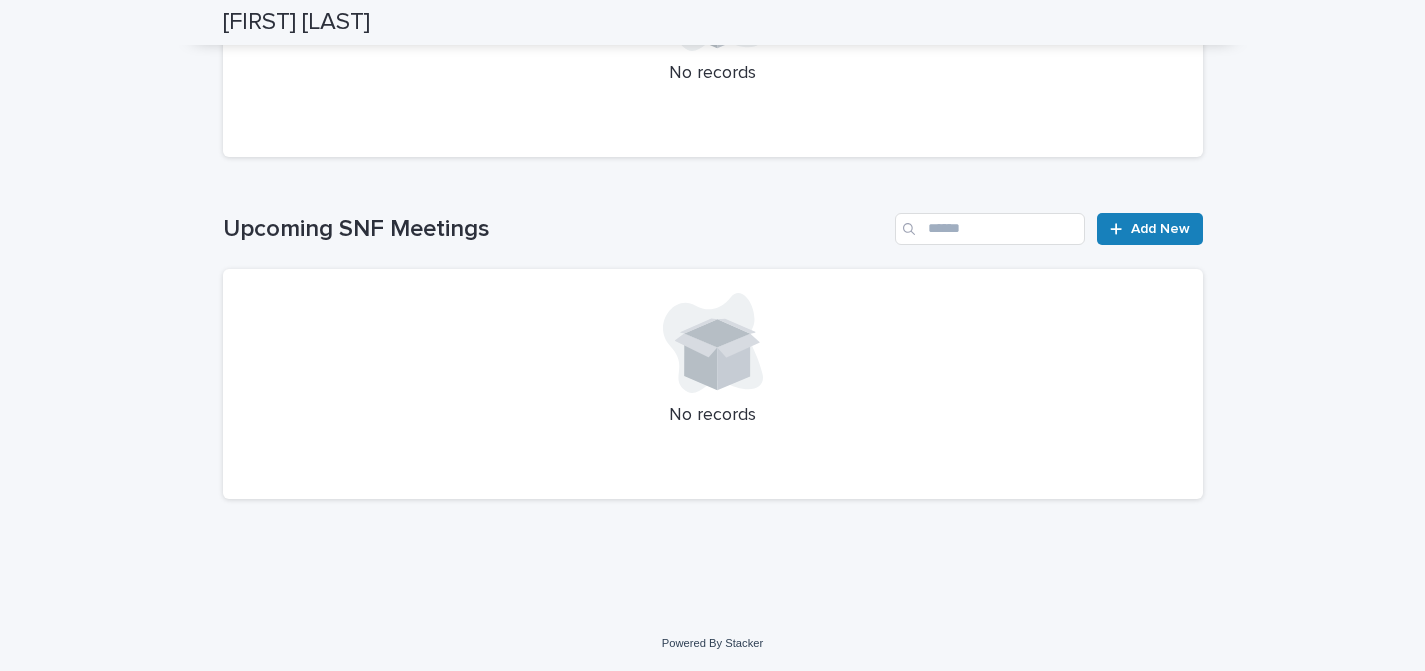 scroll, scrollTop: 0, scrollLeft: 0, axis: both 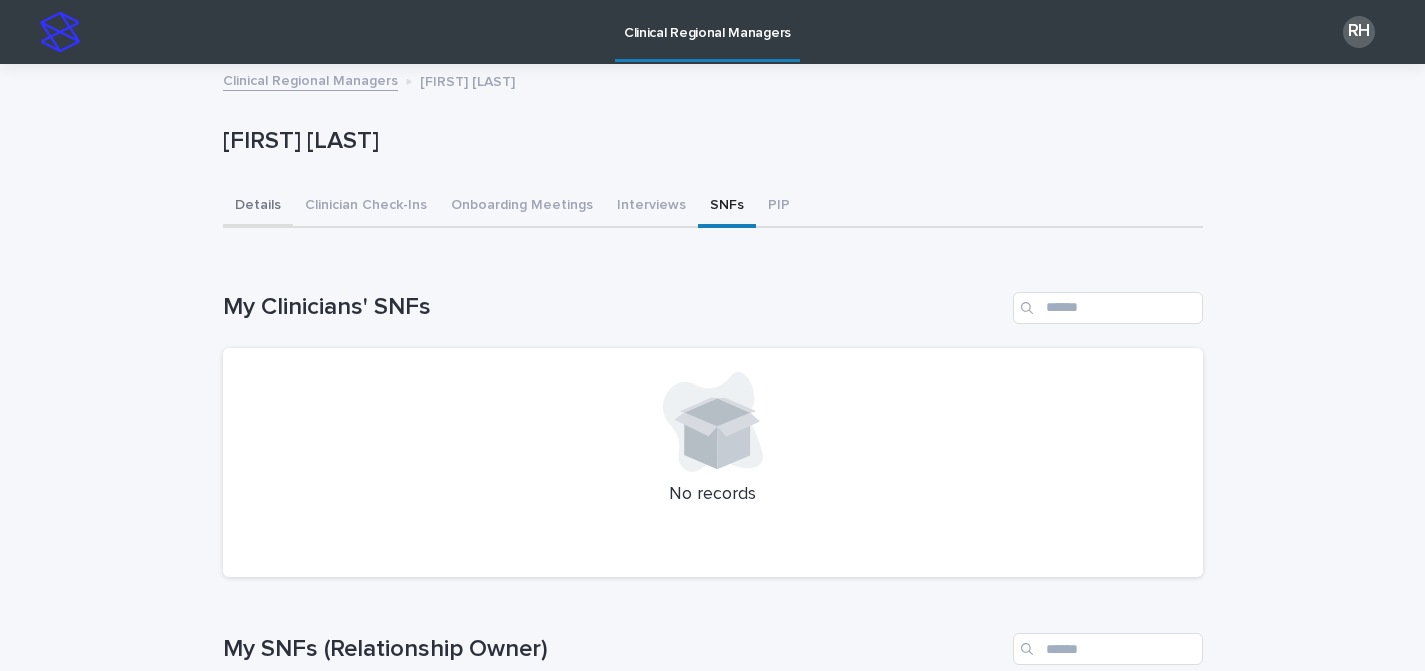 click on "Details" at bounding box center (258, 207) 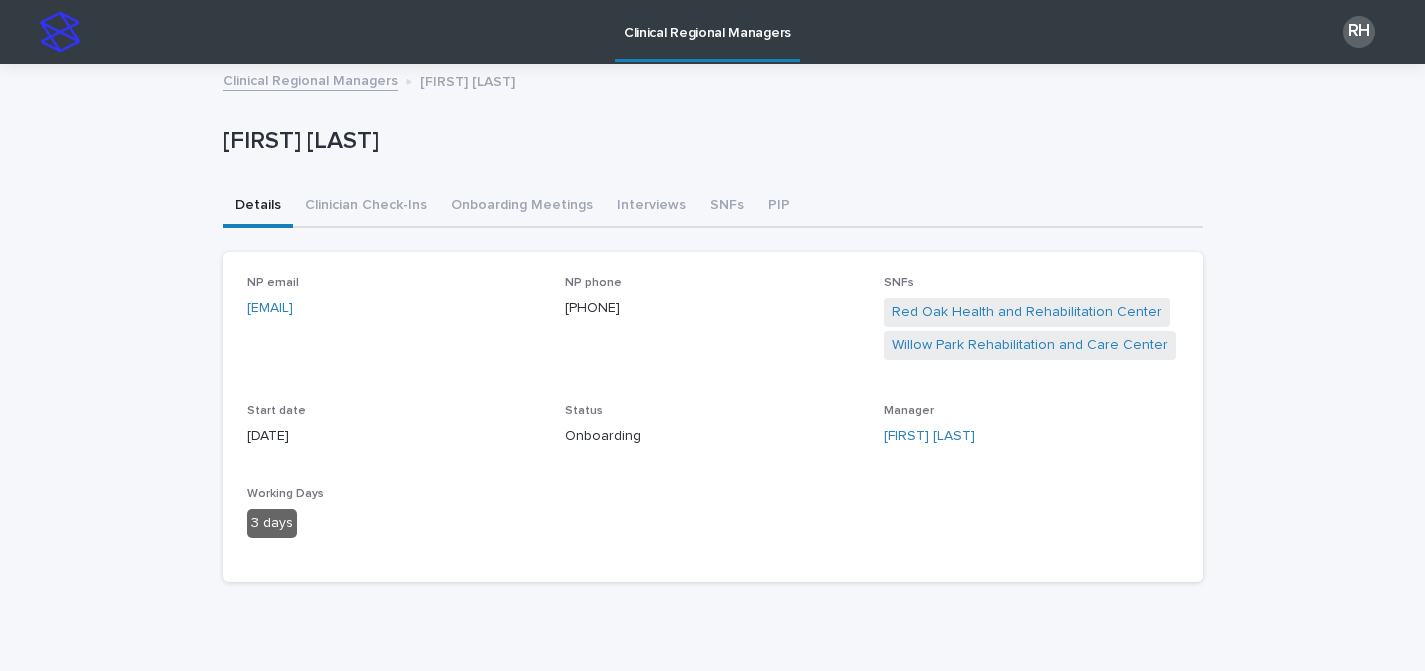click on "Clinical Regional Managers" at bounding box center [310, 79] 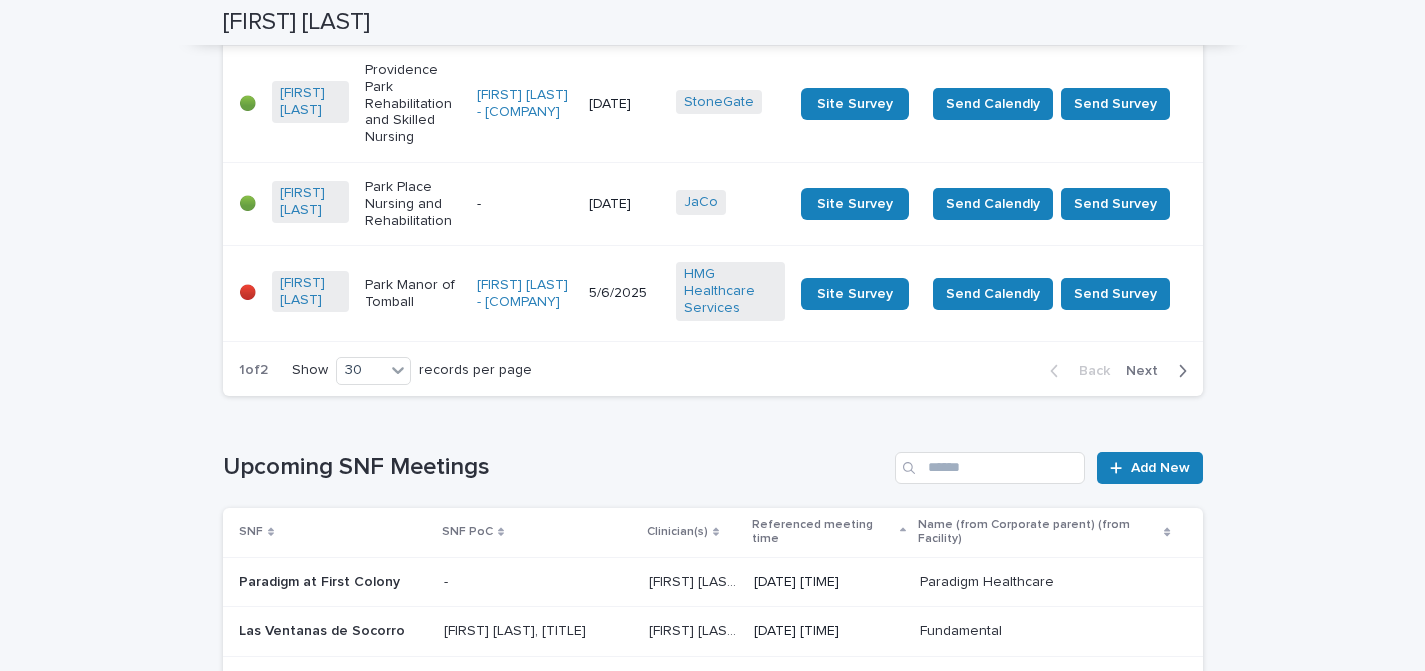 scroll, scrollTop: 6524, scrollLeft: 0, axis: vertical 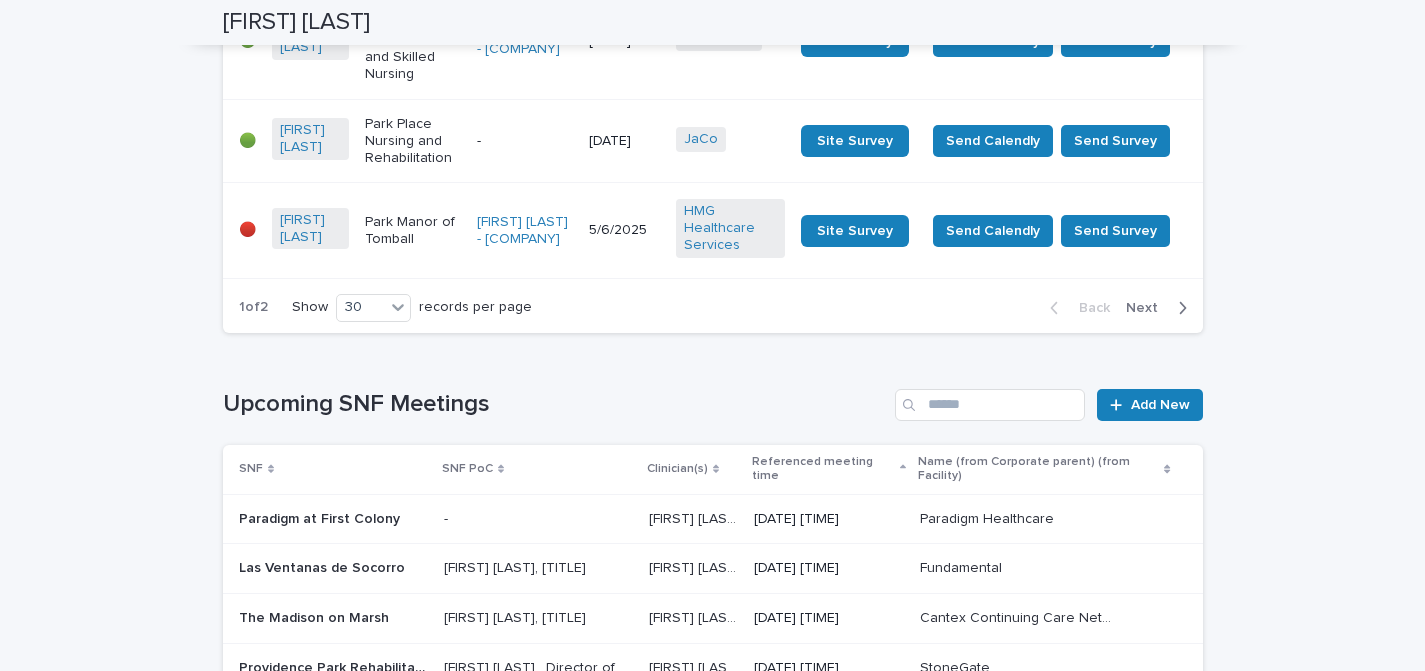click on "5/6/2025" at bounding box center (624, 230) 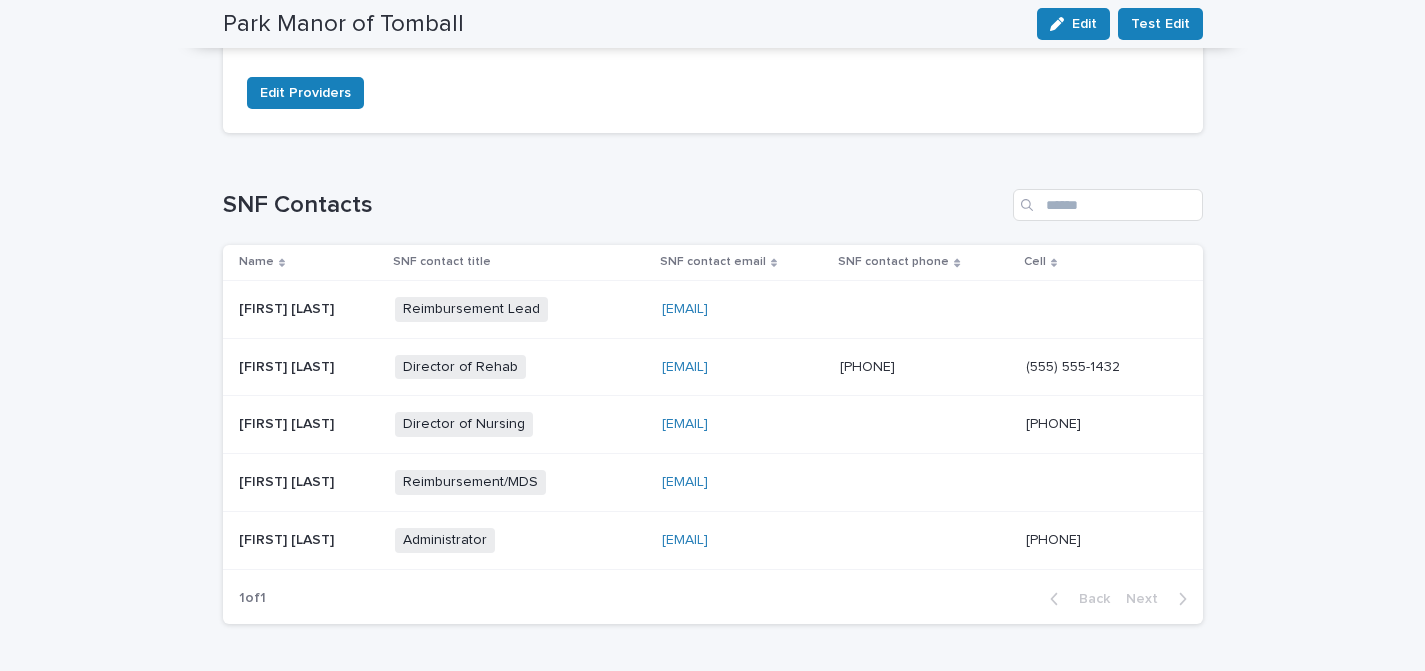 scroll, scrollTop: 648, scrollLeft: 0, axis: vertical 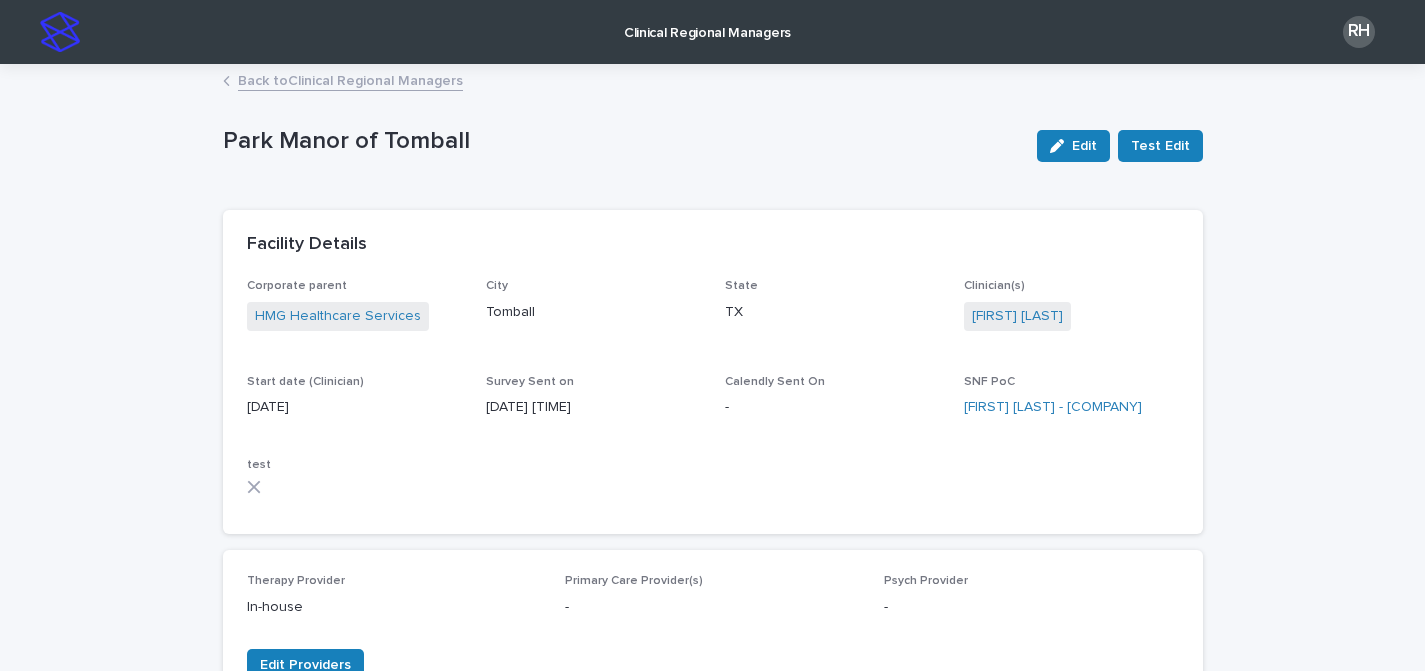 click on "Clinical Regional Managers" at bounding box center (707, 31) 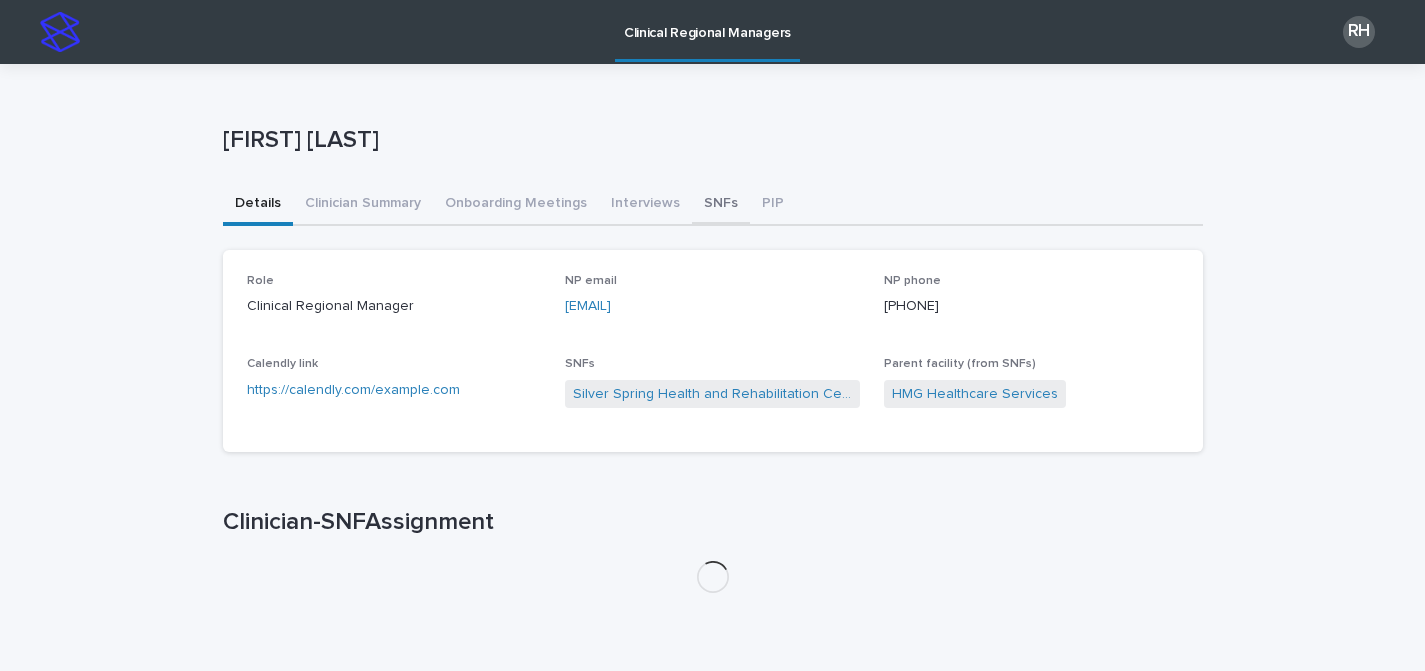 click on "SNFs" at bounding box center (721, 205) 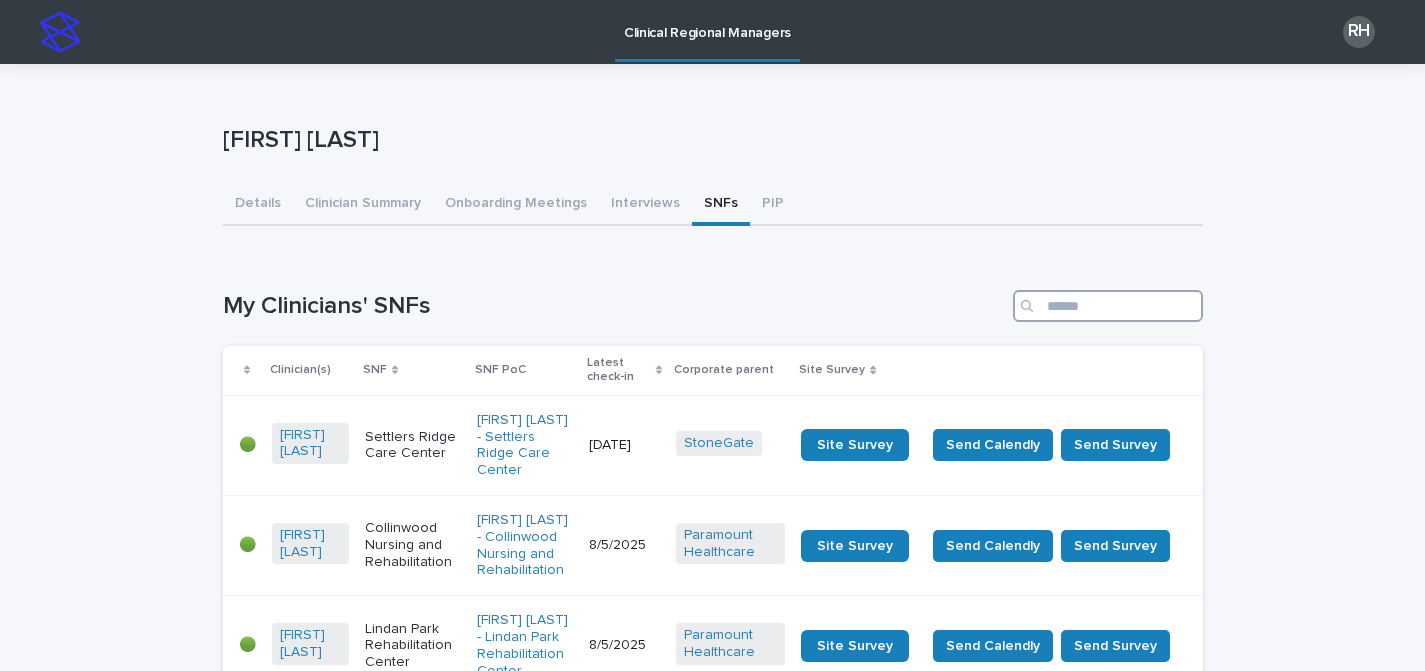 click at bounding box center (1108, 306) 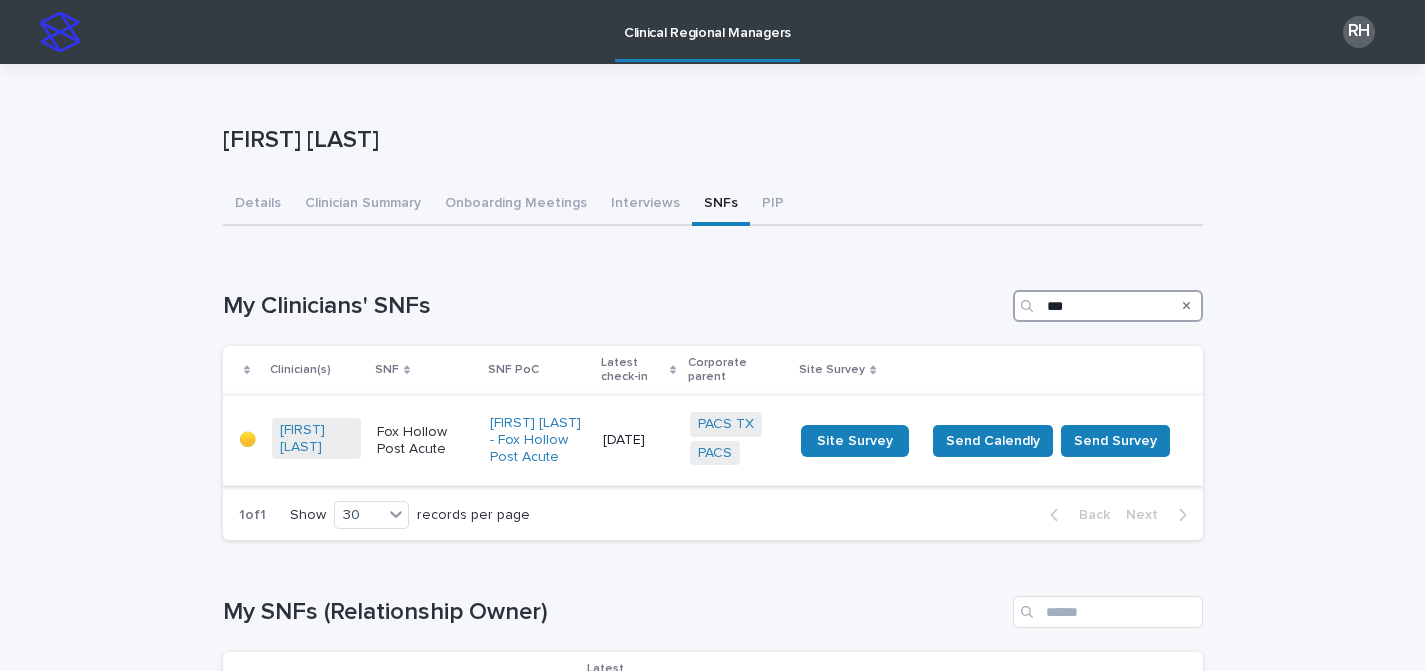 type on "***" 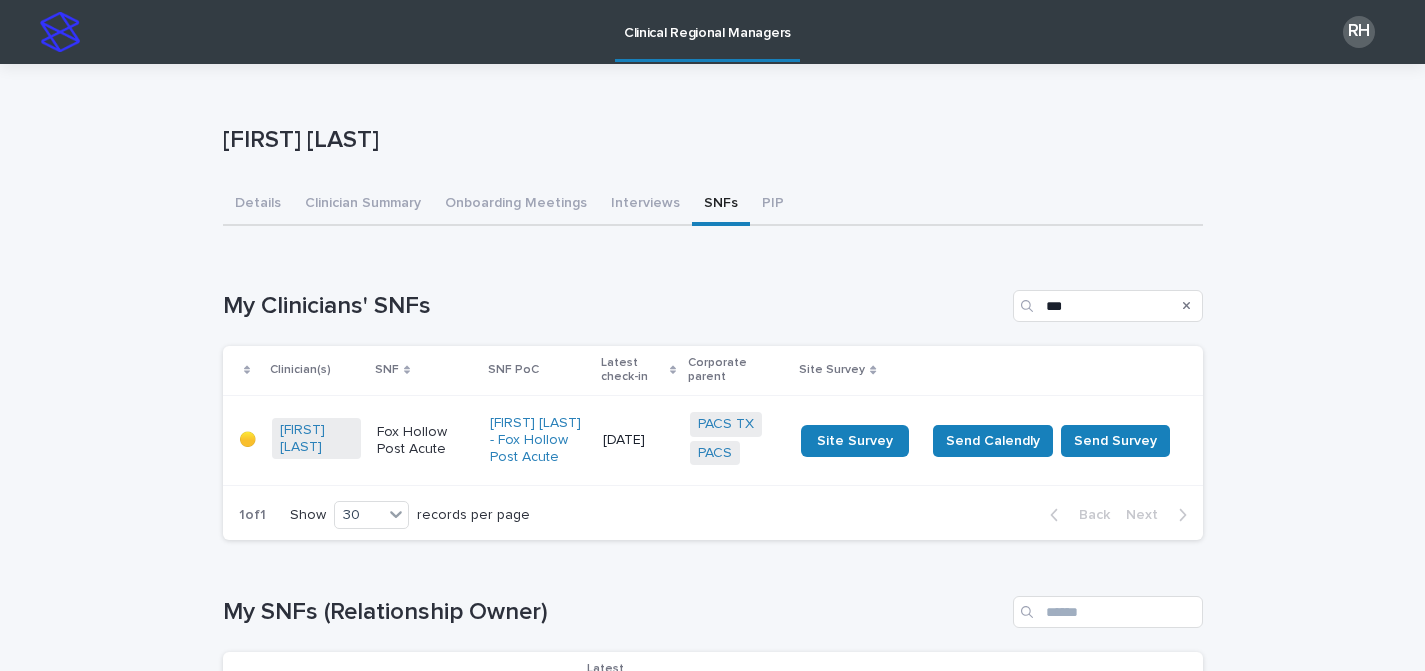 click on "[DATE]" at bounding box center (638, 440) 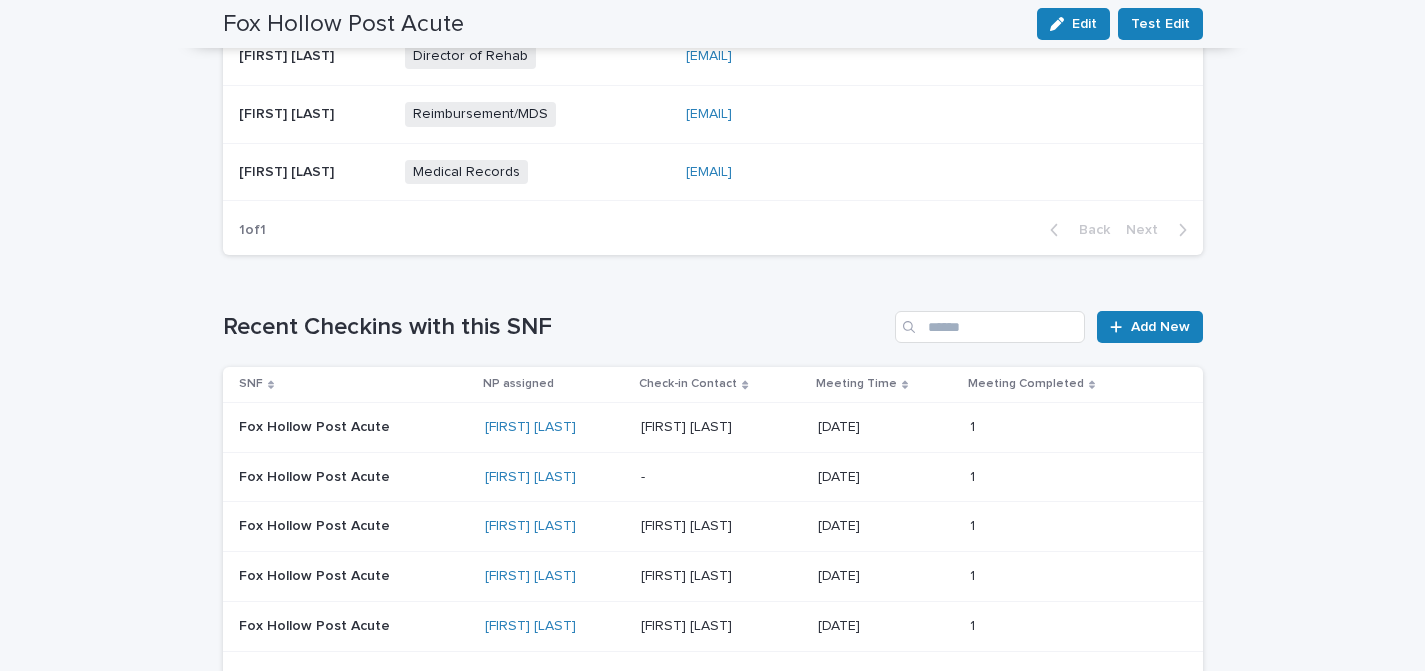 scroll, scrollTop: 1065, scrollLeft: 0, axis: vertical 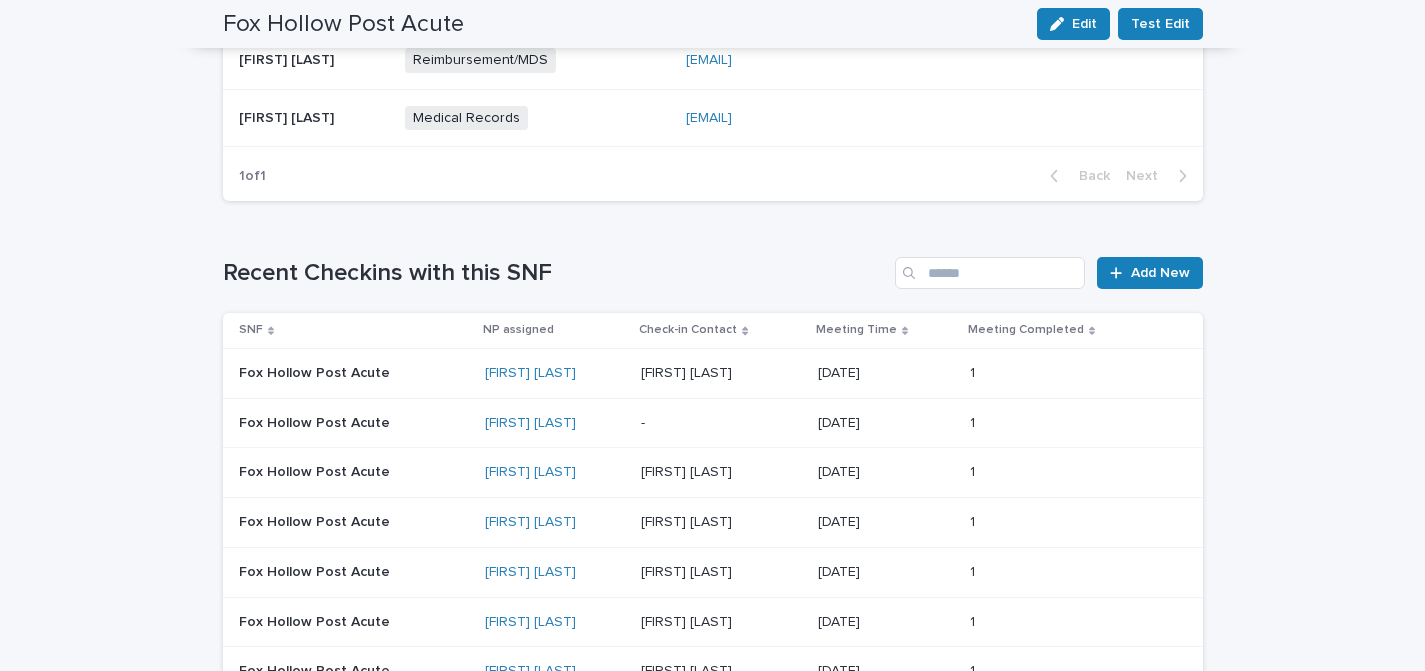 click on "Fox Hollow Post Acute" at bounding box center (339, 373) 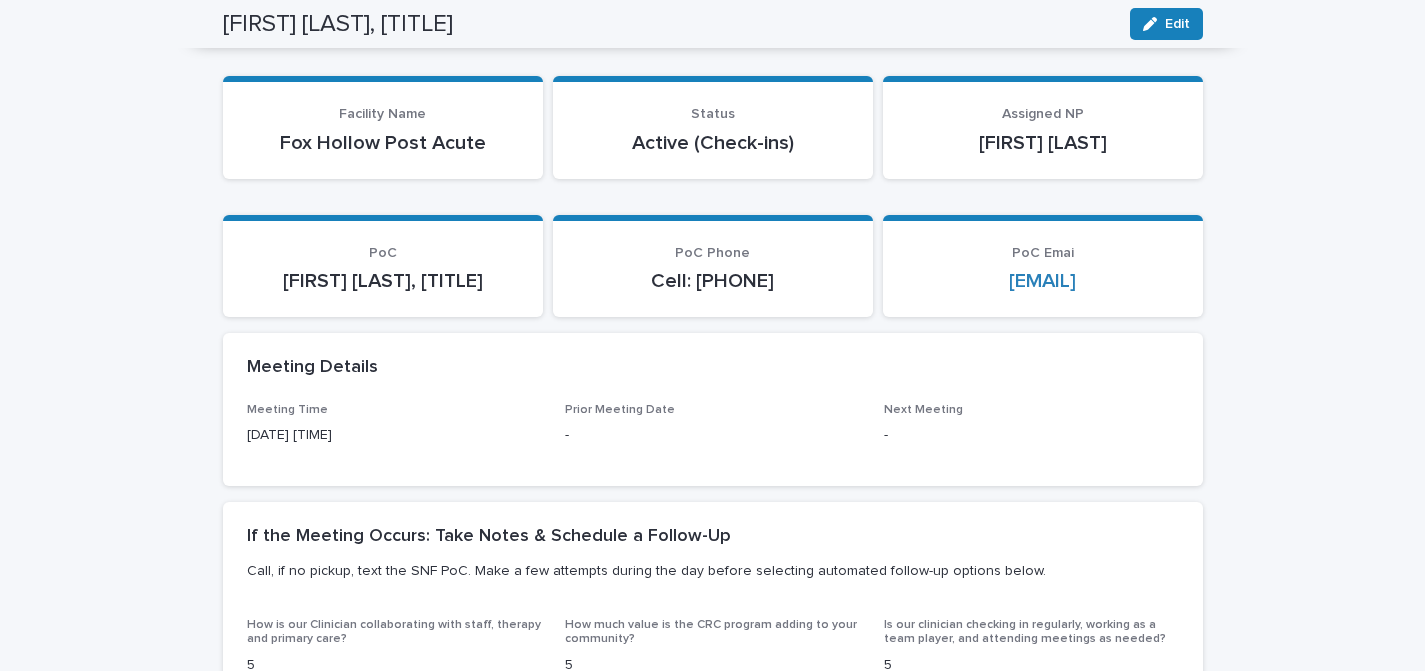 scroll, scrollTop: 0, scrollLeft: 0, axis: both 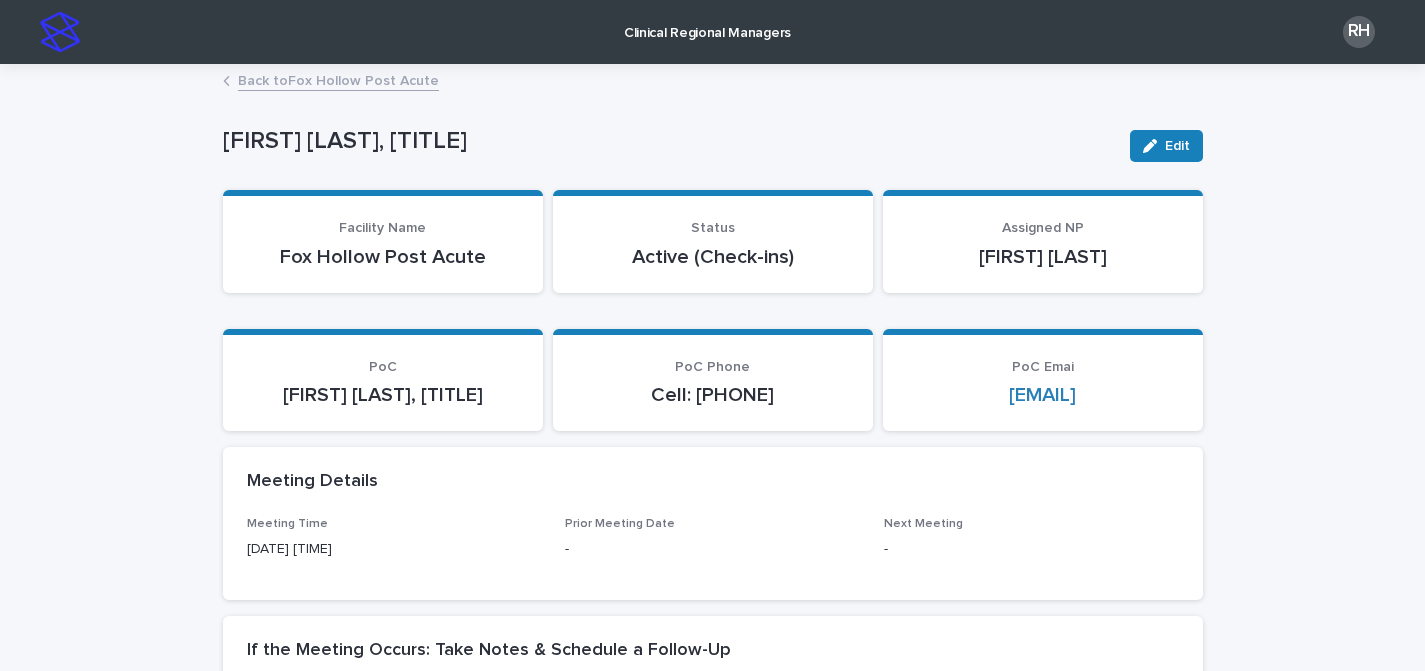 click on "Back to  [COMPANY]" at bounding box center (338, 79) 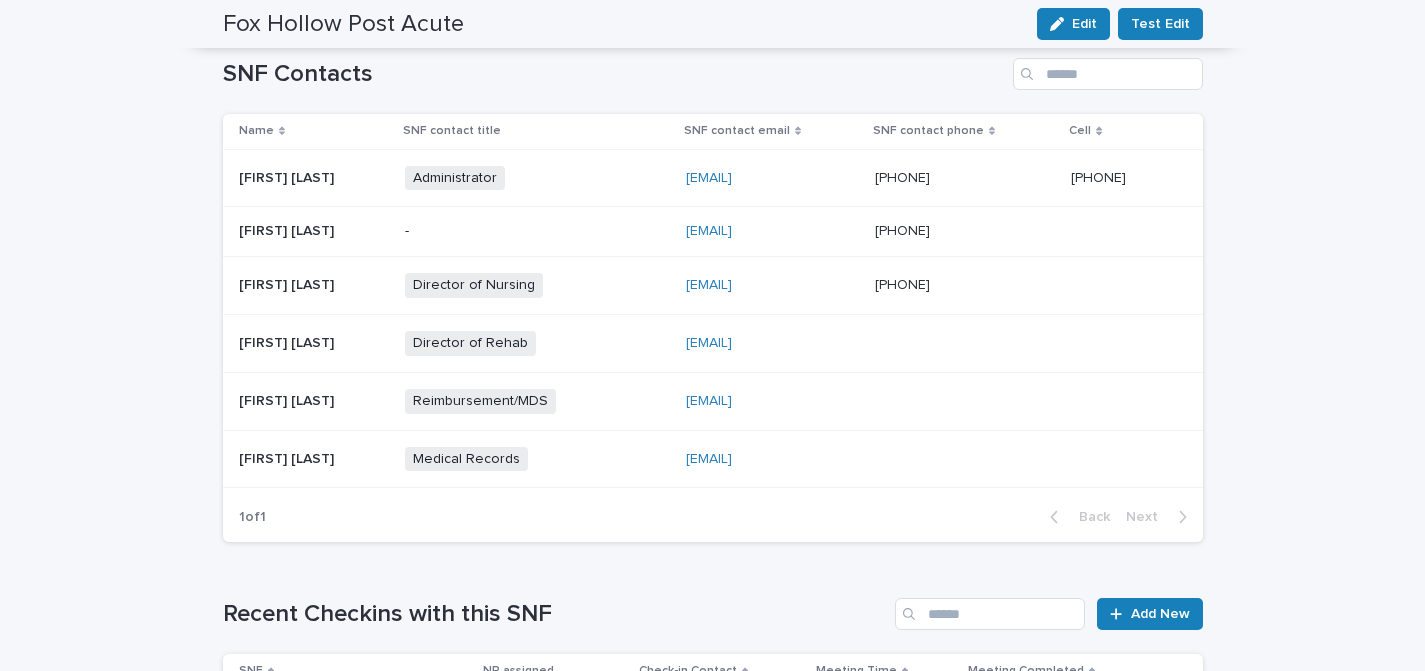 scroll, scrollTop: 704, scrollLeft: 0, axis: vertical 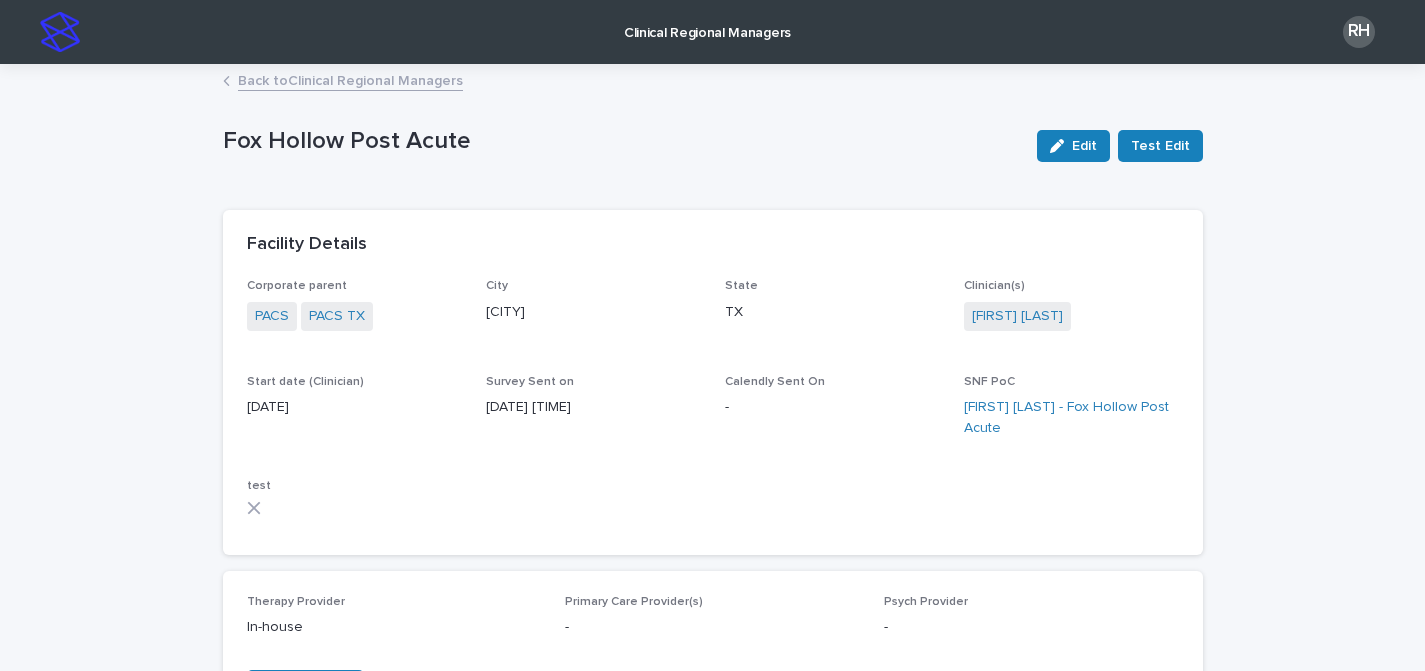 click on "Clinical Regional Managers" at bounding box center [707, 21] 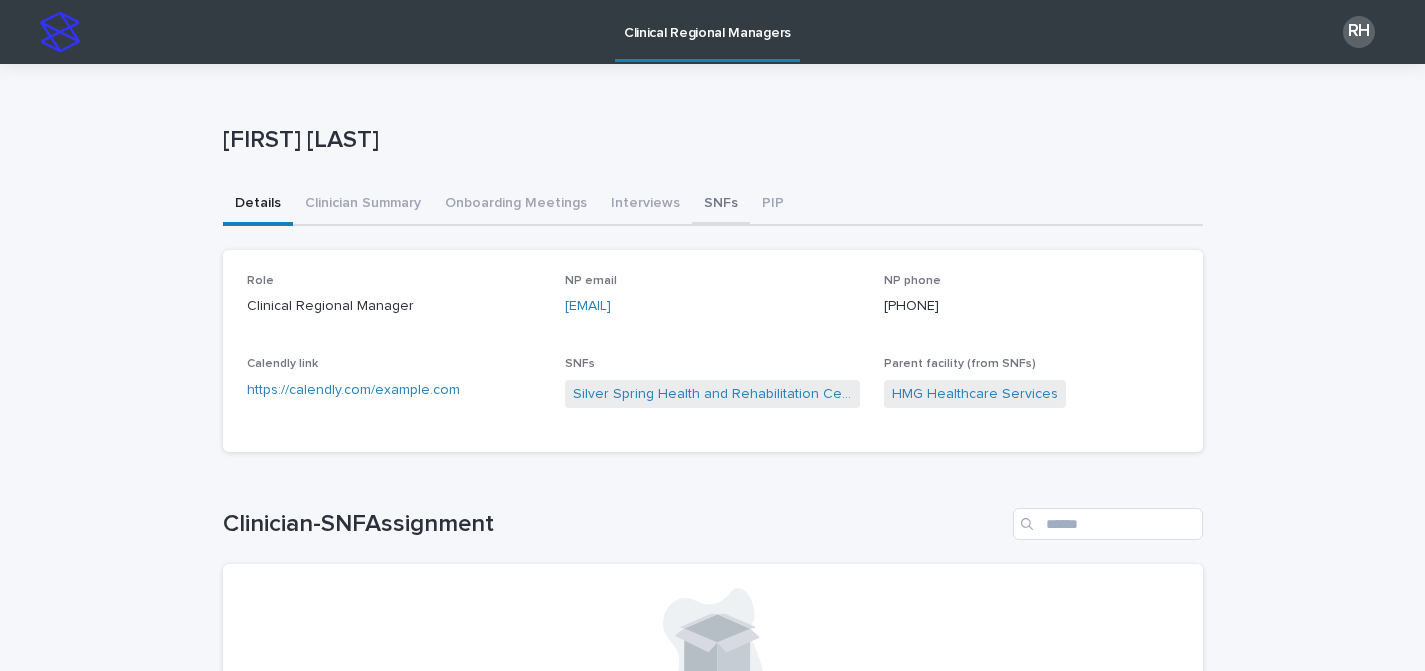 click on "SNFs" at bounding box center [721, 205] 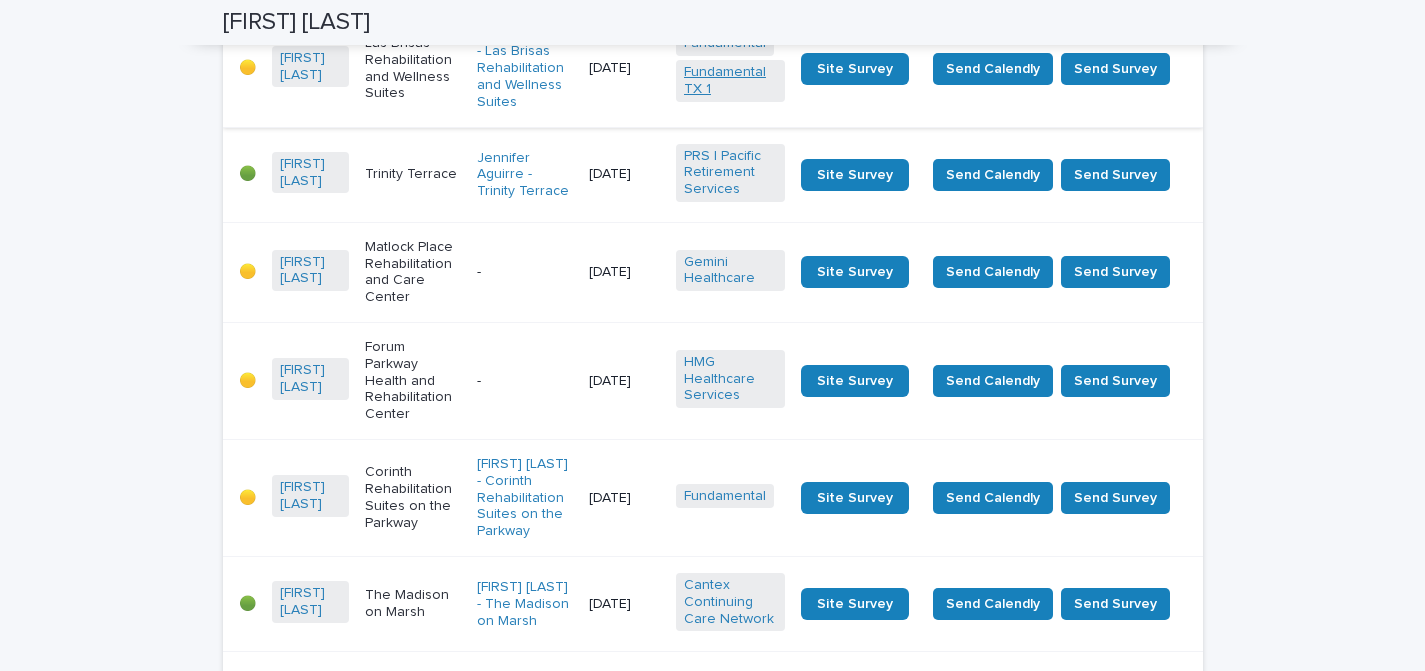 scroll, scrollTop: 985, scrollLeft: 0, axis: vertical 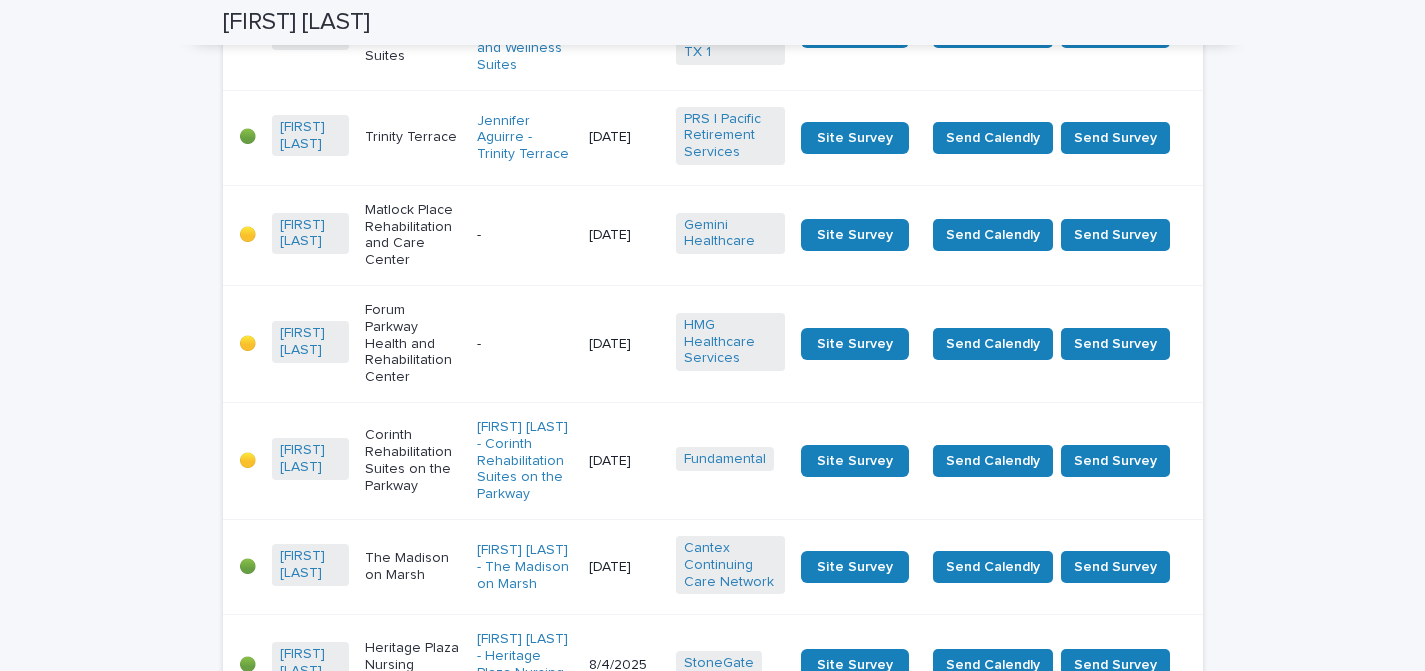 click on "[FIRST] [LAST]" at bounding box center (311, 459) 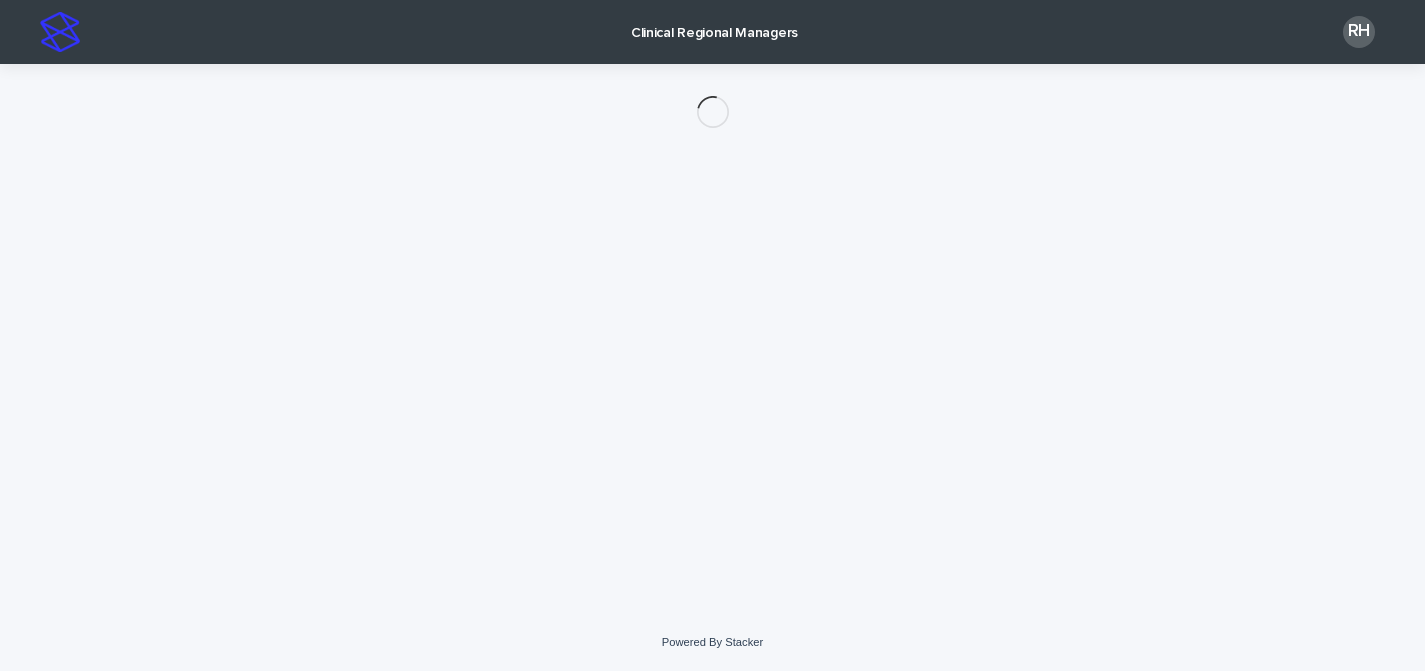 scroll, scrollTop: 0, scrollLeft: 0, axis: both 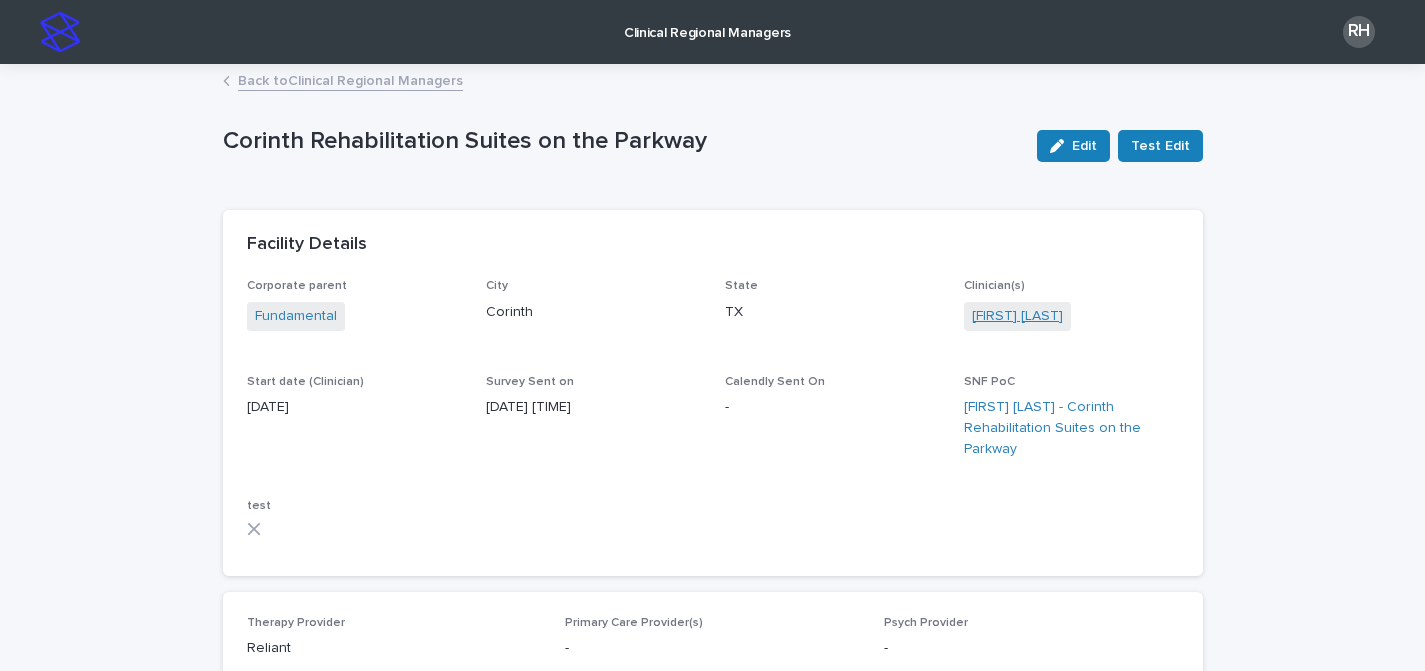 click on "[FIRST] [LAST]" at bounding box center [1017, 316] 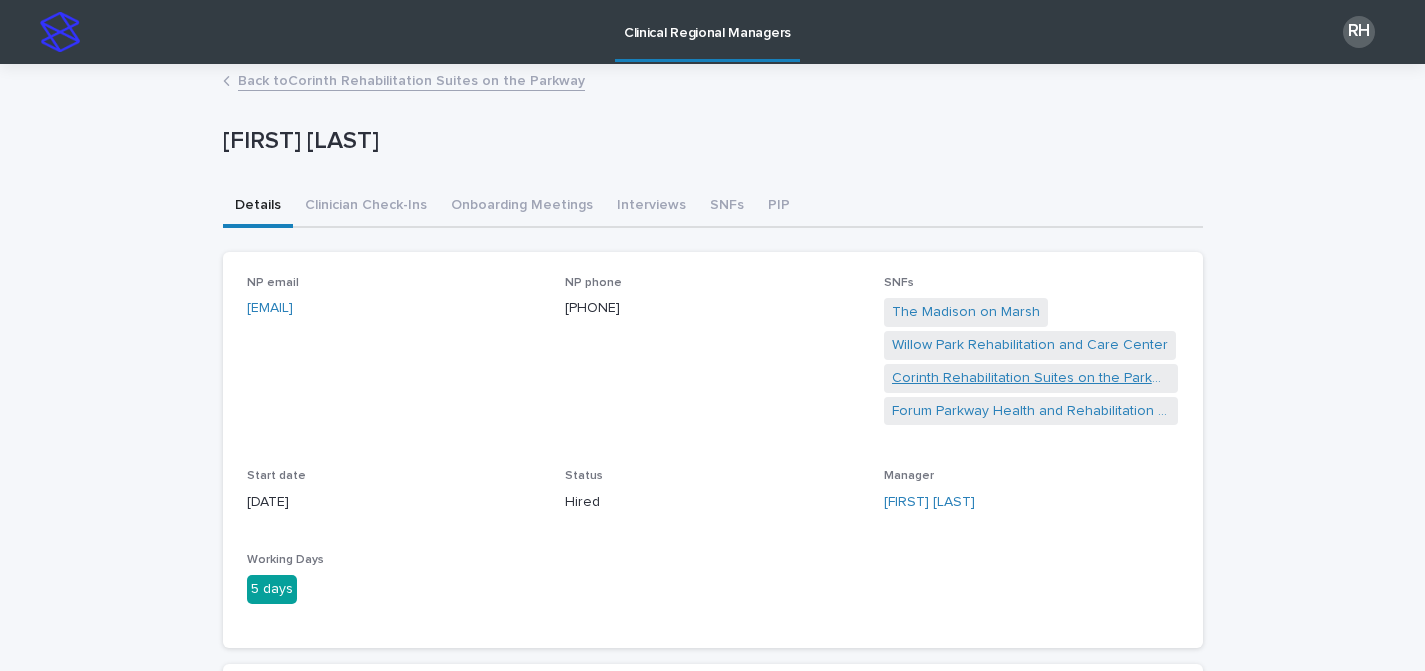 click on "Corinth Rehabilitation Suites on the Parkway" at bounding box center (1031, 378) 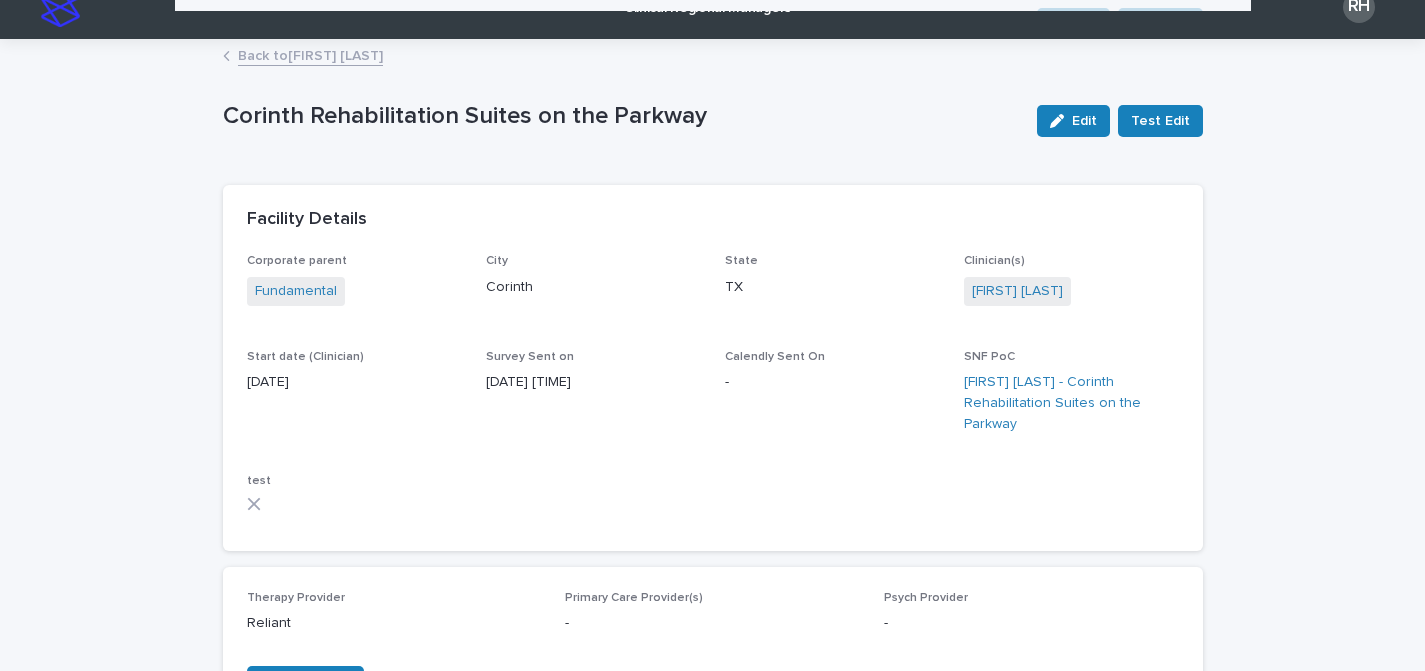 scroll, scrollTop: 6, scrollLeft: 0, axis: vertical 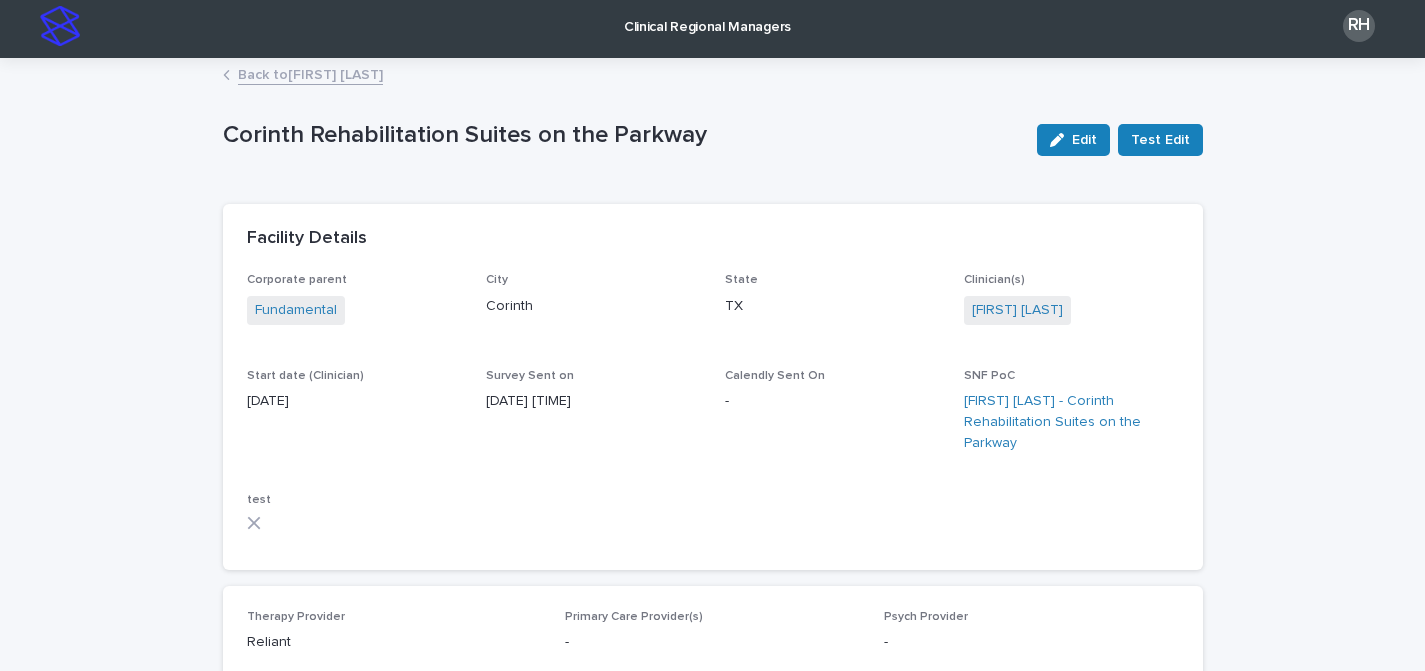 click on "Back to [FIRST] [LAST]" at bounding box center (310, 73) 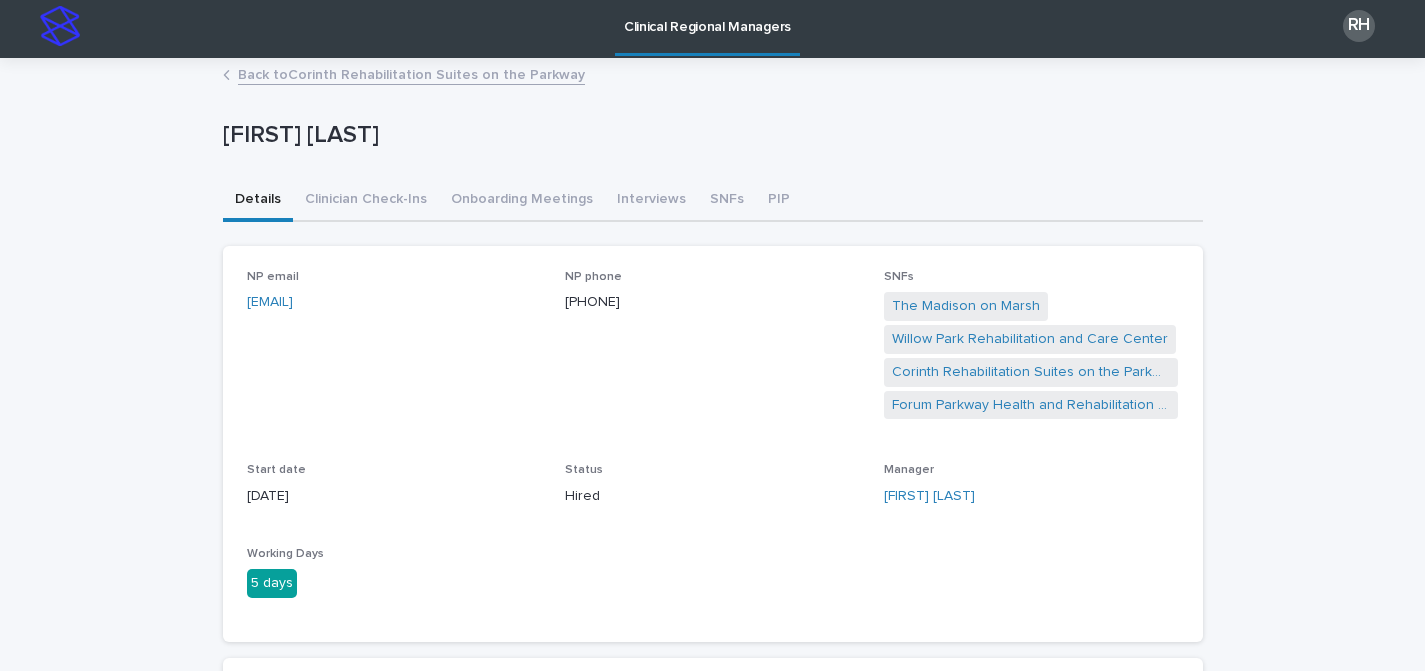 scroll, scrollTop: 0, scrollLeft: 0, axis: both 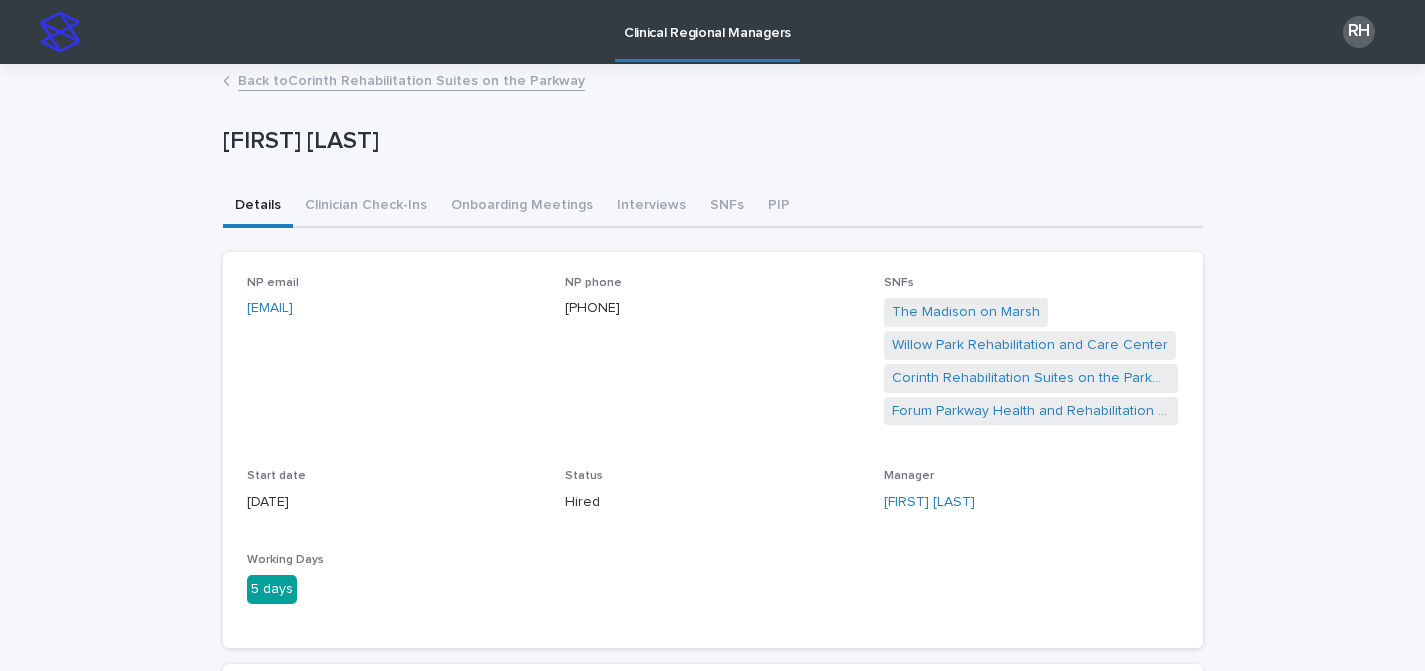 click on "Back to  [COMPANY] on the Parkway" at bounding box center [411, 79] 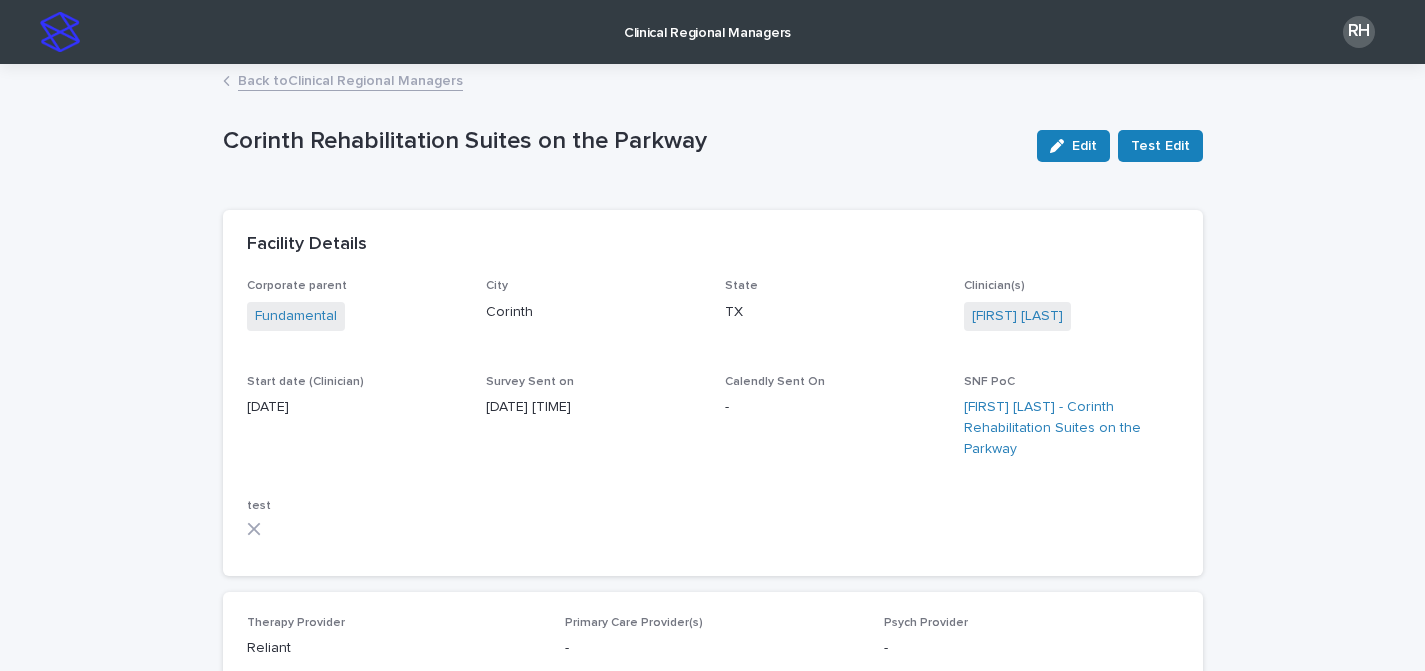 click on "Back to  Clinical Regional Managers" at bounding box center [350, 79] 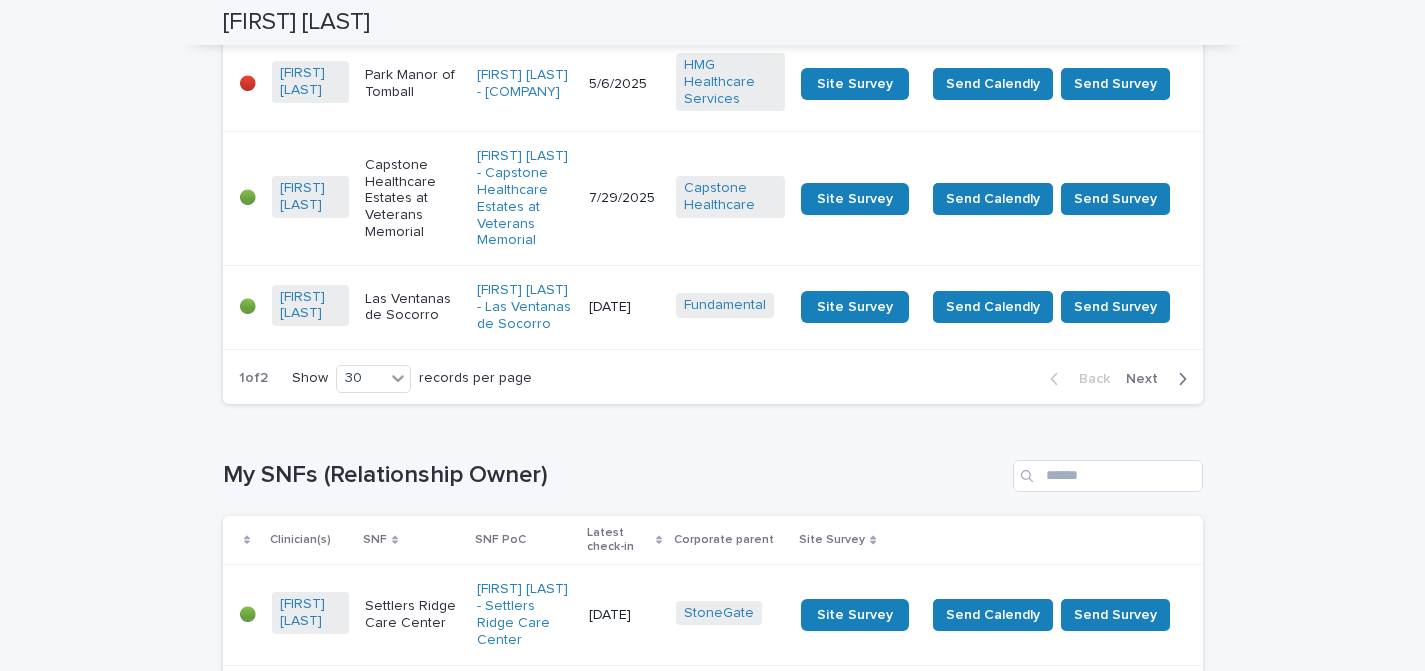 scroll, scrollTop: 3200, scrollLeft: 0, axis: vertical 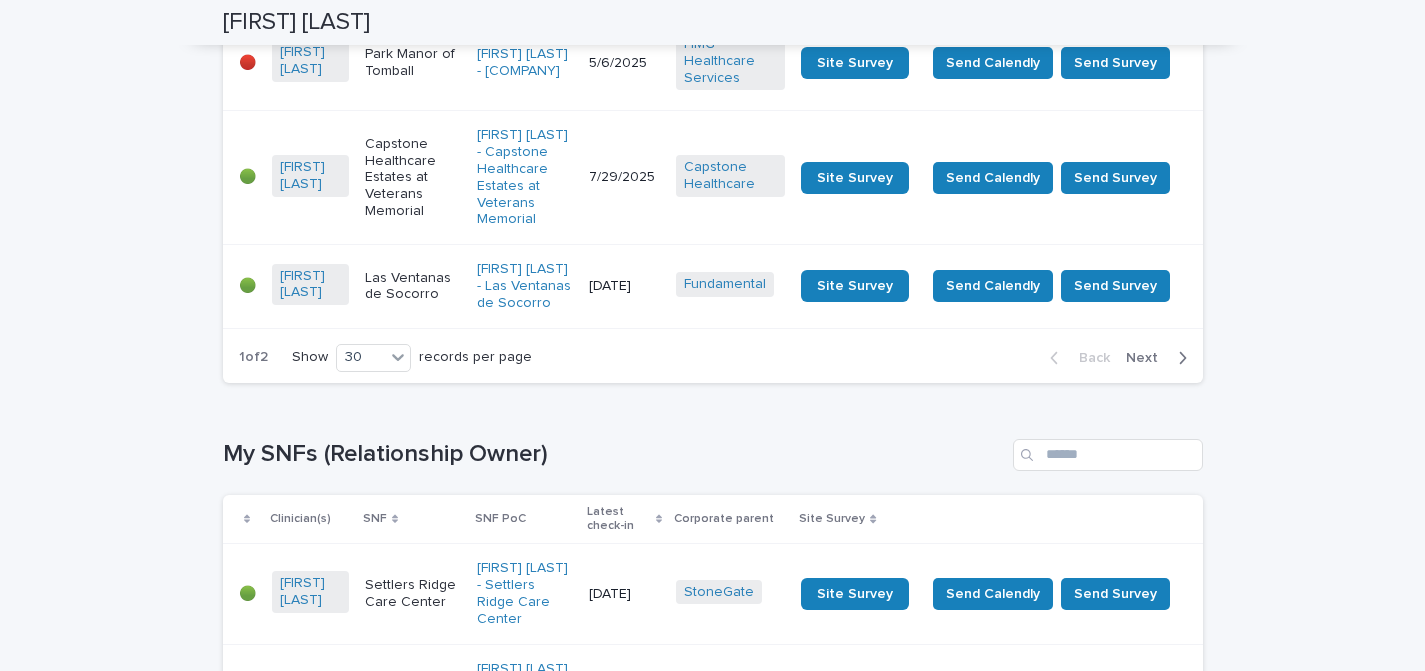 click on "Next" at bounding box center [1148, 358] 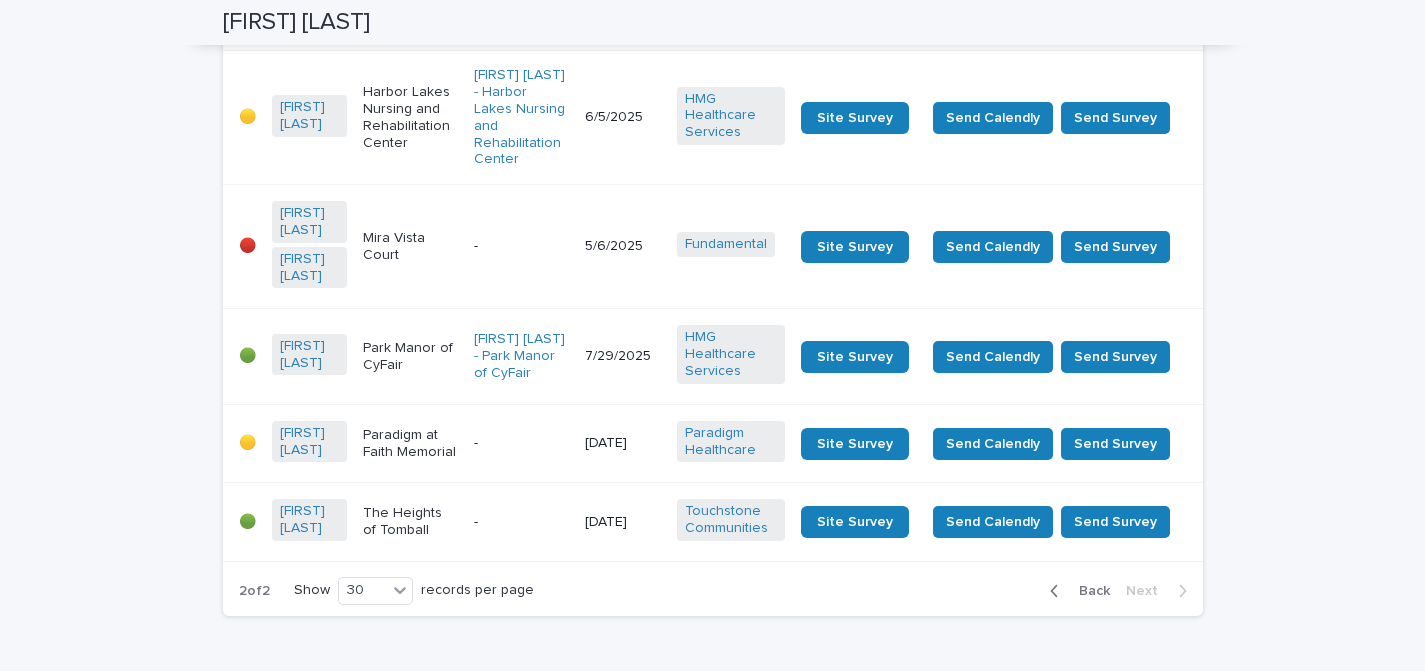 scroll, scrollTop: 602, scrollLeft: 0, axis: vertical 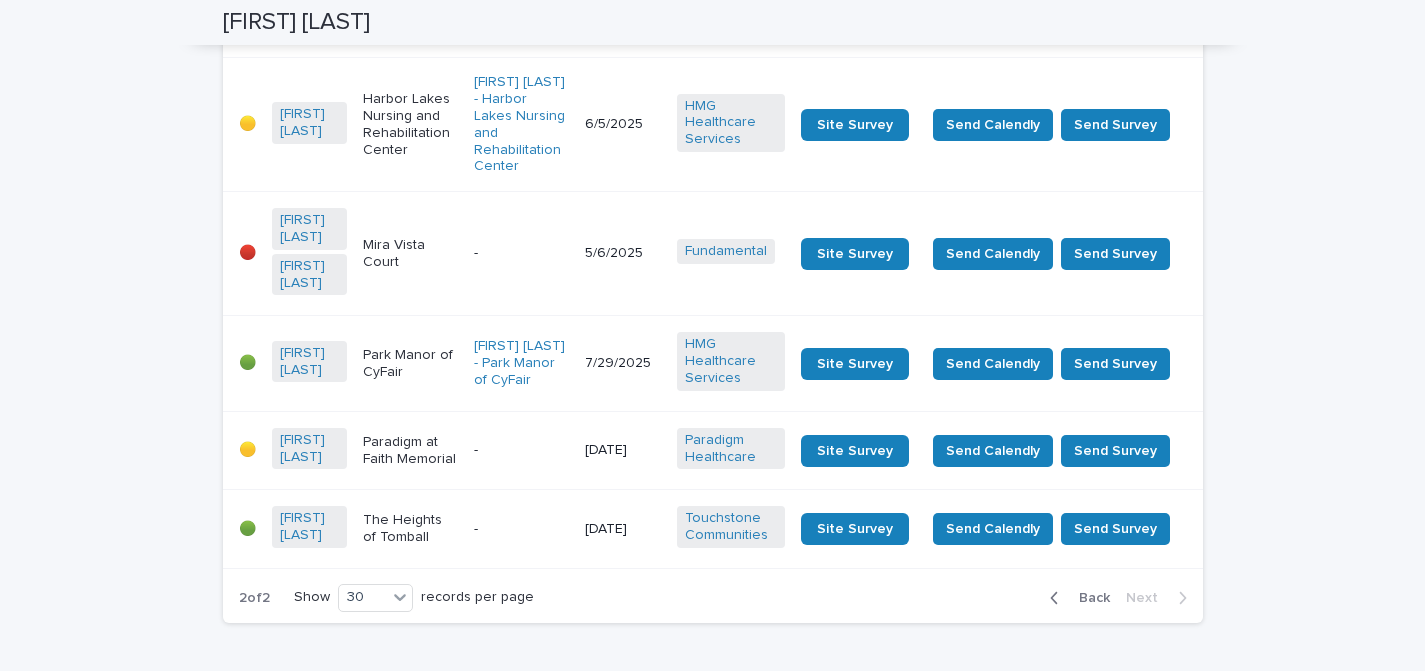 click on "Mira Vista Court" at bounding box center [410, 254] 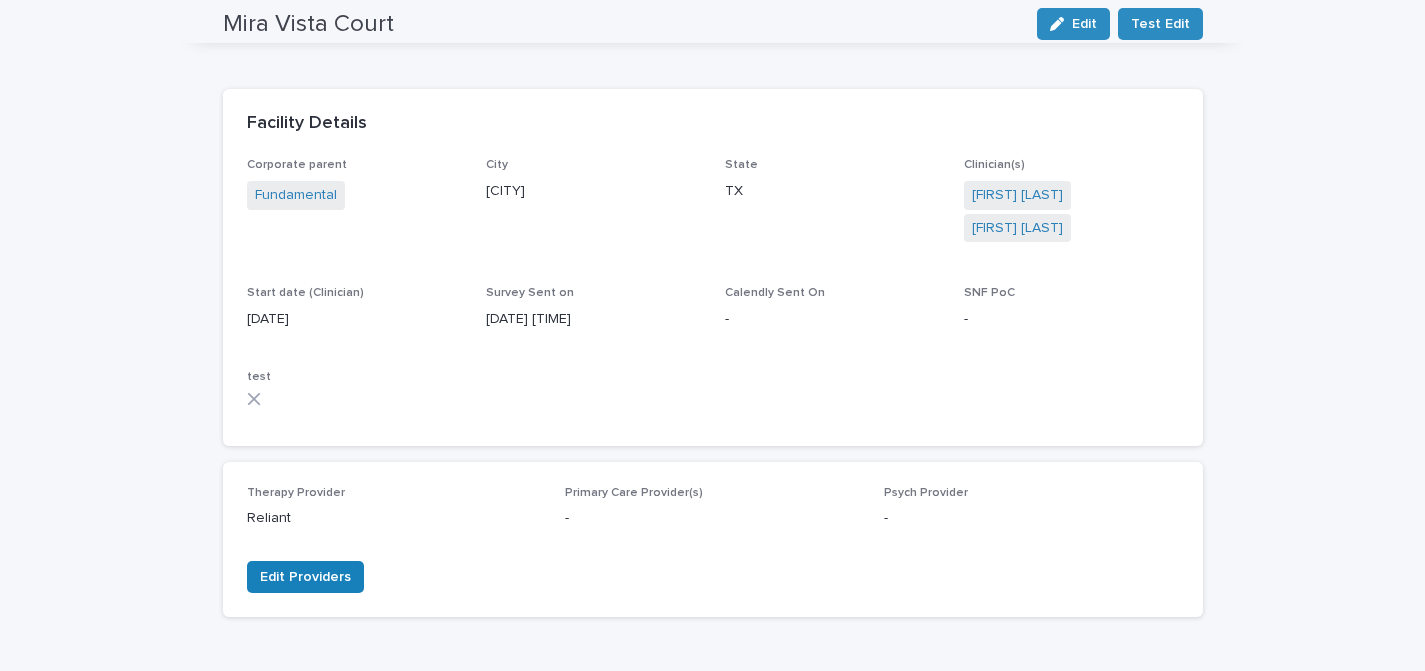 scroll, scrollTop: 0, scrollLeft: 0, axis: both 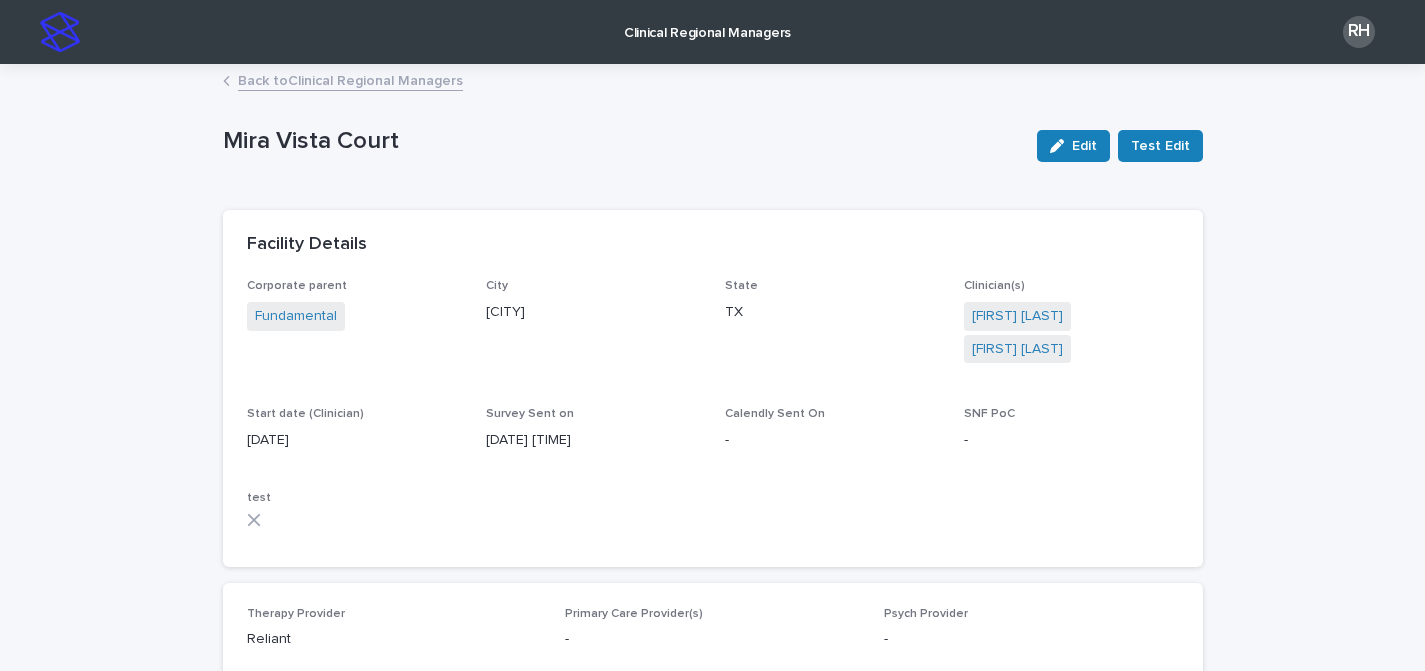 click on "Back to  Clinical Regional Managers" at bounding box center [350, 79] 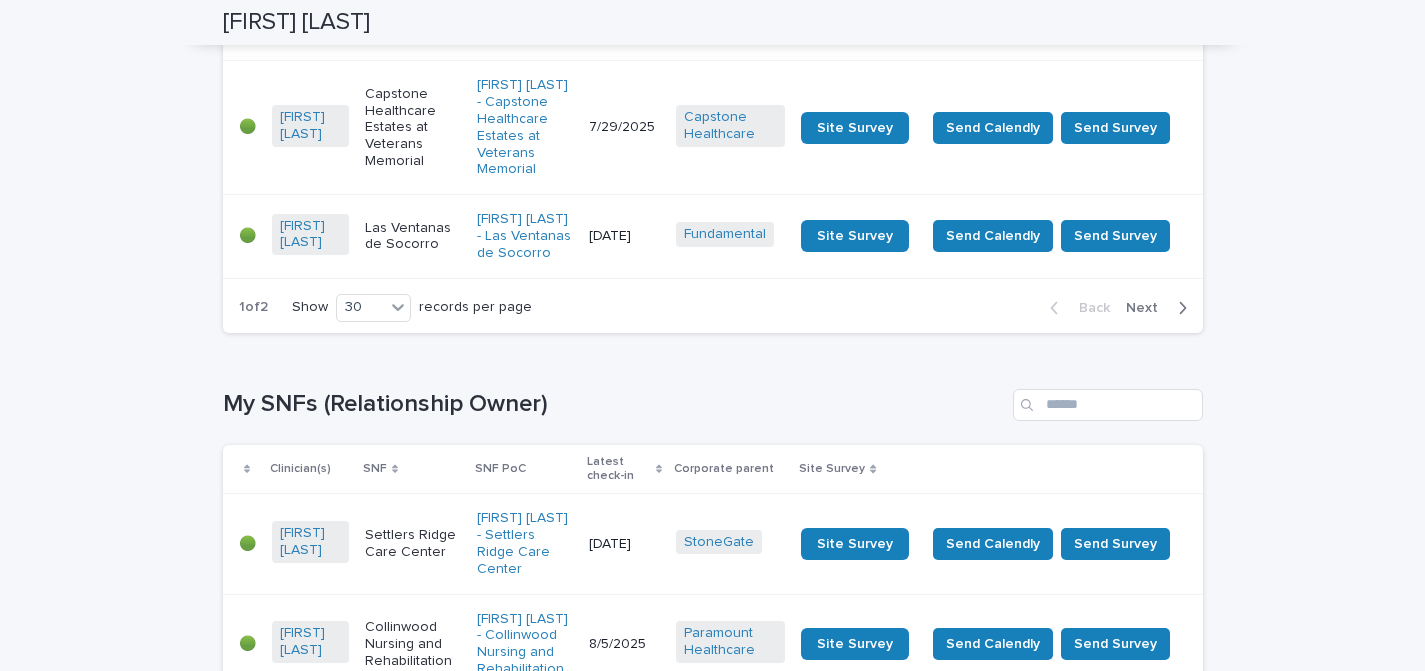 scroll, scrollTop: 3252, scrollLeft: 0, axis: vertical 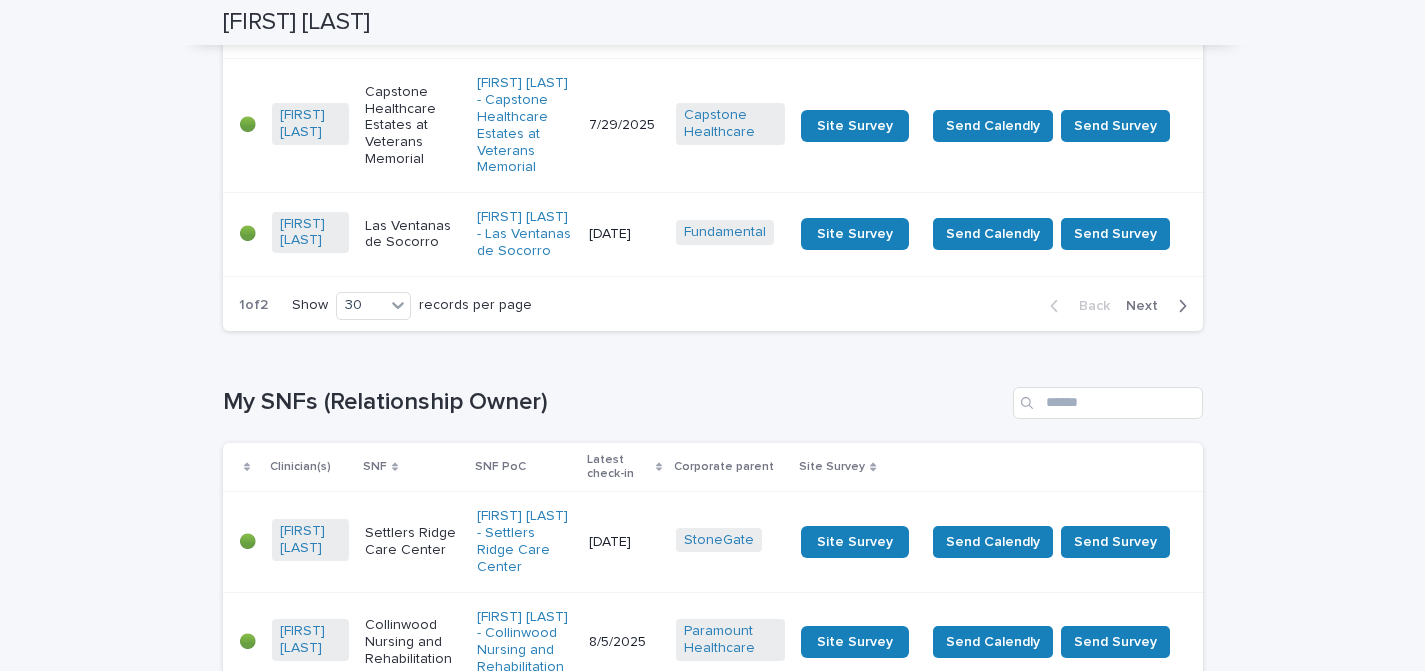 click on "Next" at bounding box center [1148, 306] 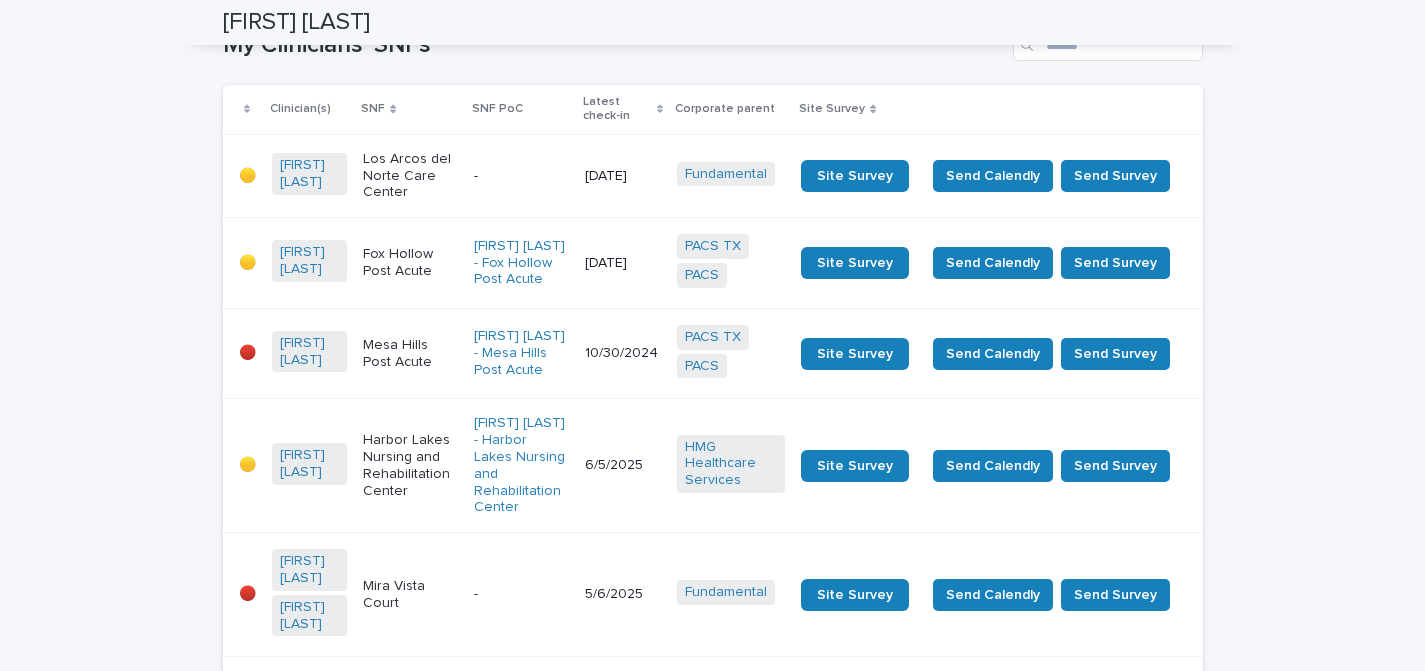scroll, scrollTop: 0, scrollLeft: 0, axis: both 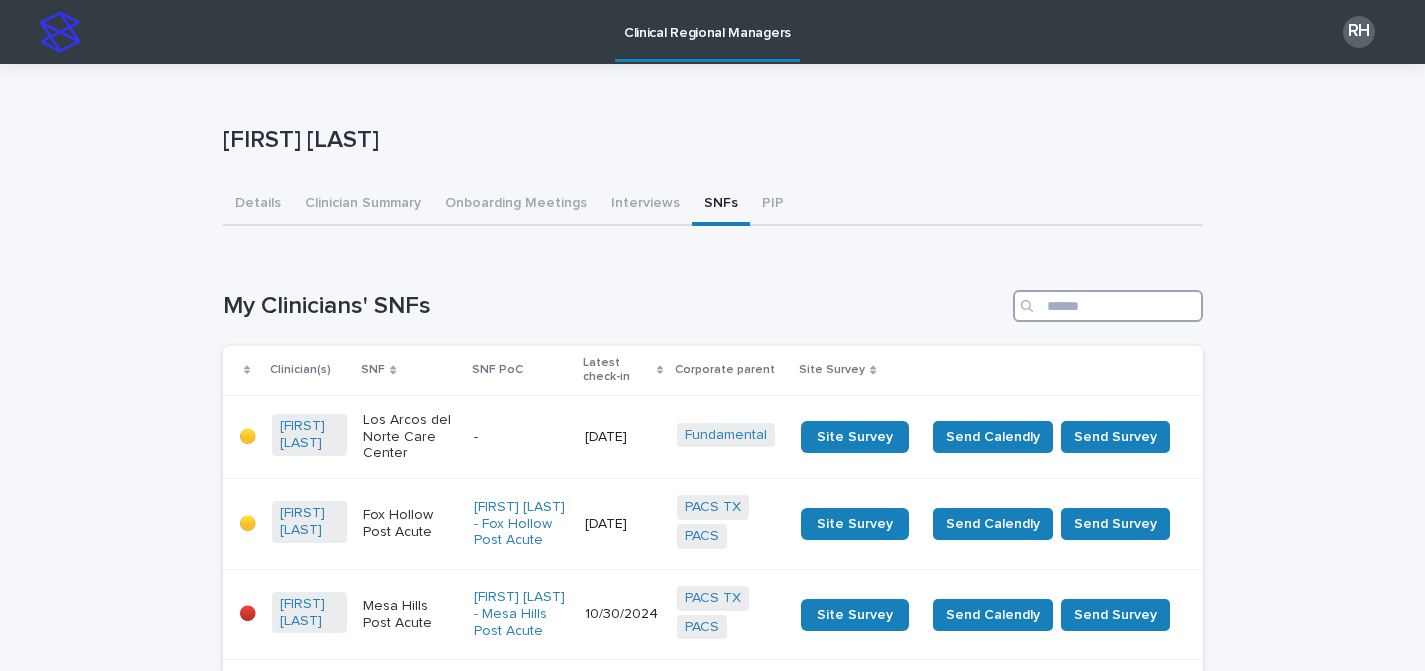 click at bounding box center (1108, 306) 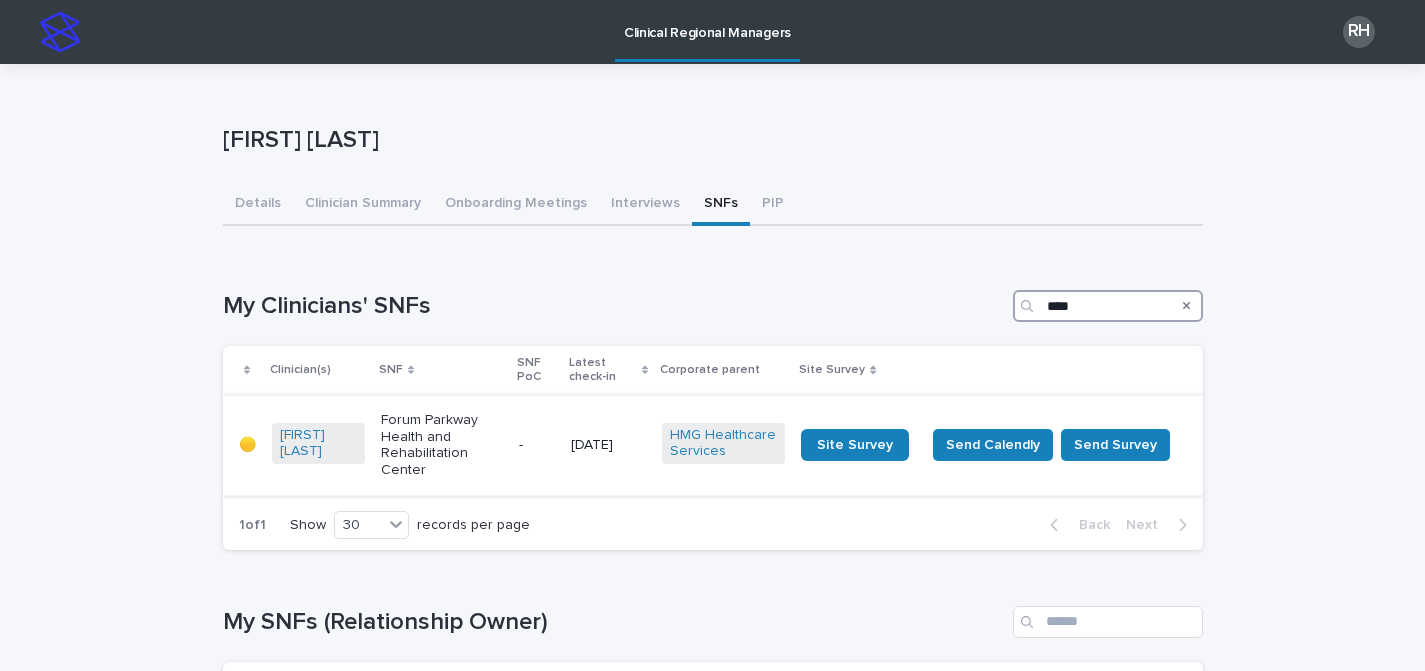 type on "****" 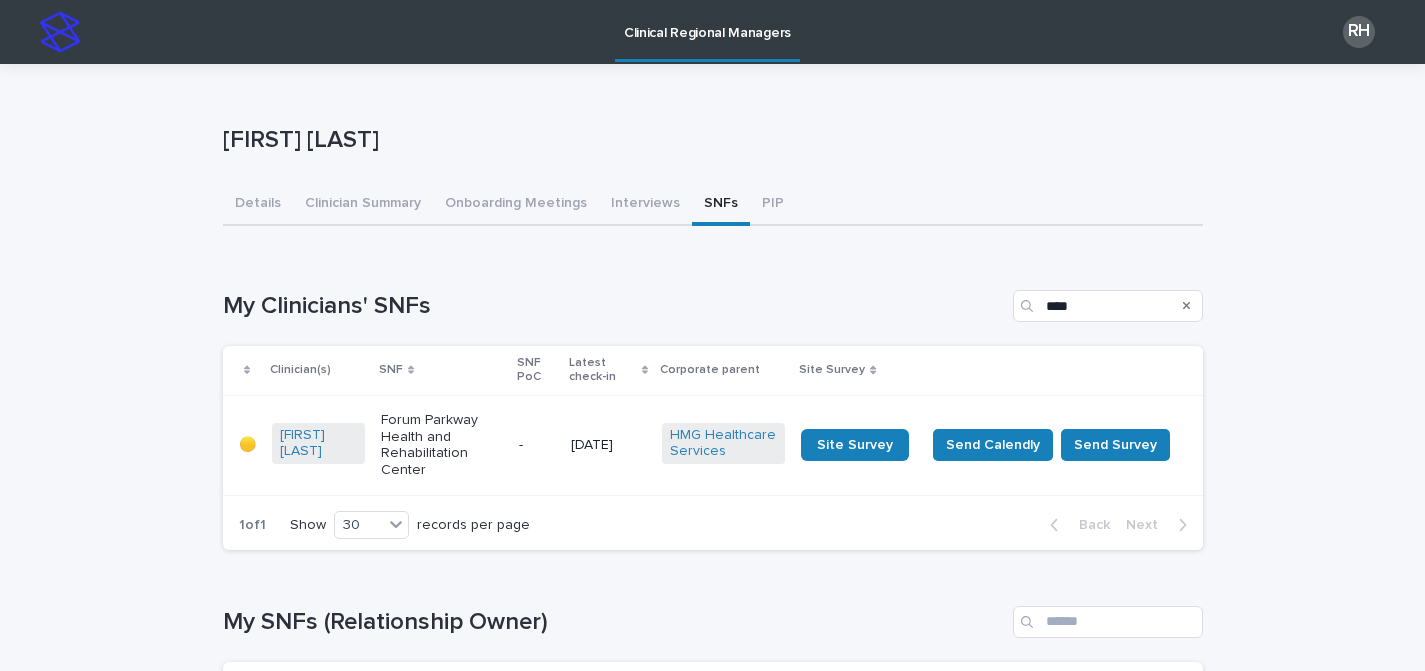 click on "[DATE]" at bounding box center [608, 445] 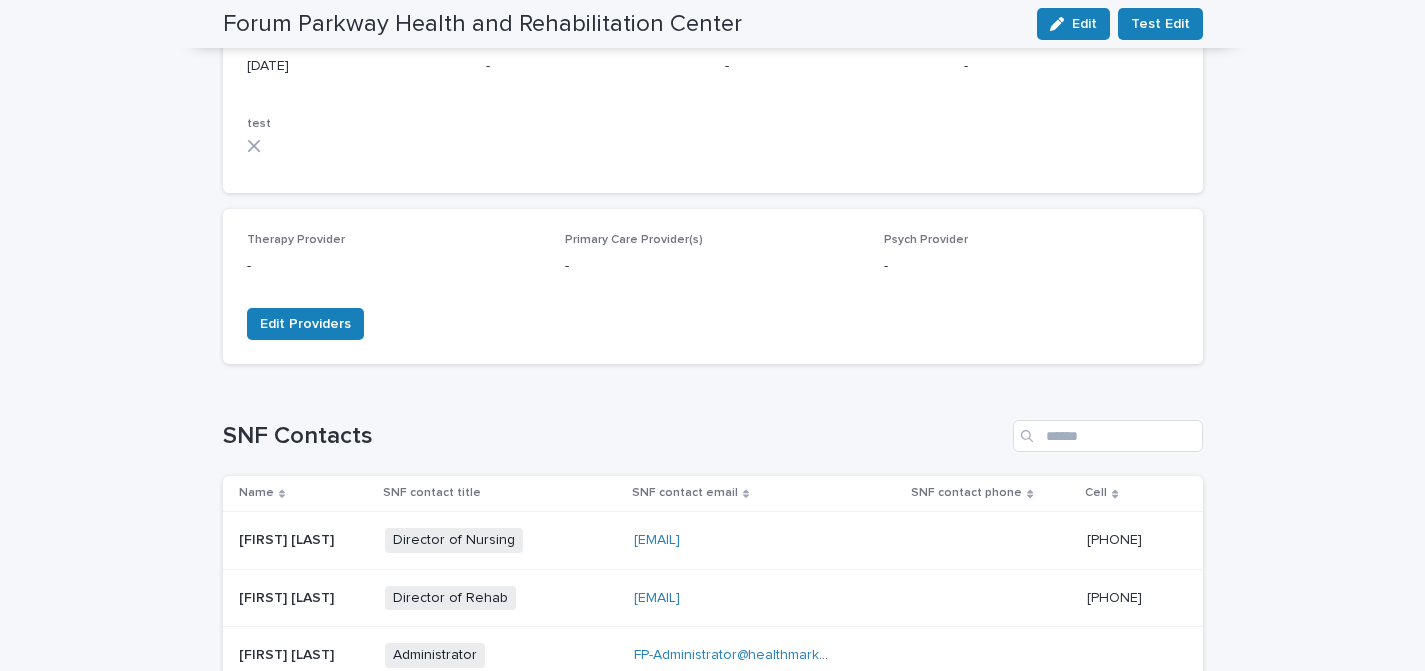 scroll, scrollTop: 0, scrollLeft: 0, axis: both 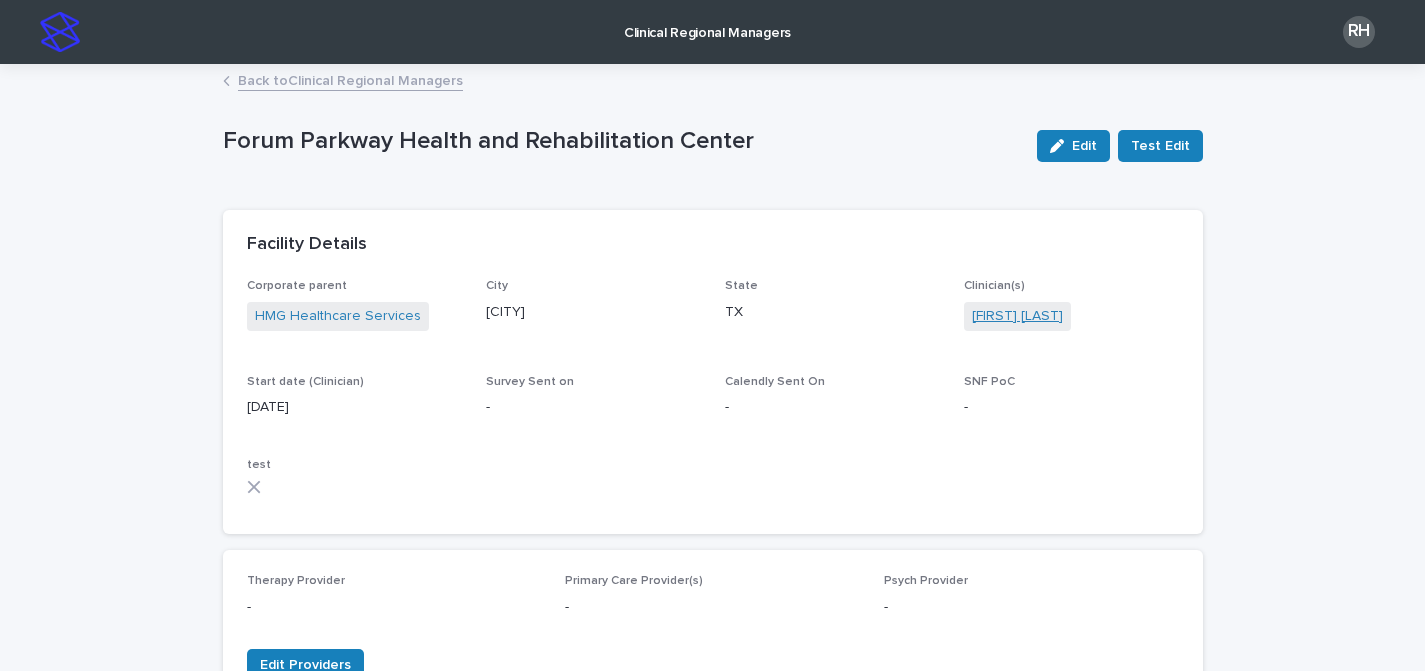 click on "[FIRST] [LAST]" at bounding box center (1017, 316) 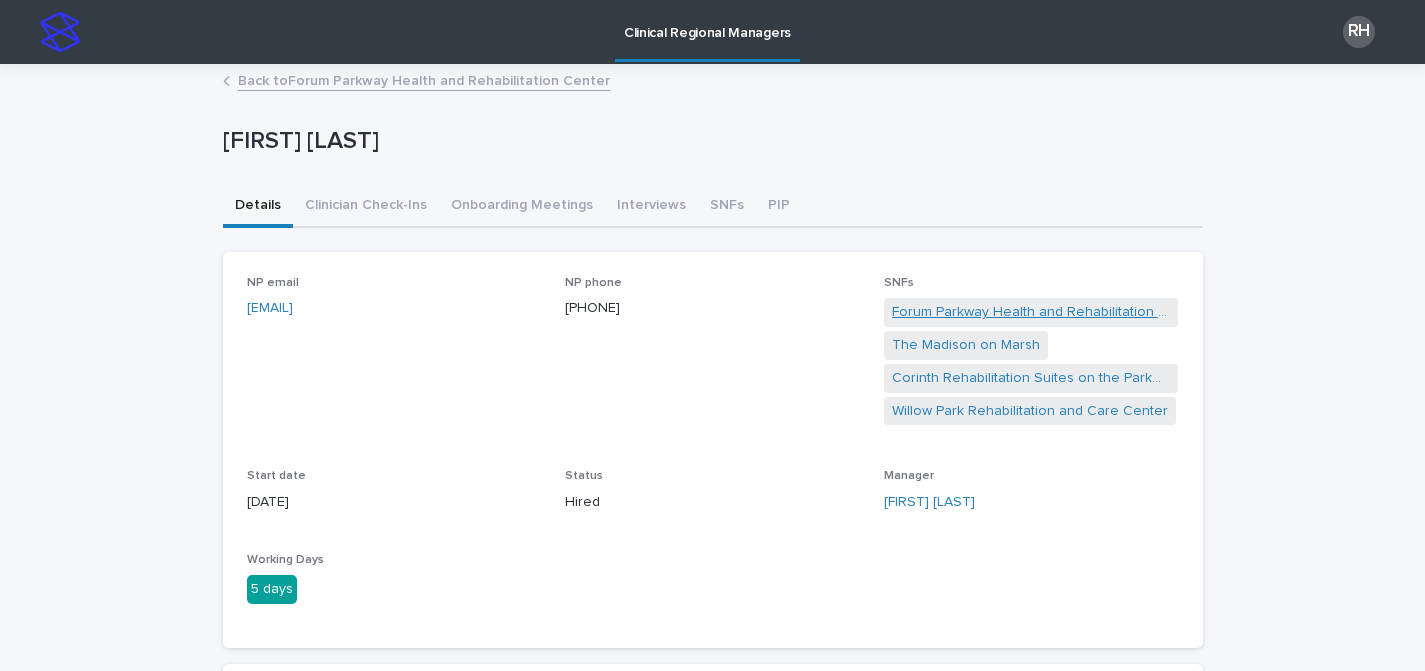 click on "Forum Parkway Health and Rehabilitation Center" at bounding box center [1031, 312] 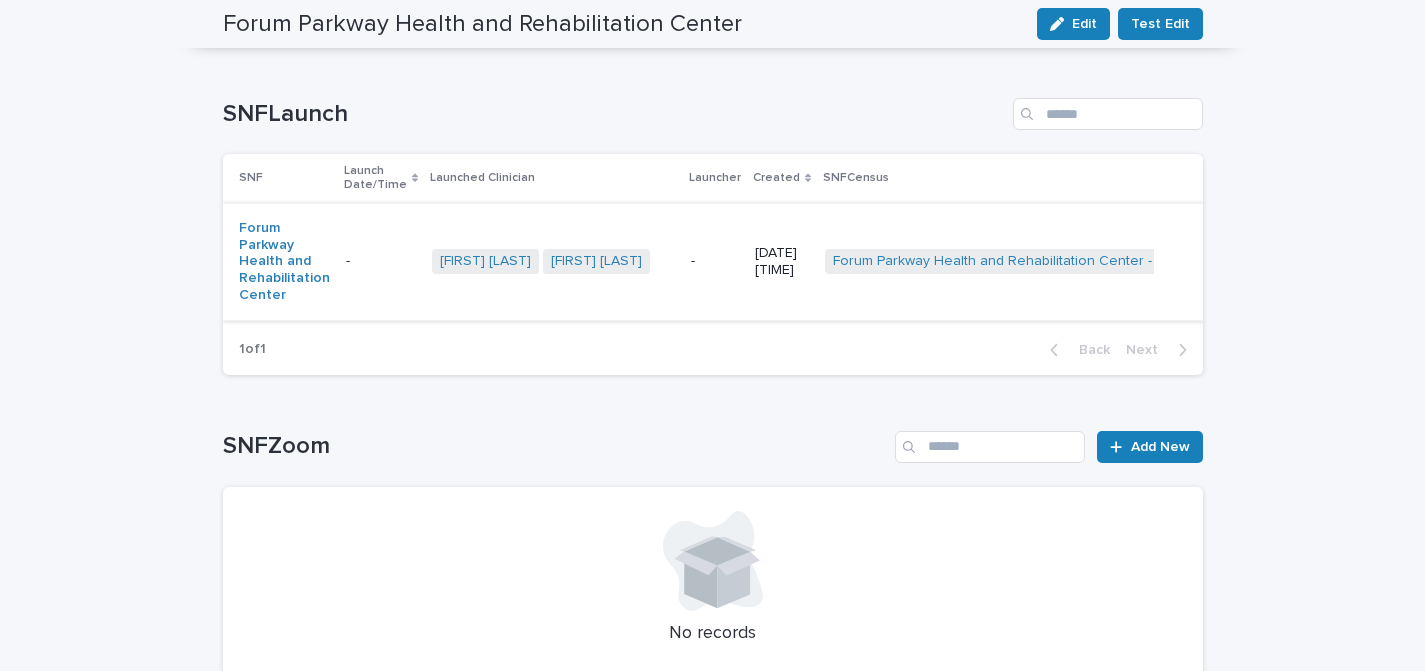 scroll, scrollTop: 2586, scrollLeft: 0, axis: vertical 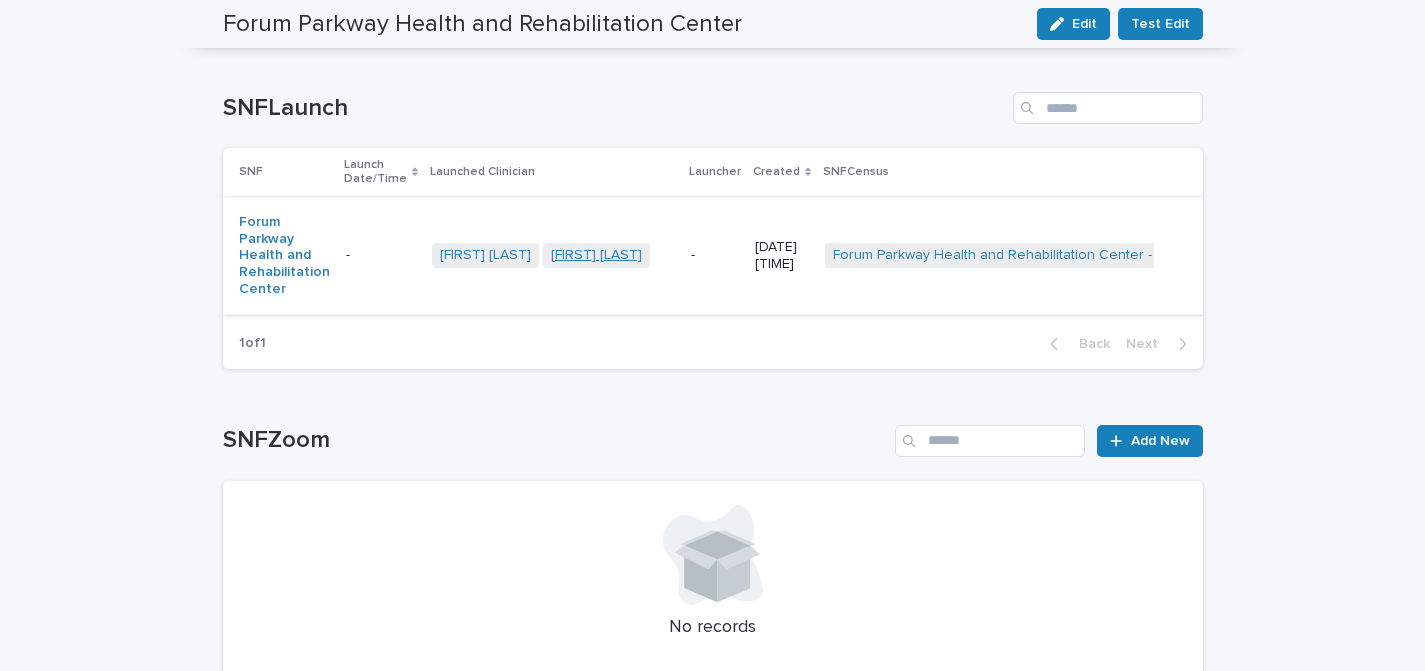 click on "[FIRST] [LAST]" at bounding box center (596, 255) 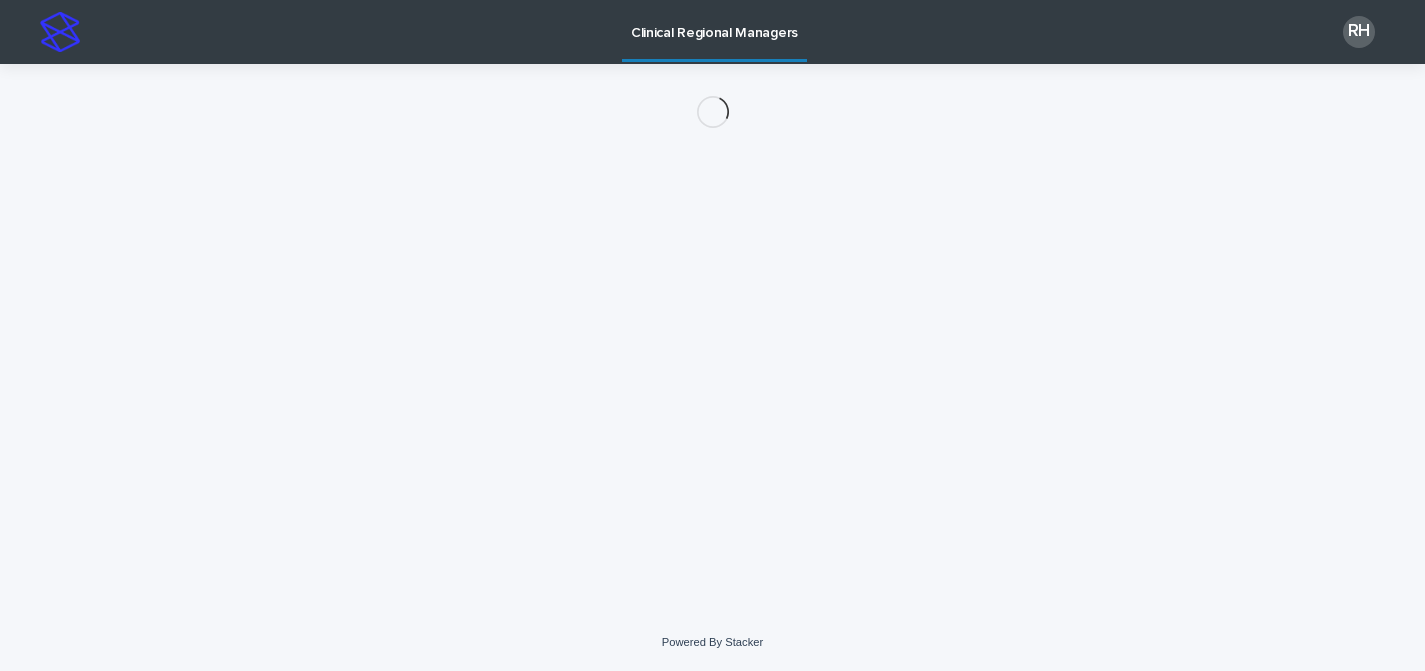 scroll, scrollTop: 0, scrollLeft: 0, axis: both 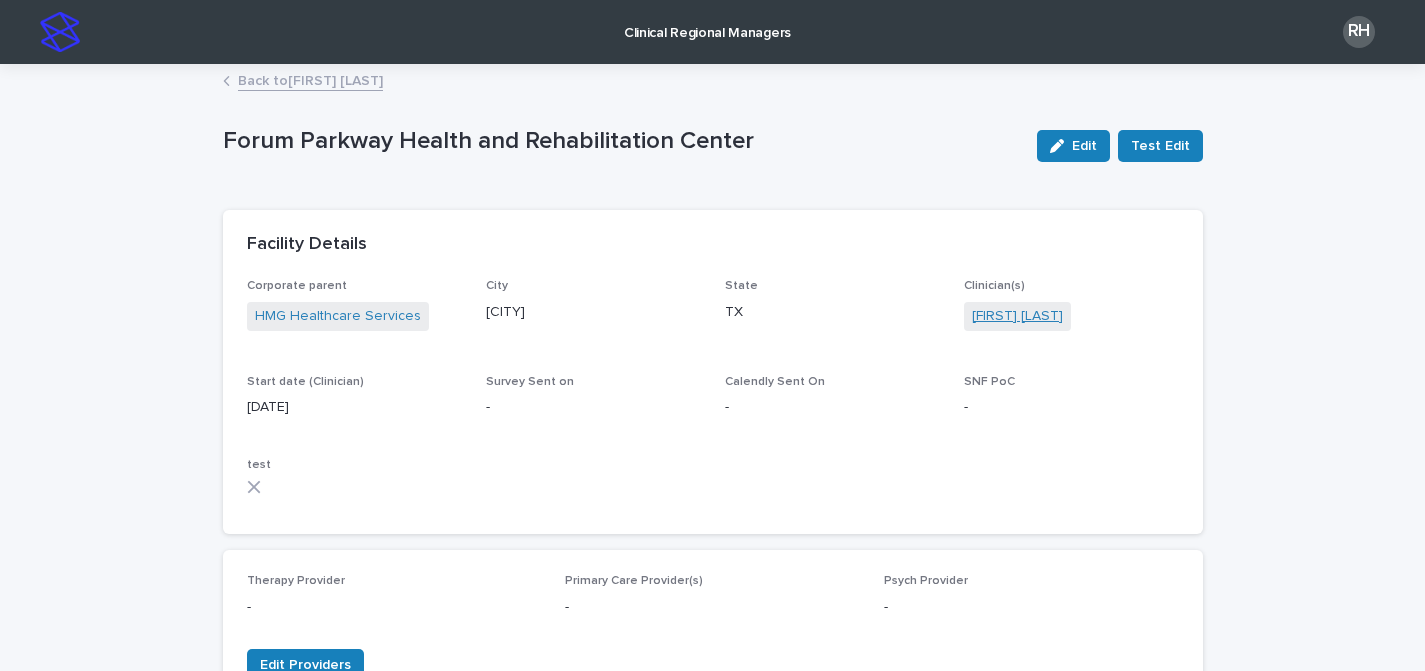 click on "[FIRST] [LAST]" at bounding box center [1017, 316] 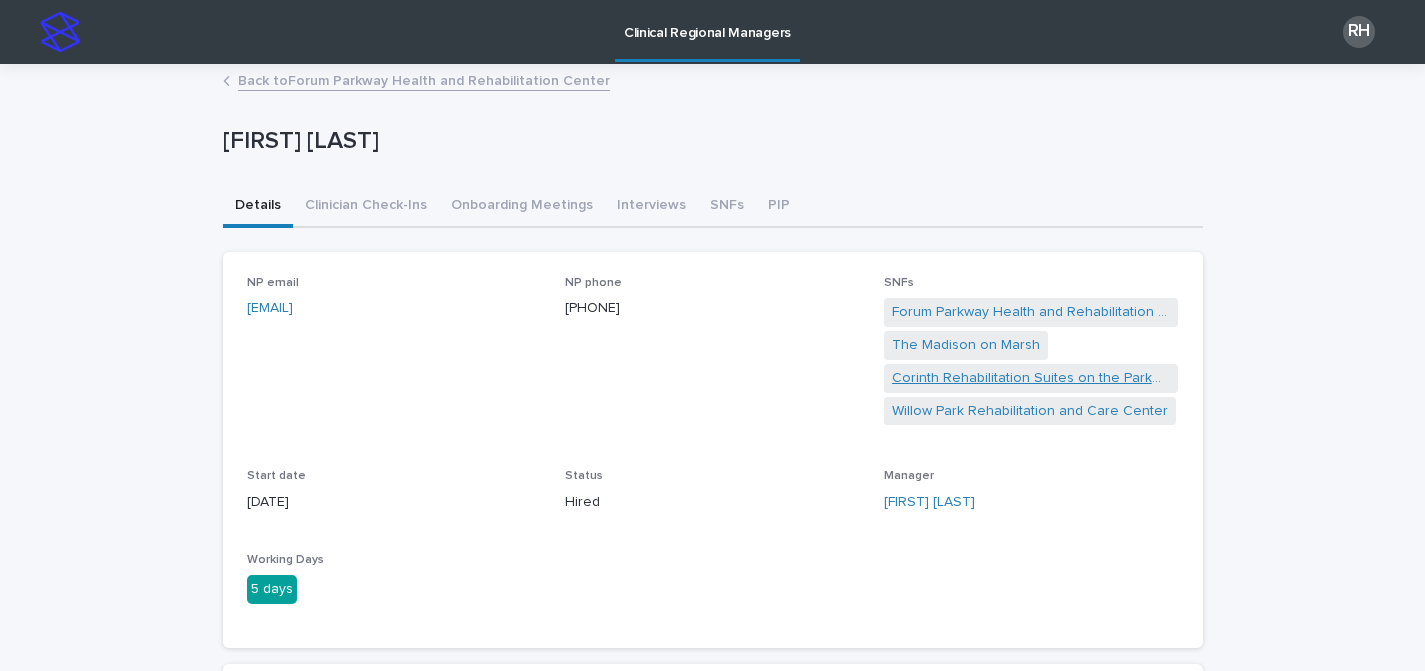 click on "Corinth Rehabilitation Suites on the Parkway" at bounding box center (1031, 378) 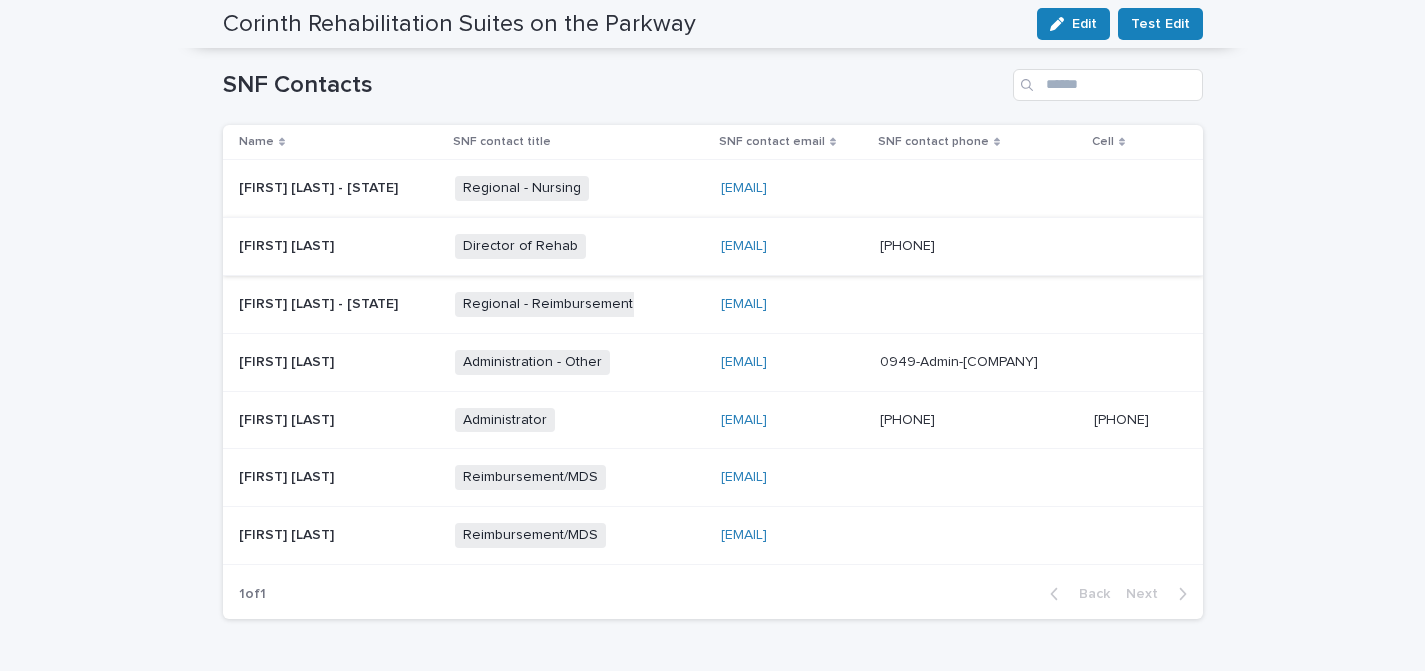 scroll, scrollTop: 733, scrollLeft: 0, axis: vertical 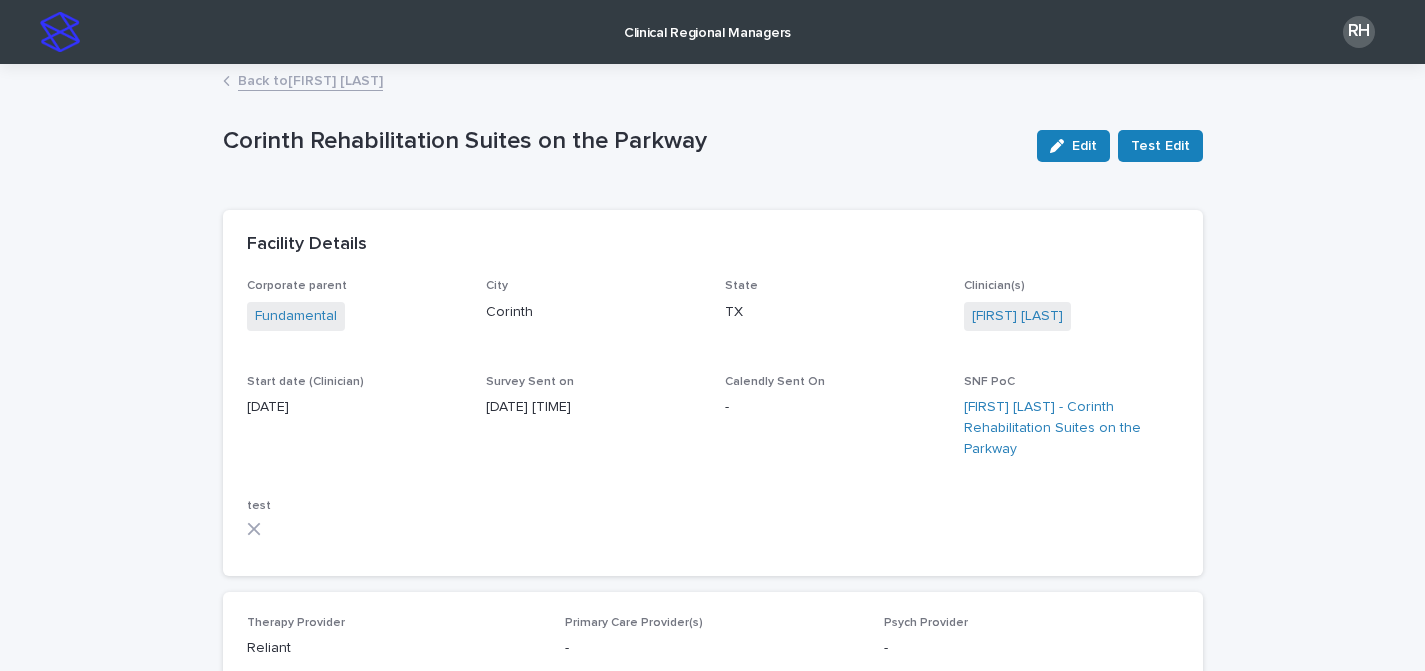 click on "Clinical Regional Managers" at bounding box center [707, 21] 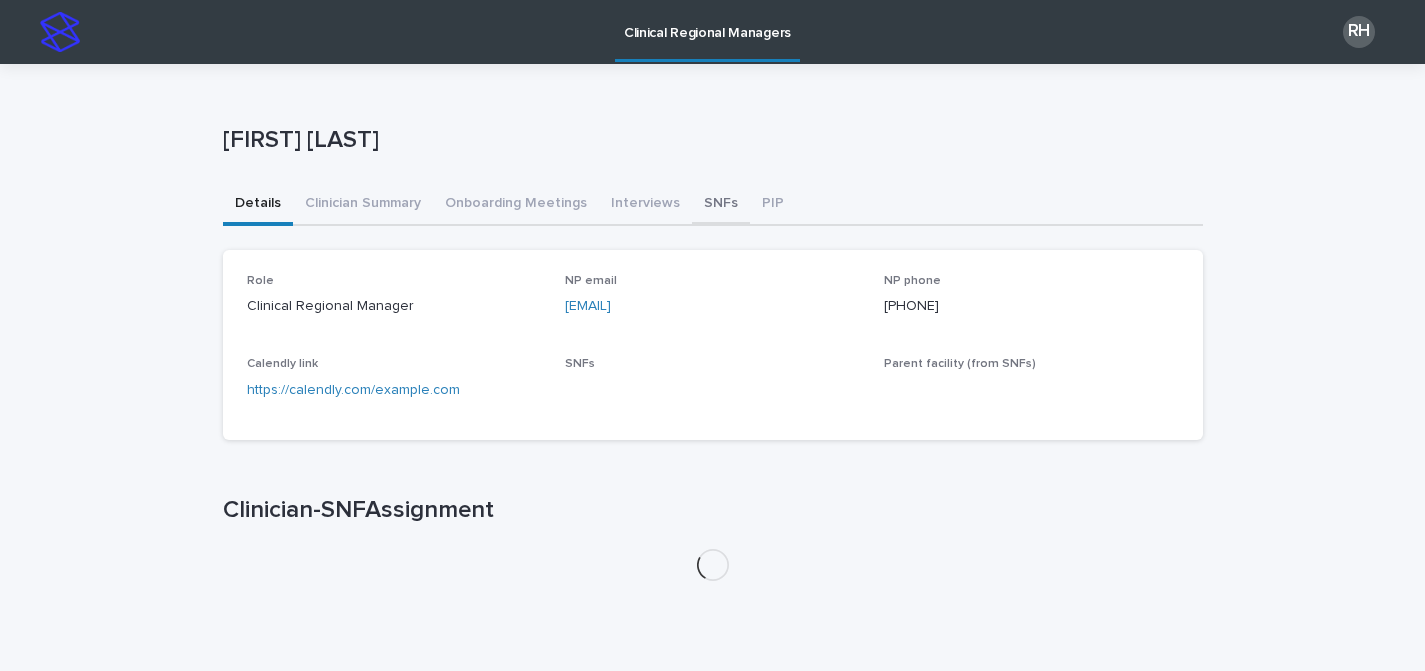 click on "SNFs" at bounding box center (721, 205) 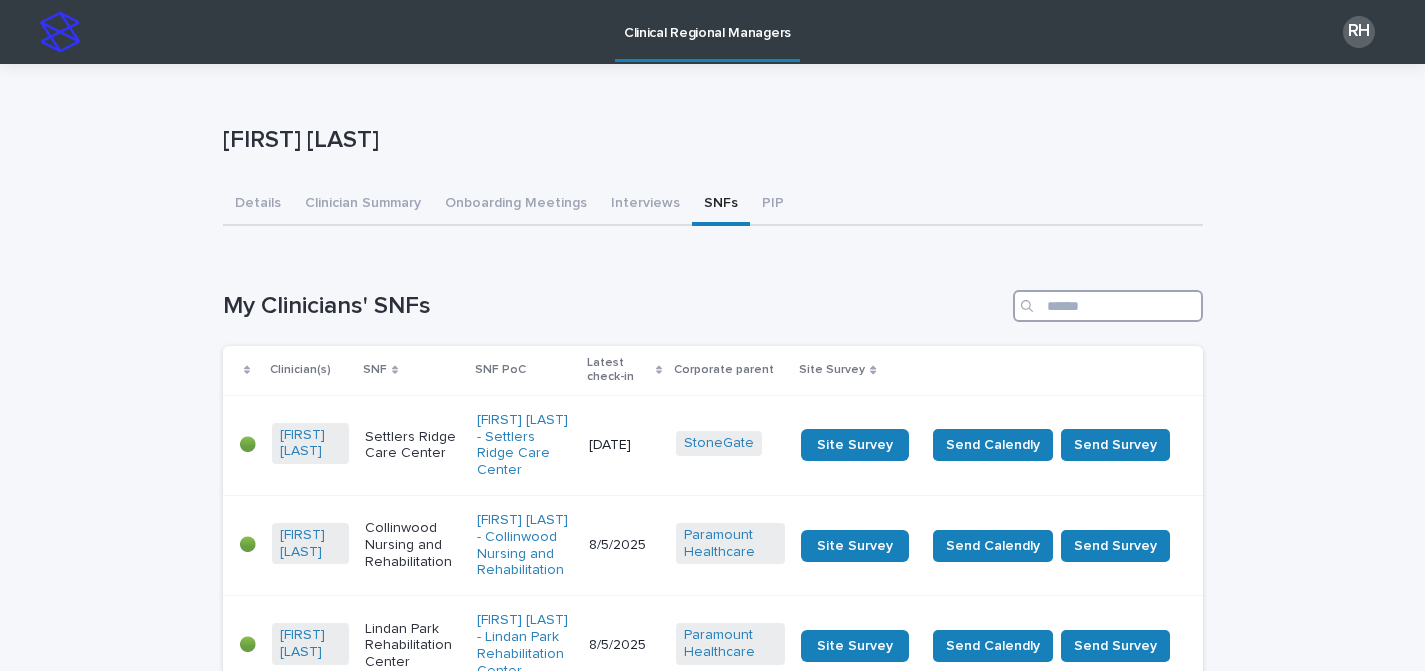 click at bounding box center [1108, 306] 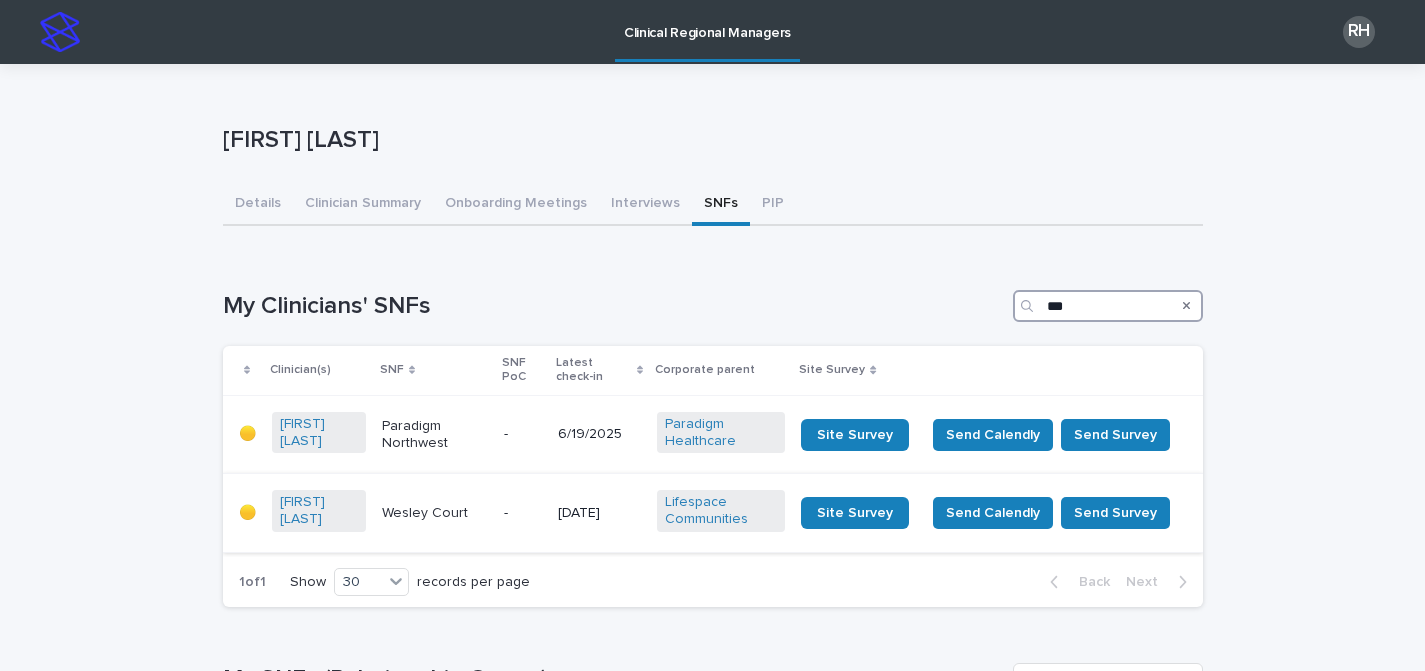 type on "***" 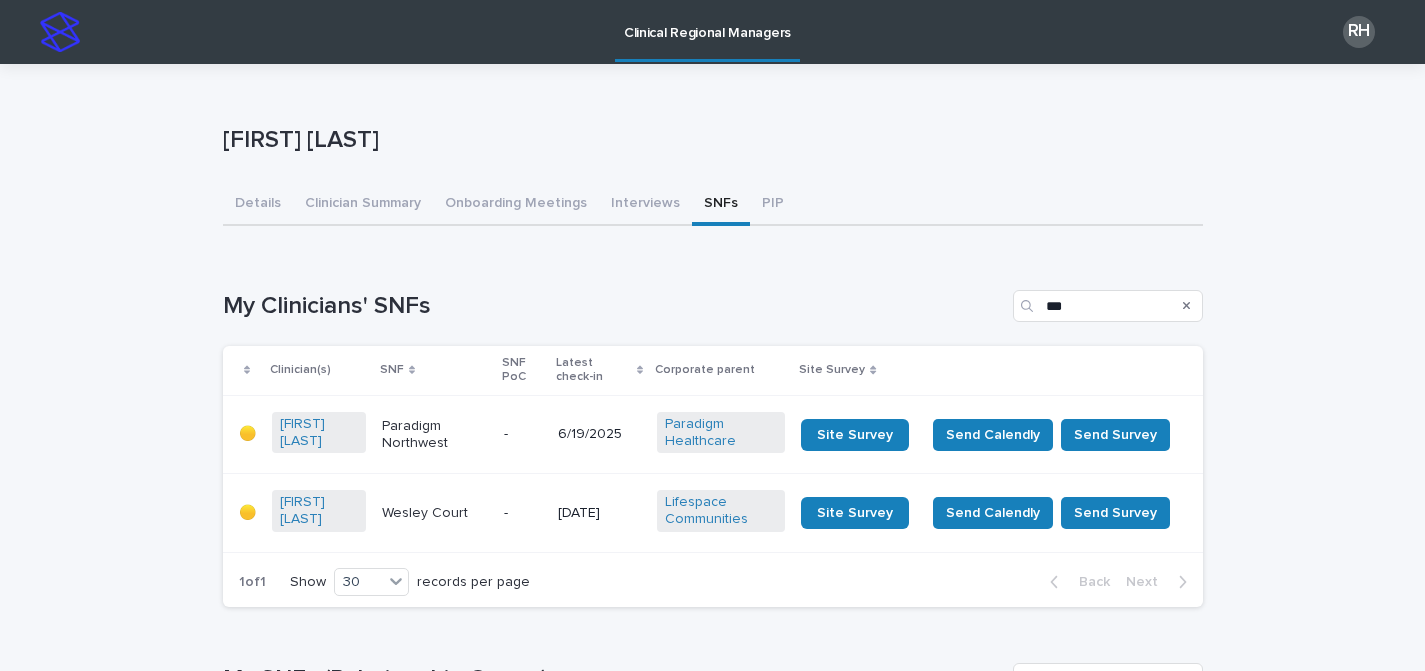 click on "[DATE]" at bounding box center [599, 513] 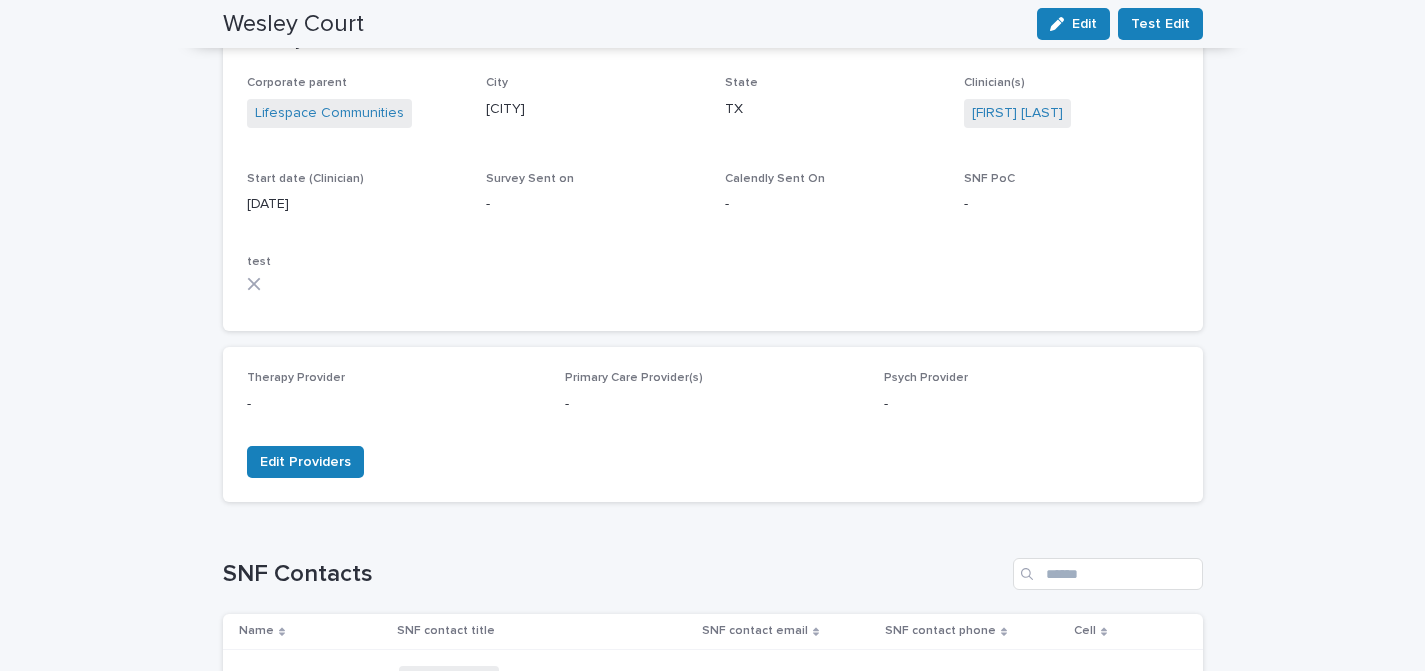 scroll, scrollTop: 0, scrollLeft: 0, axis: both 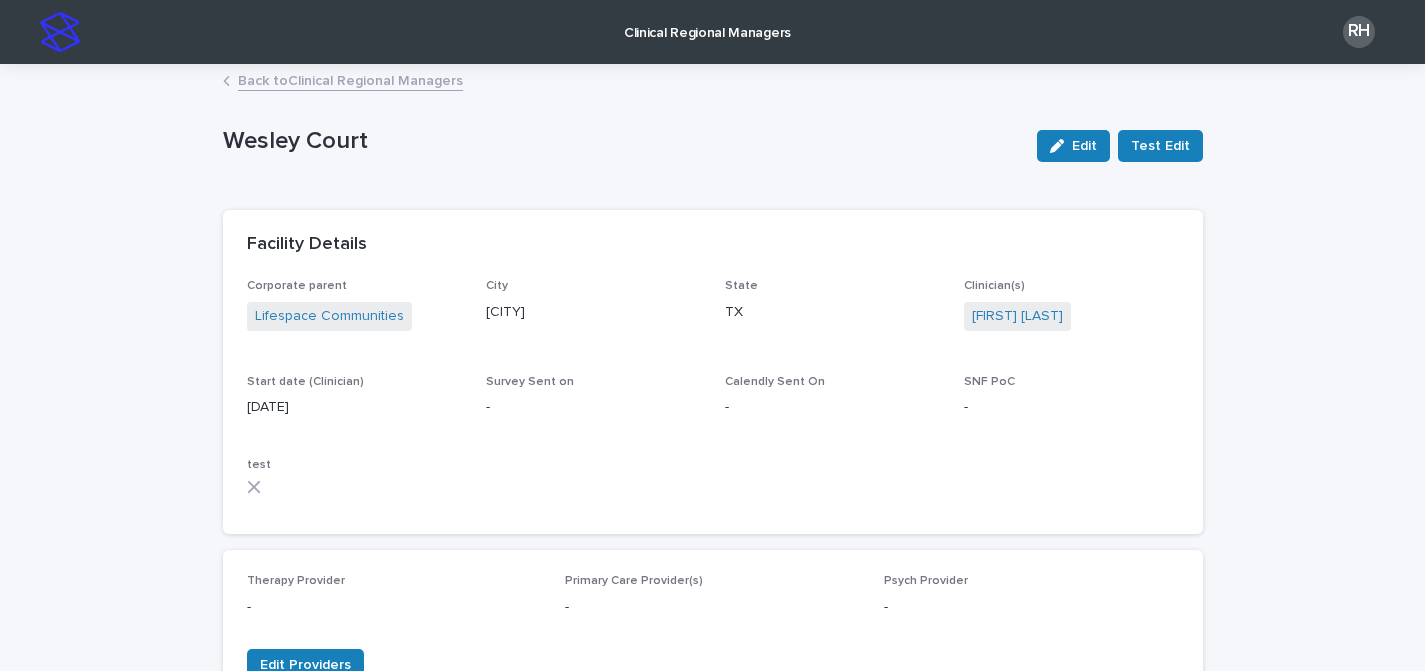 click on "Clinical Regional Managers" at bounding box center [707, 21] 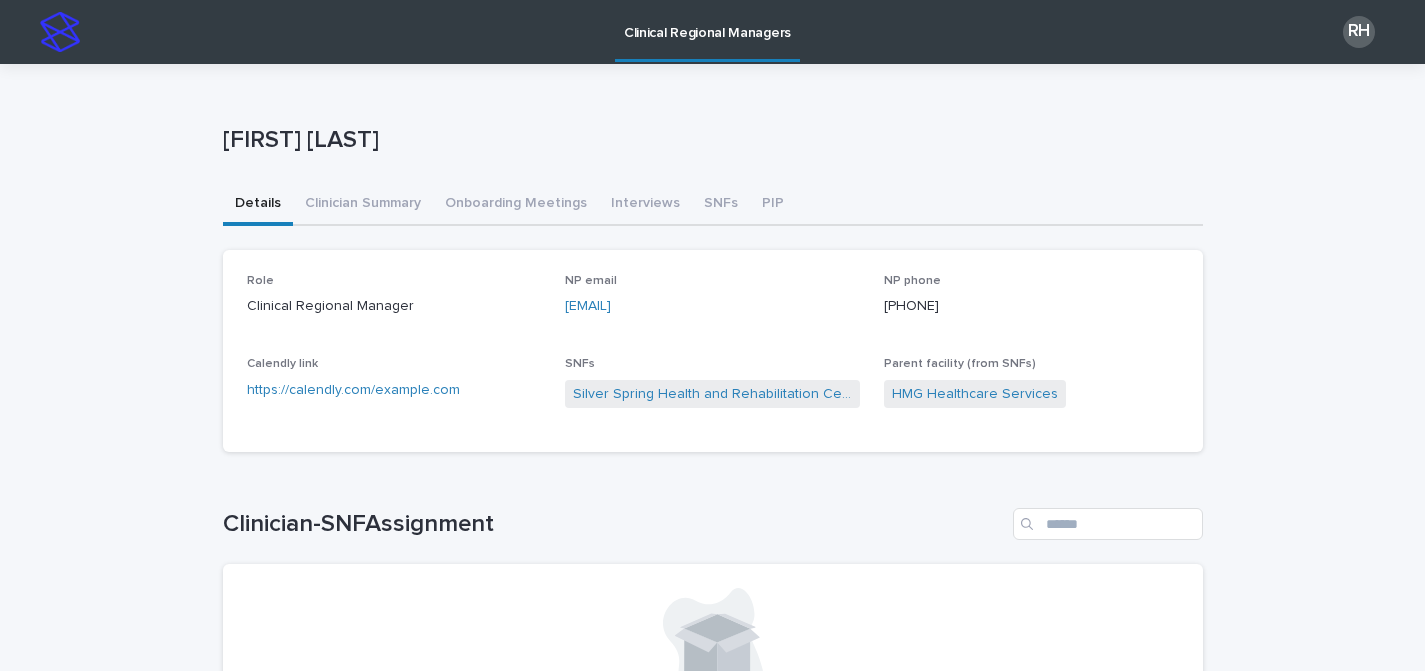 scroll, scrollTop: 6, scrollLeft: 0, axis: vertical 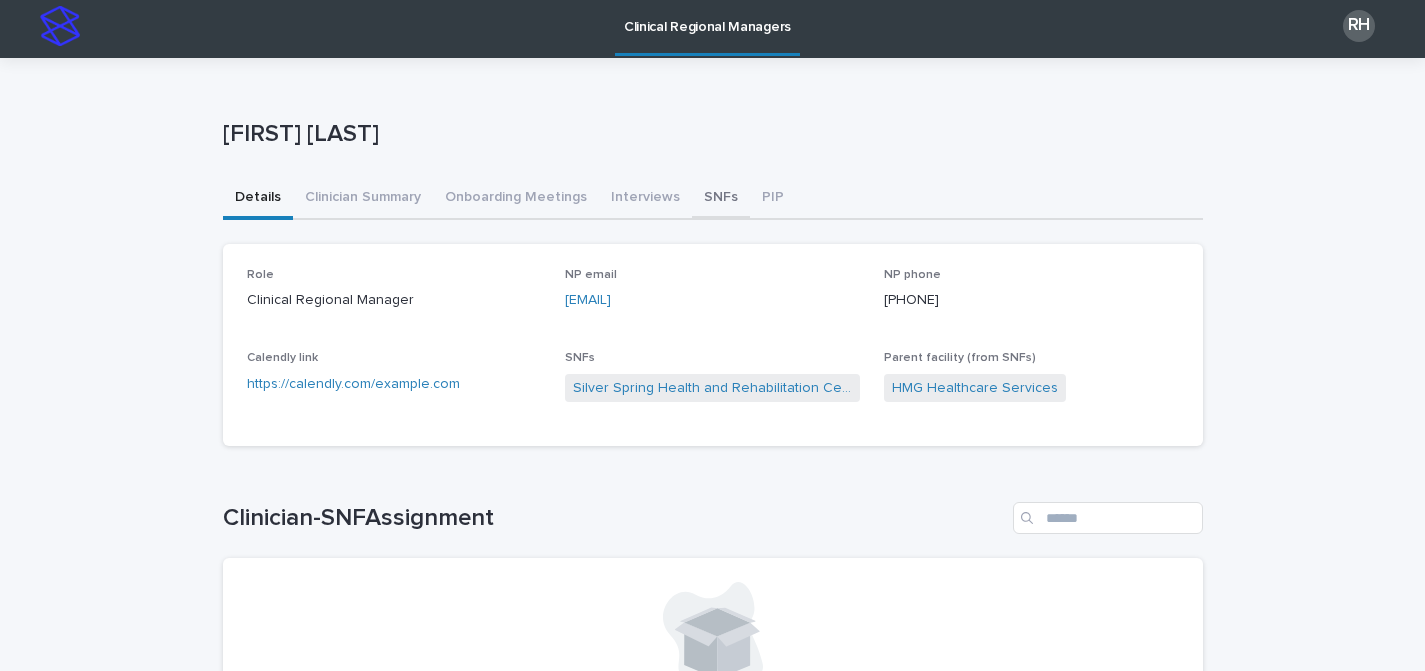 click on "SNFs" at bounding box center (721, 199) 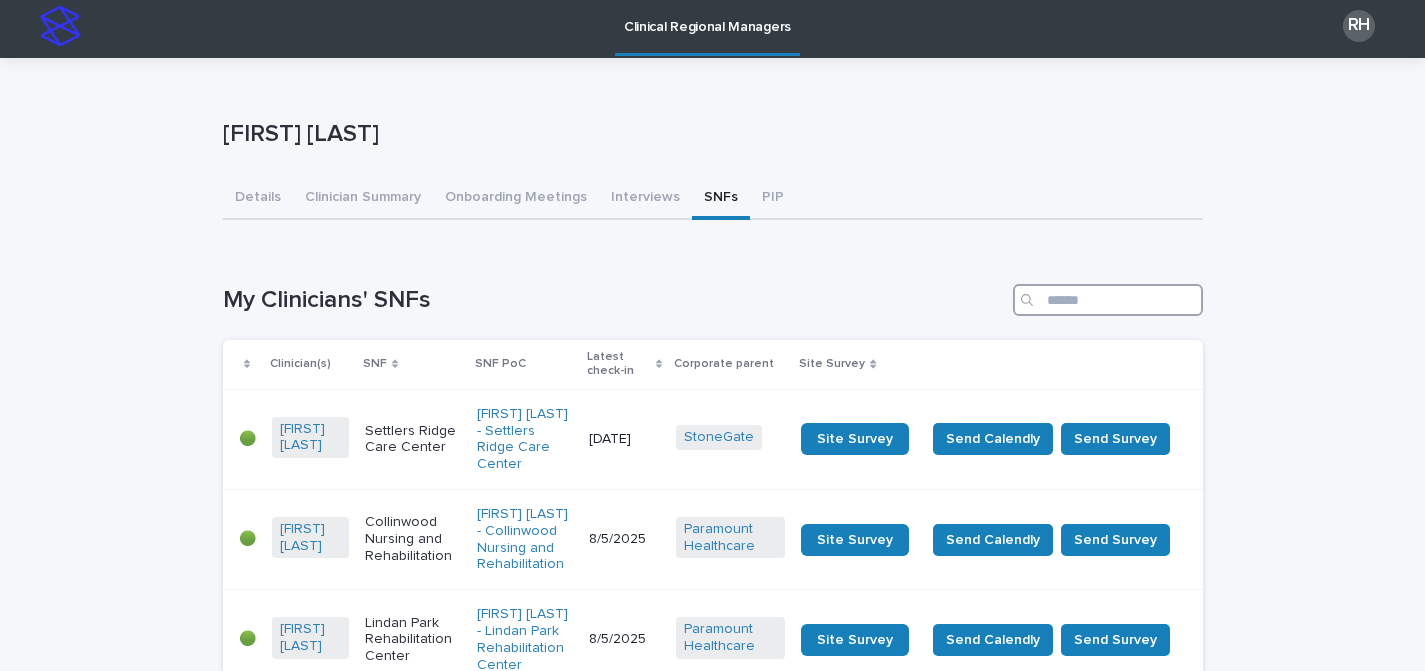 click at bounding box center (1108, 300) 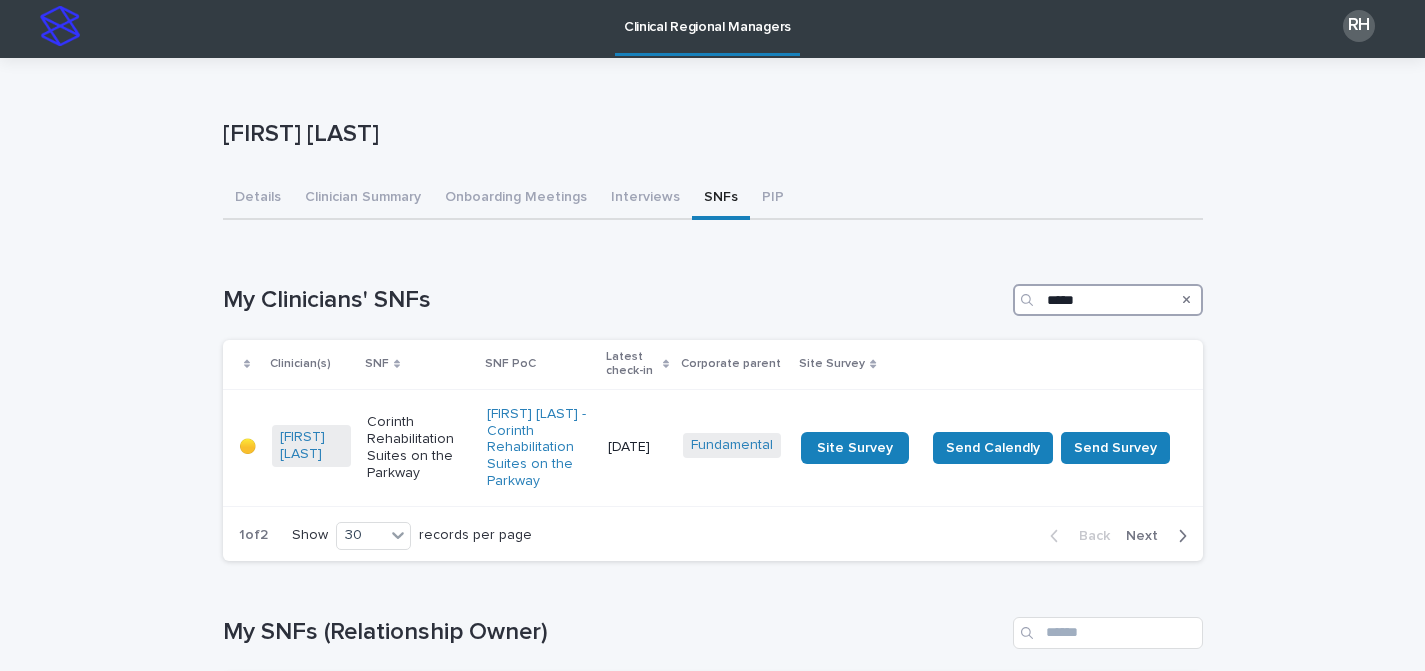 scroll, scrollTop: 5, scrollLeft: 0, axis: vertical 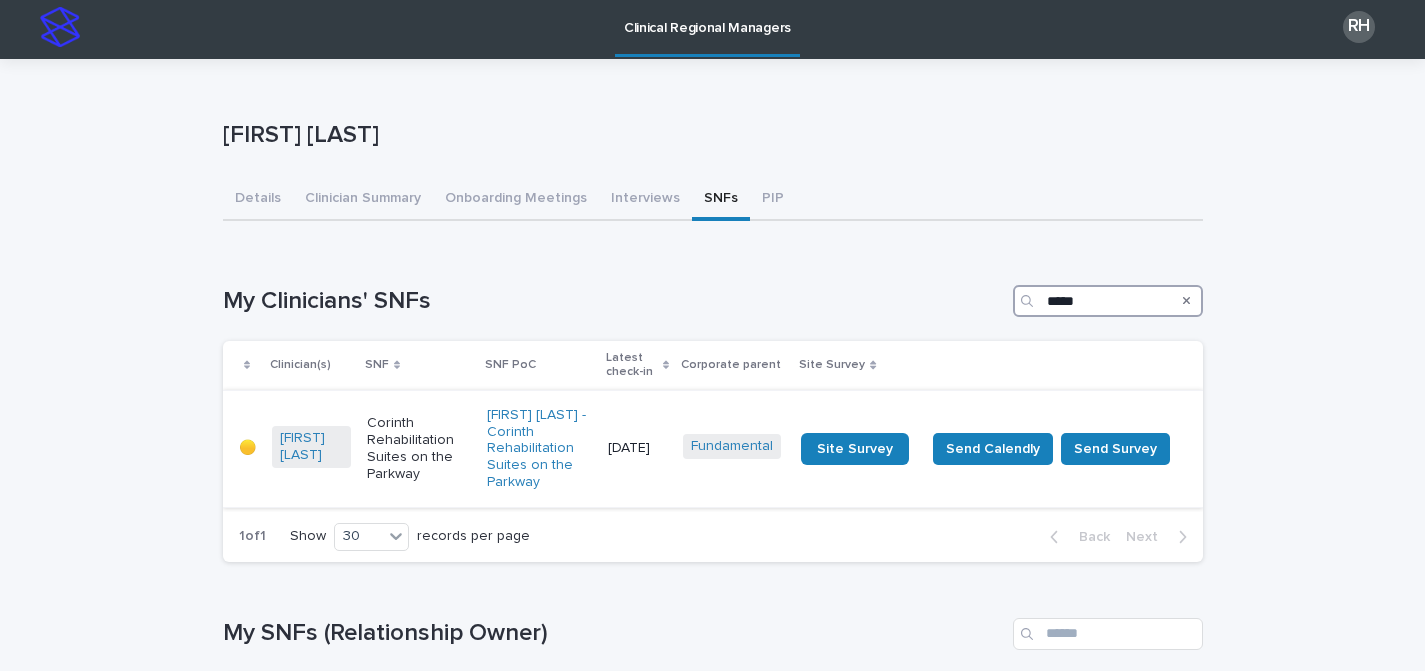 type on "*****" 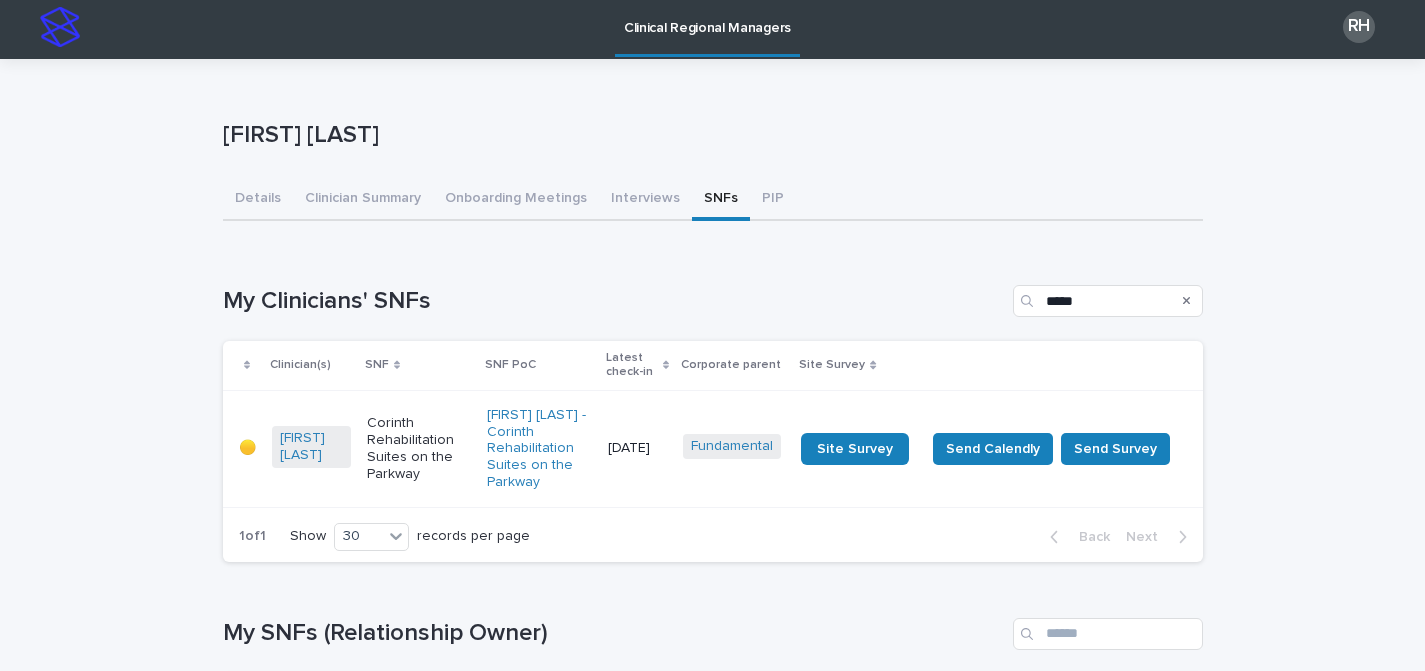 click on "[DATE]" at bounding box center [638, 448] 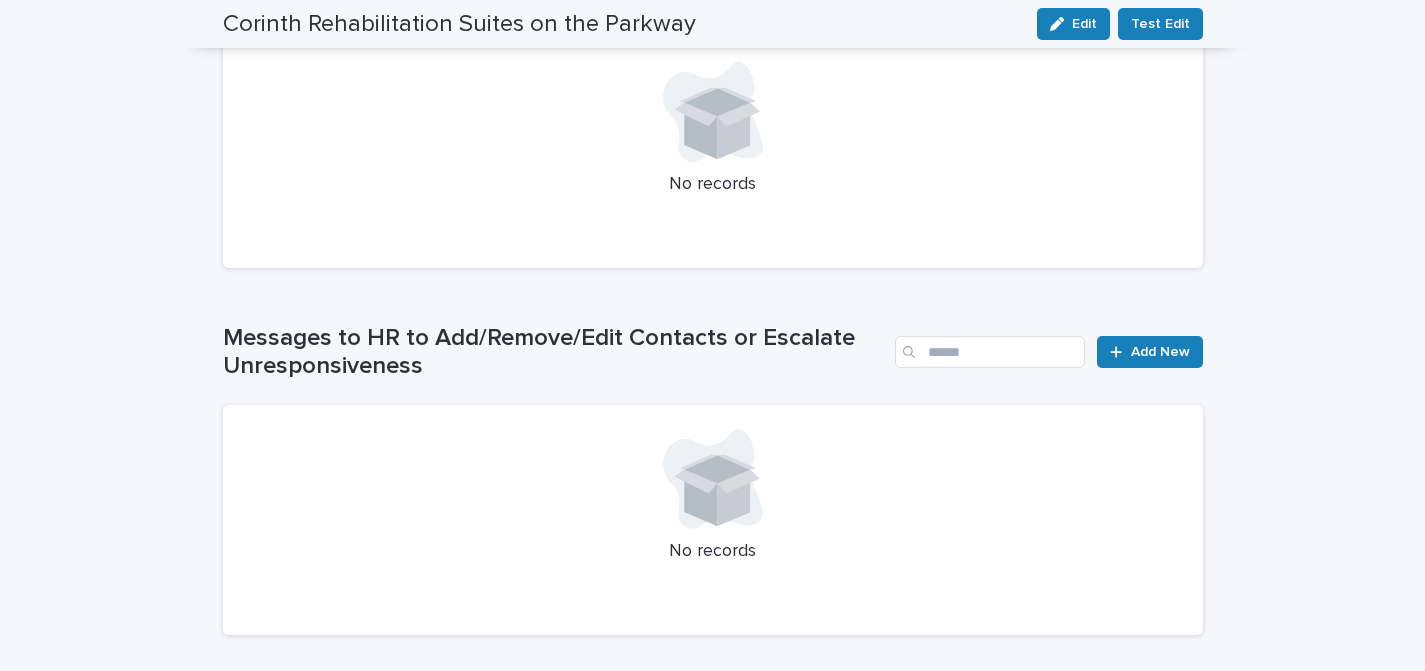 scroll, scrollTop: 1597, scrollLeft: 0, axis: vertical 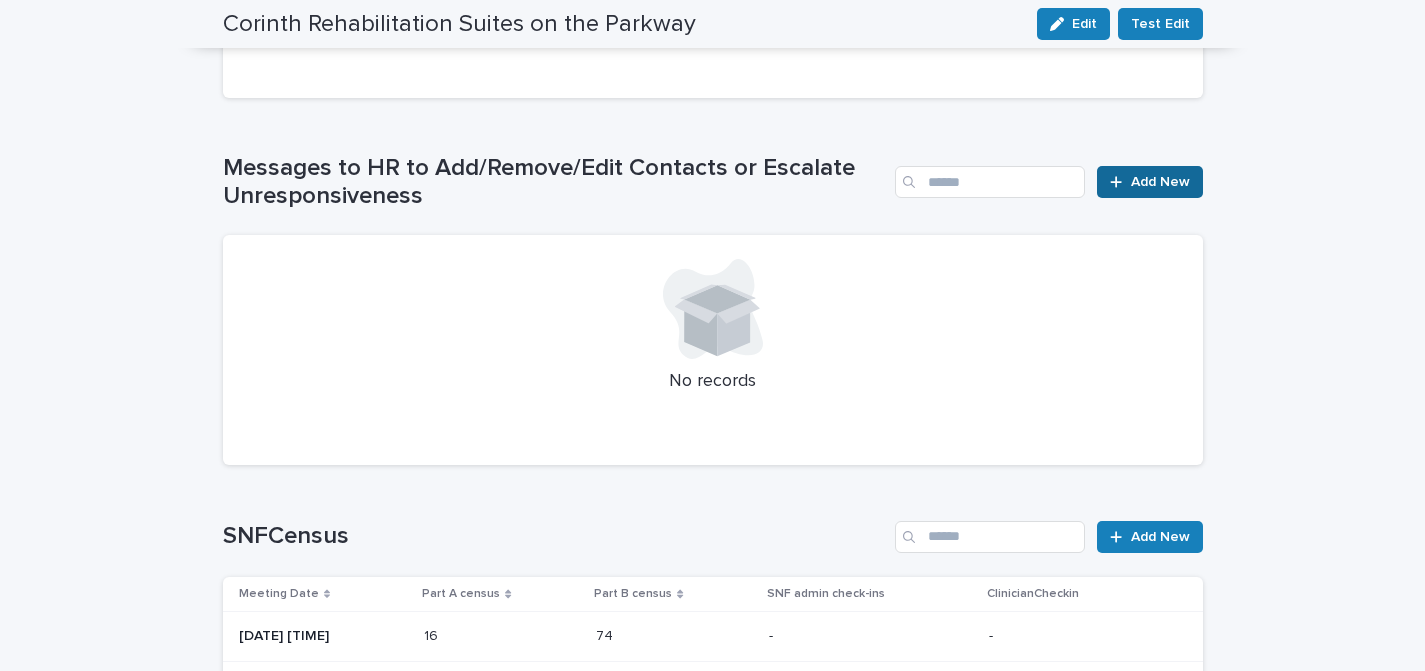 click on "Add New" at bounding box center (1149, 182) 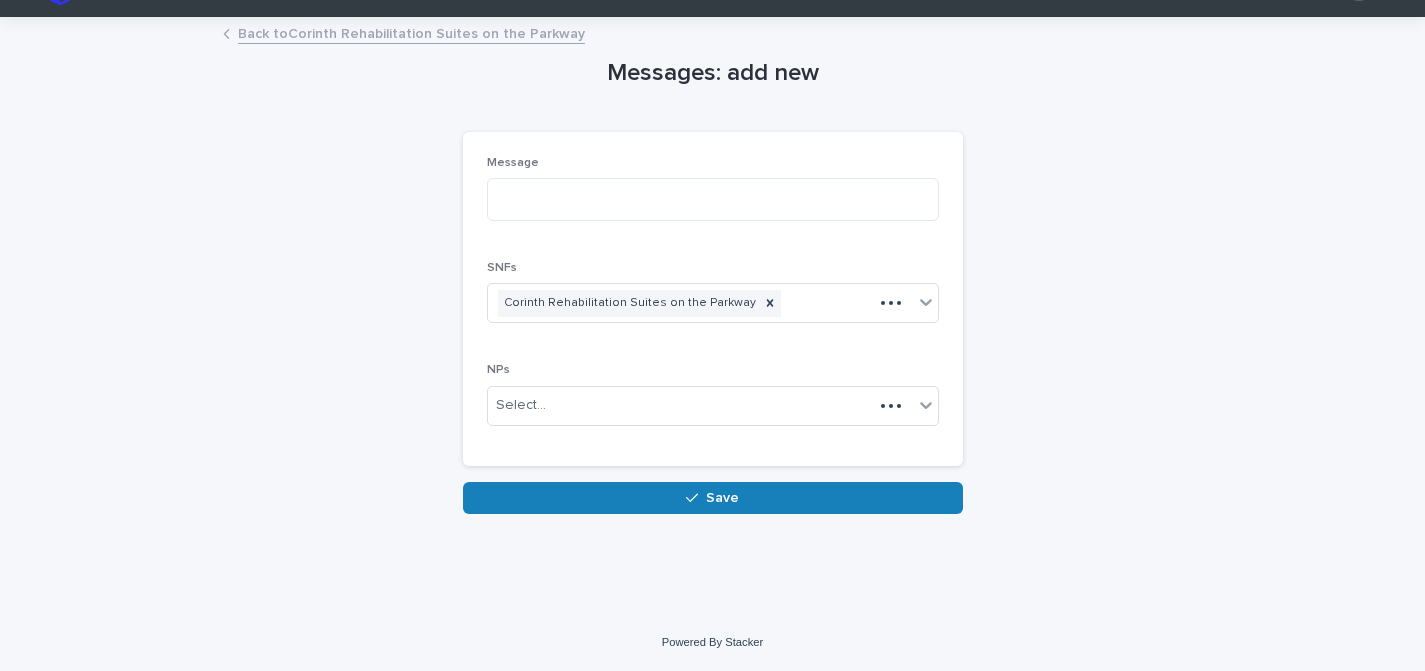 scroll, scrollTop: 44, scrollLeft: 0, axis: vertical 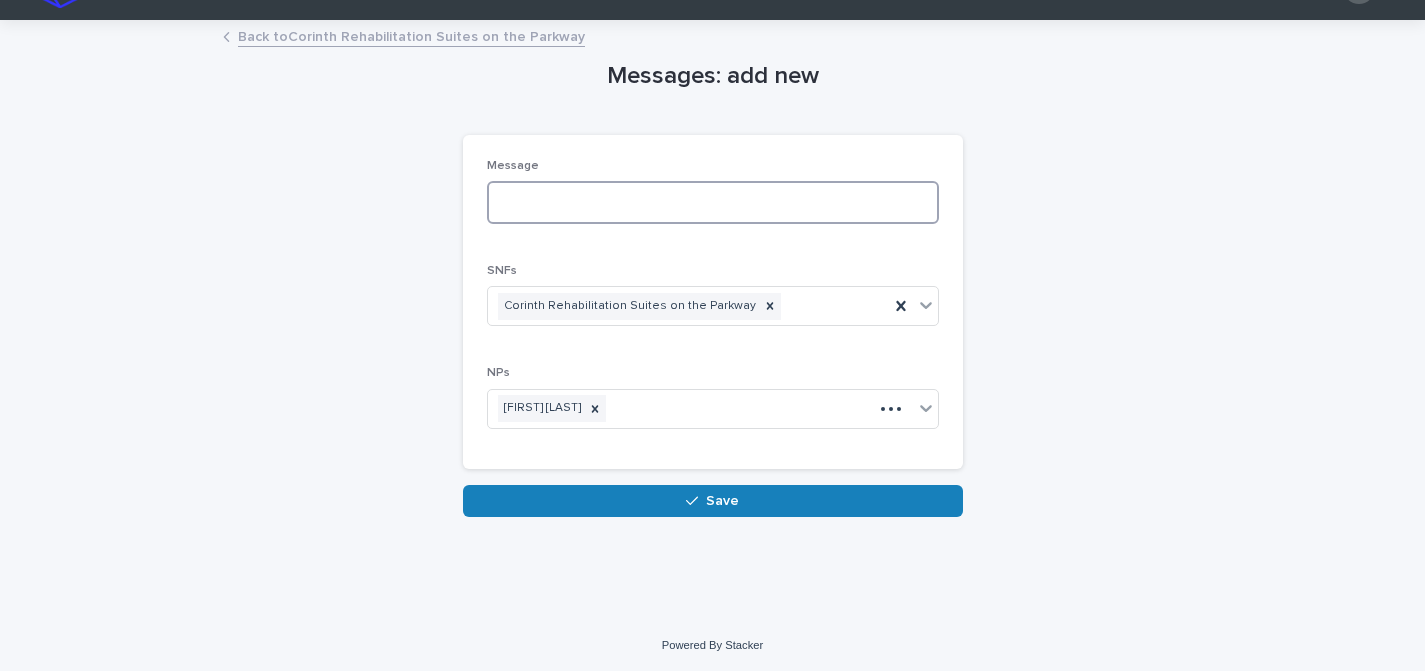 click at bounding box center [713, 202] 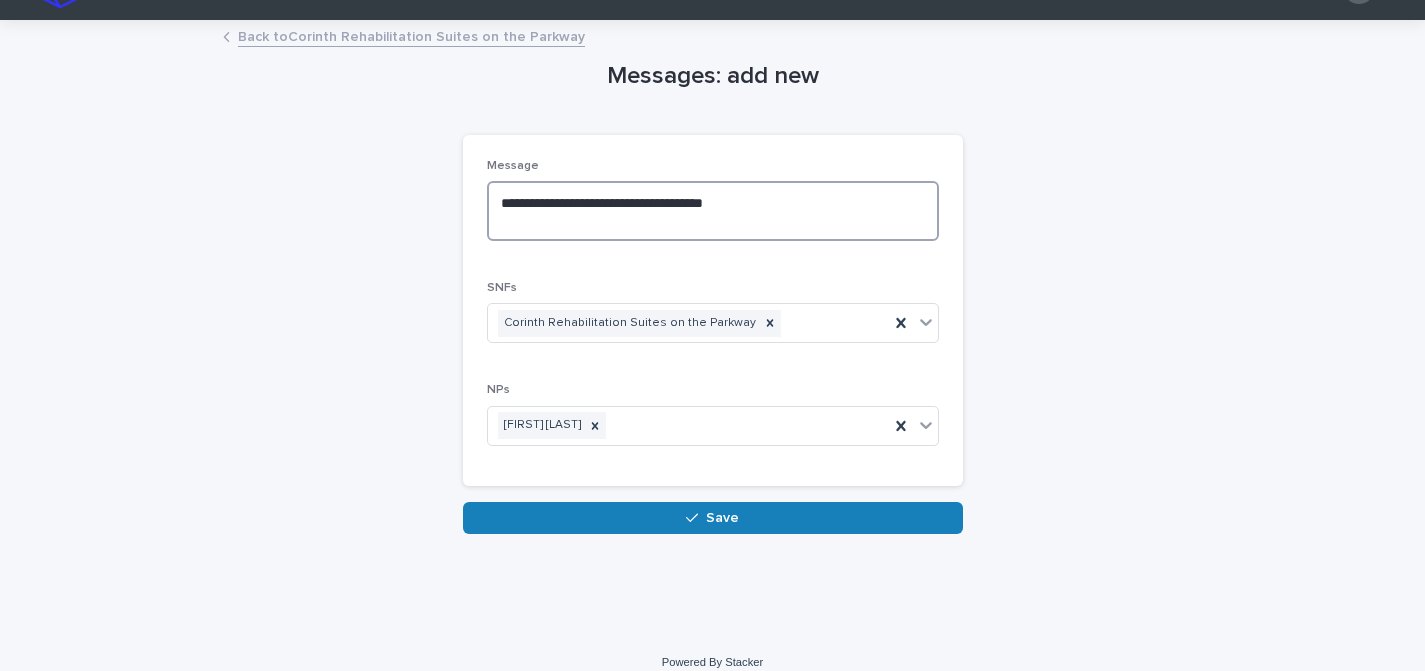 paste on "**********" 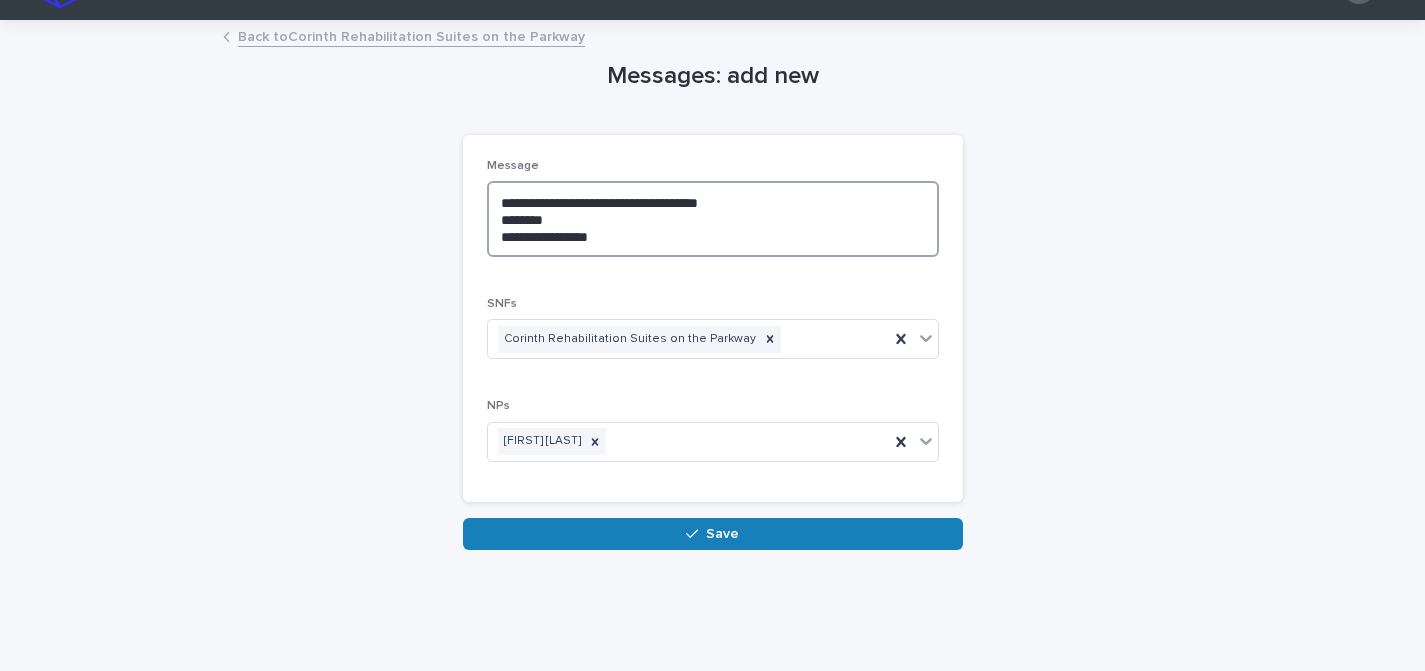 click on "**********" at bounding box center (713, 219) 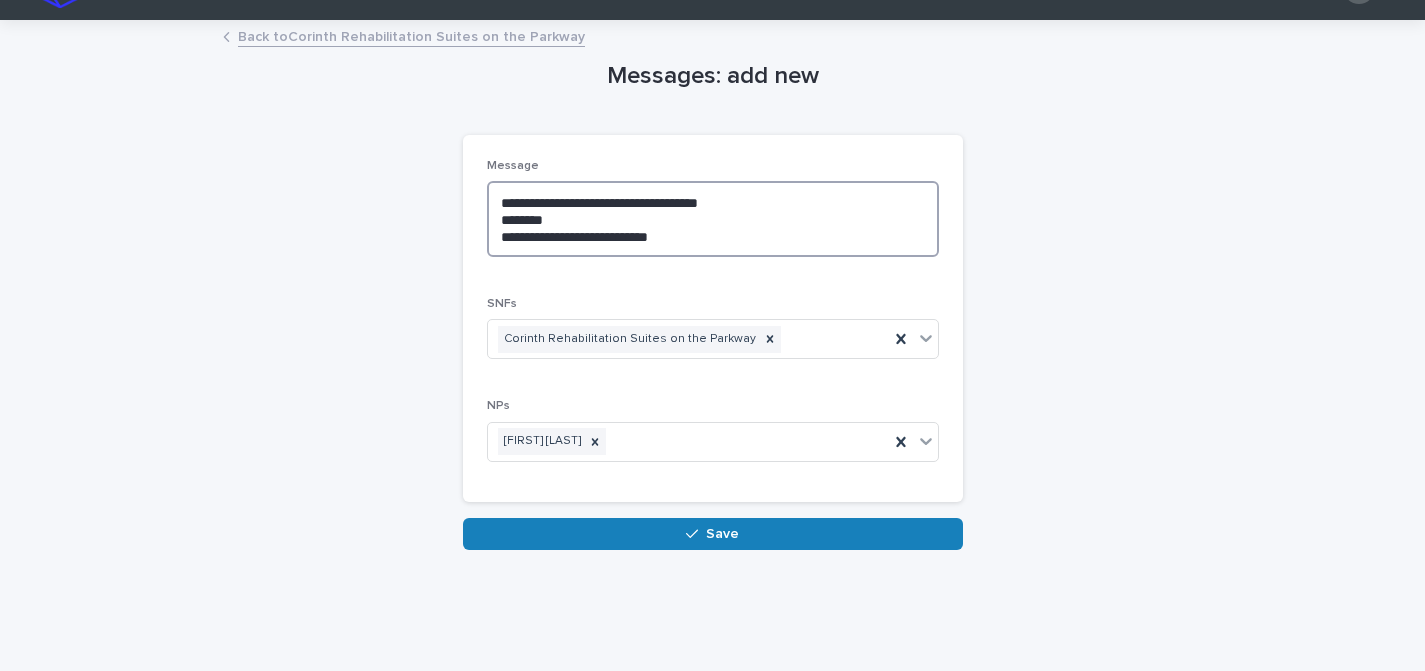 click on "**********" at bounding box center (713, 219) 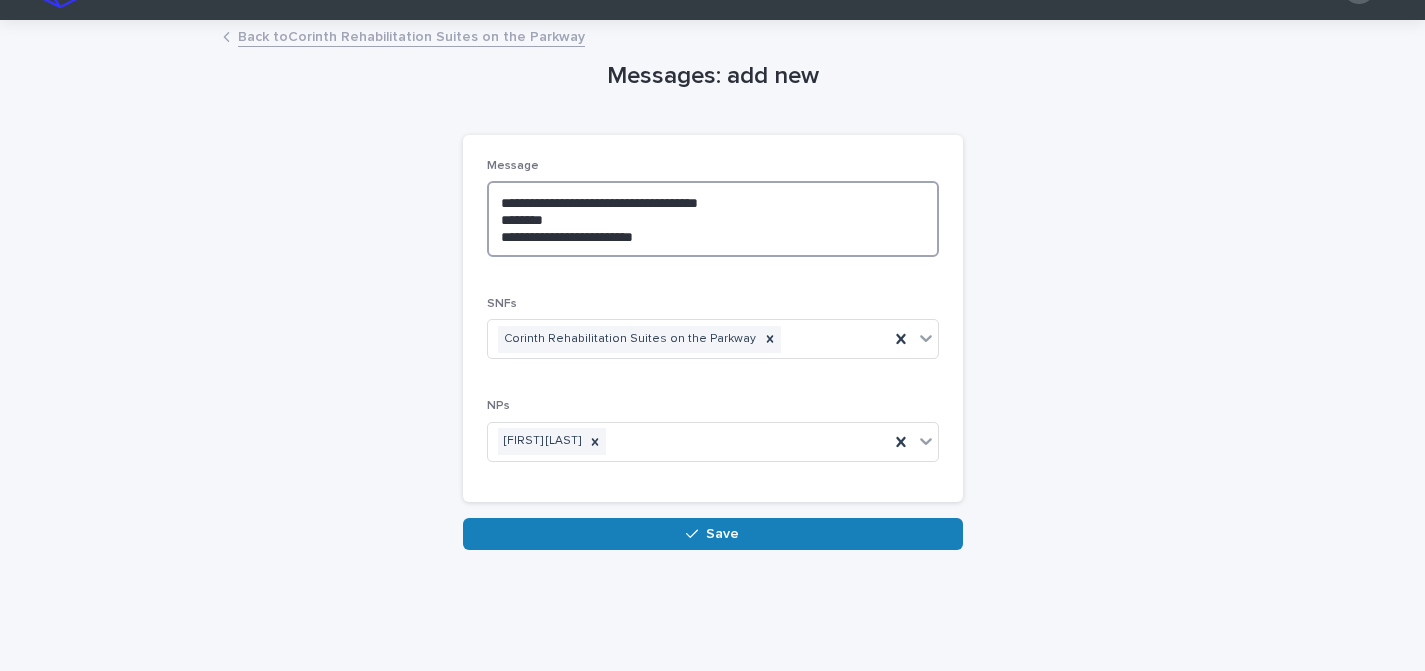 click on "**********" at bounding box center (713, 219) 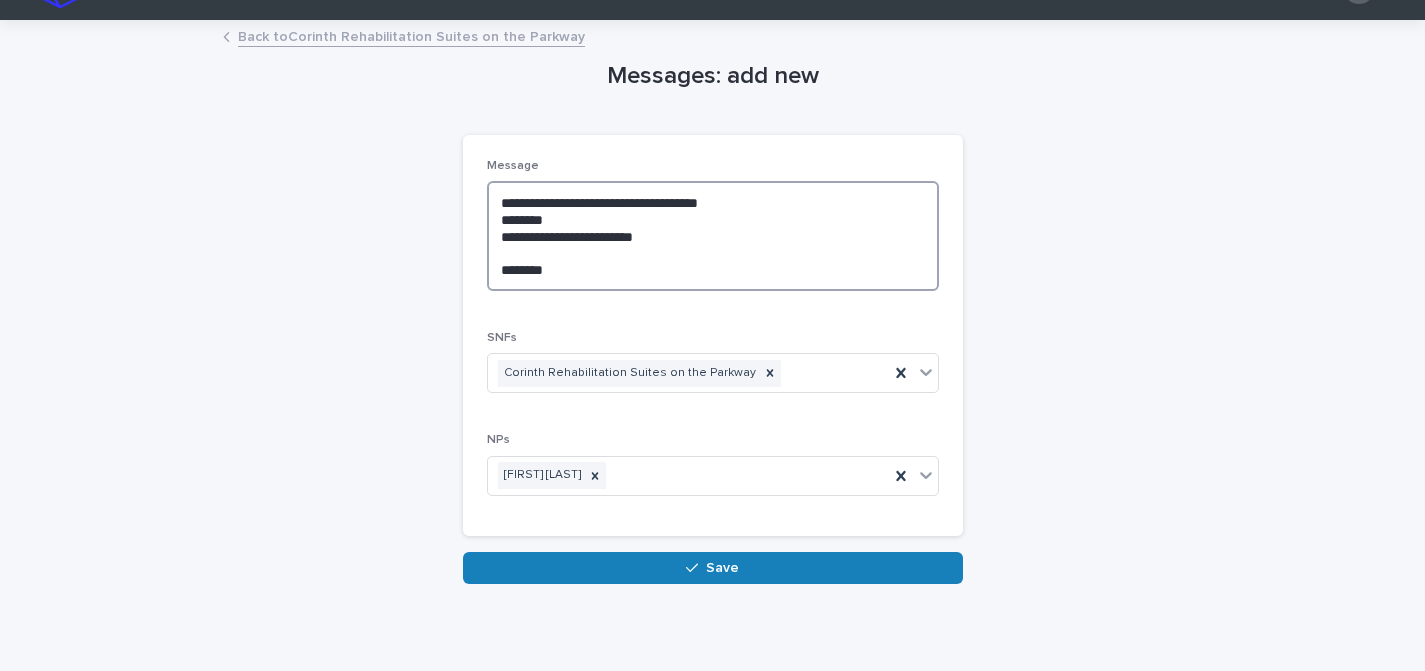 click on "**********" at bounding box center [713, 236] 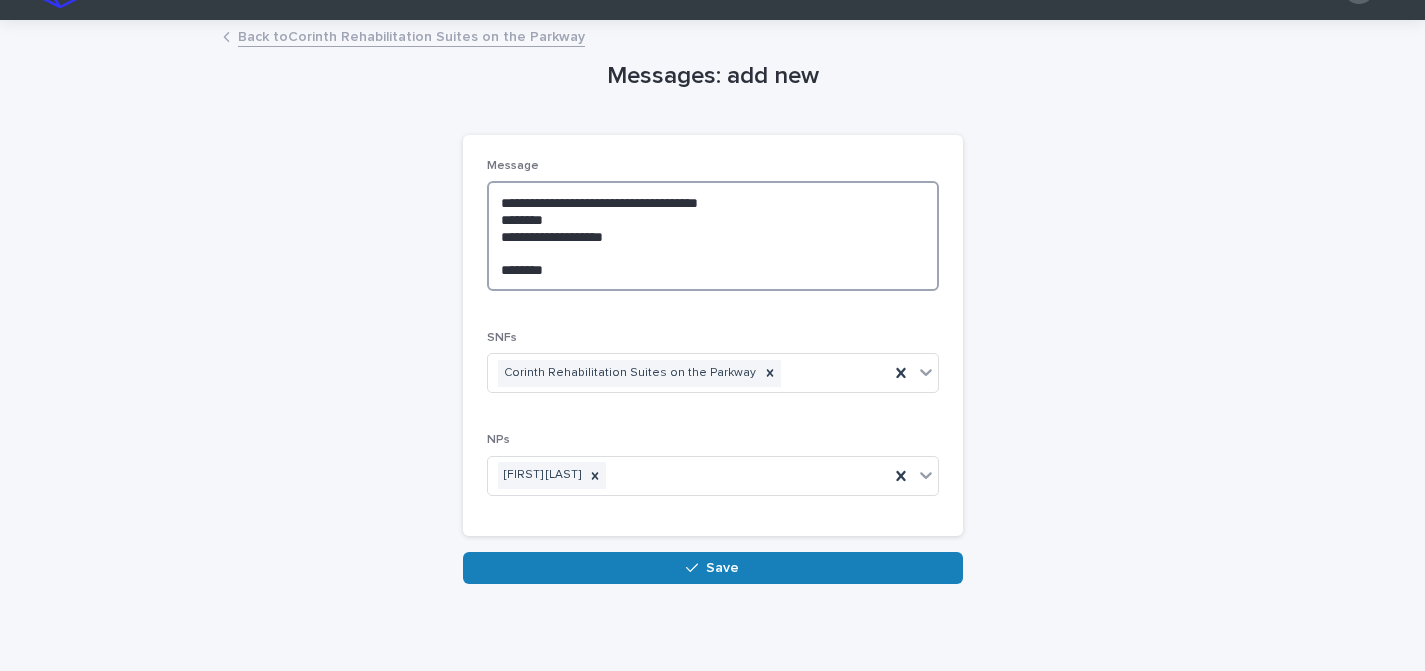 type on "**********" 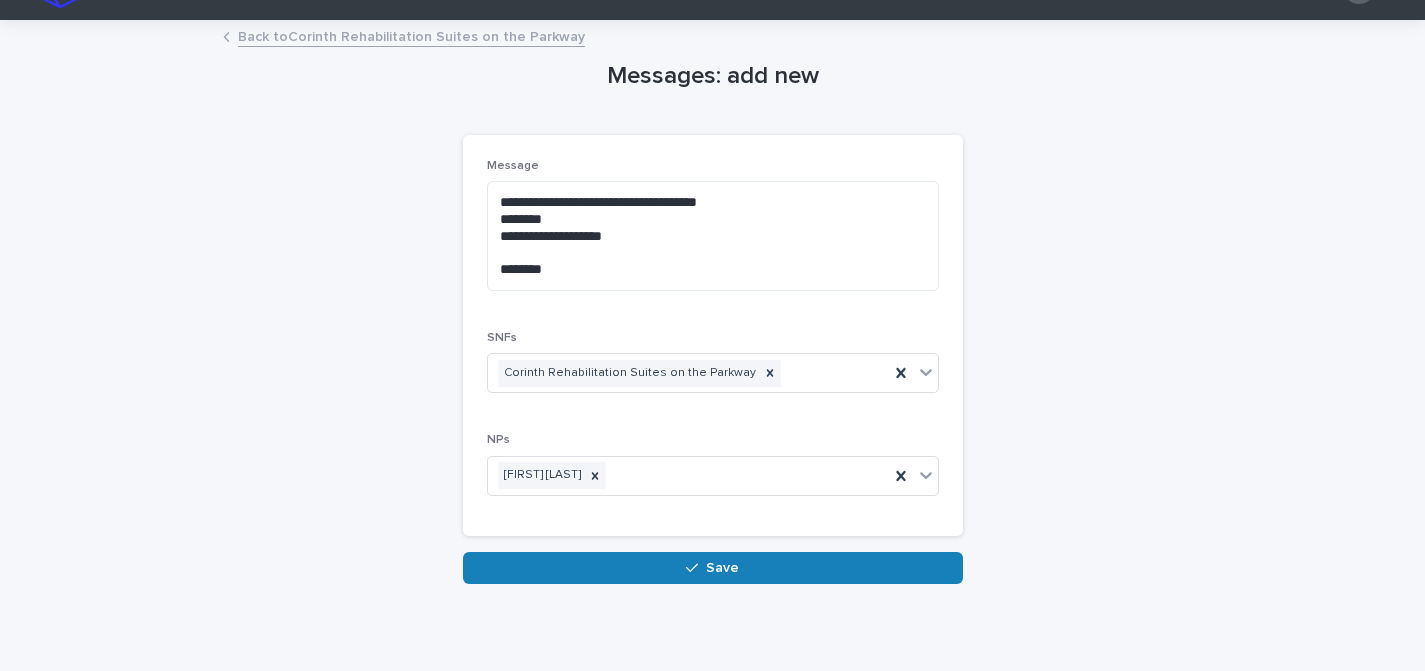 click on "Save" at bounding box center [713, 568] 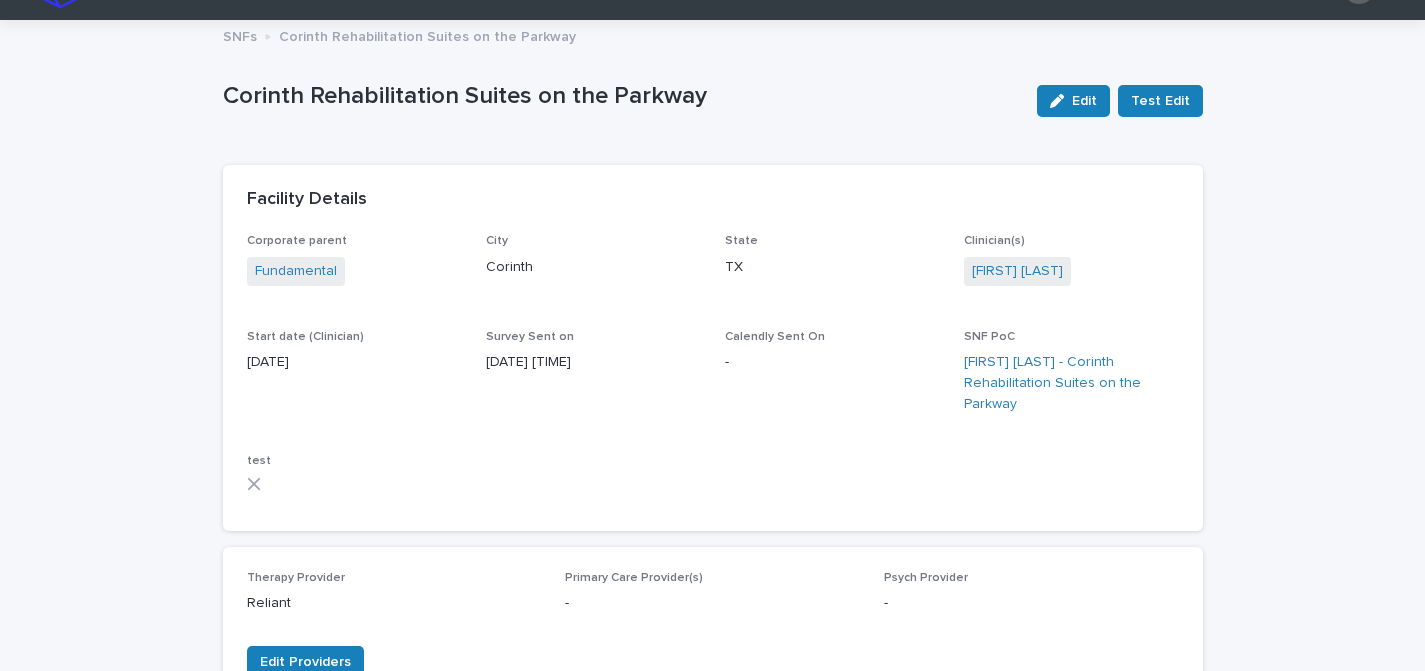 click on "SNFs" at bounding box center [240, 35] 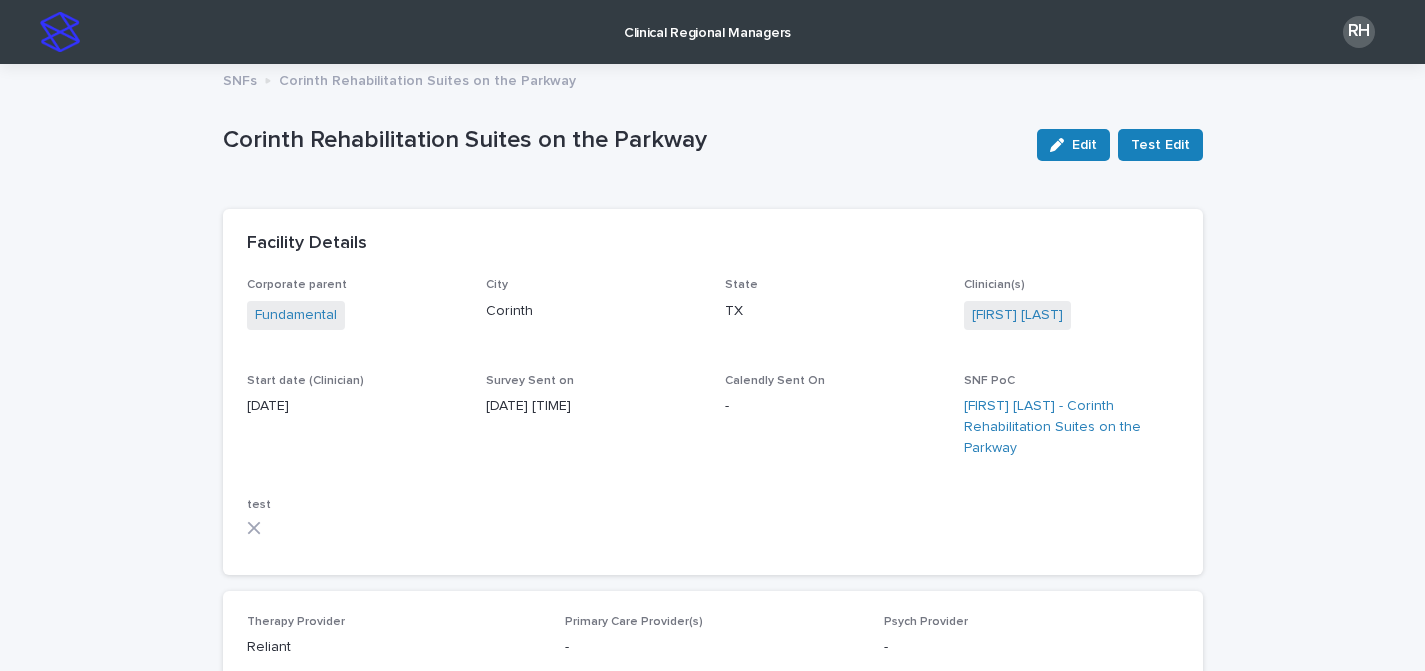 click on "Clinical Regional Managers" at bounding box center [707, 21] 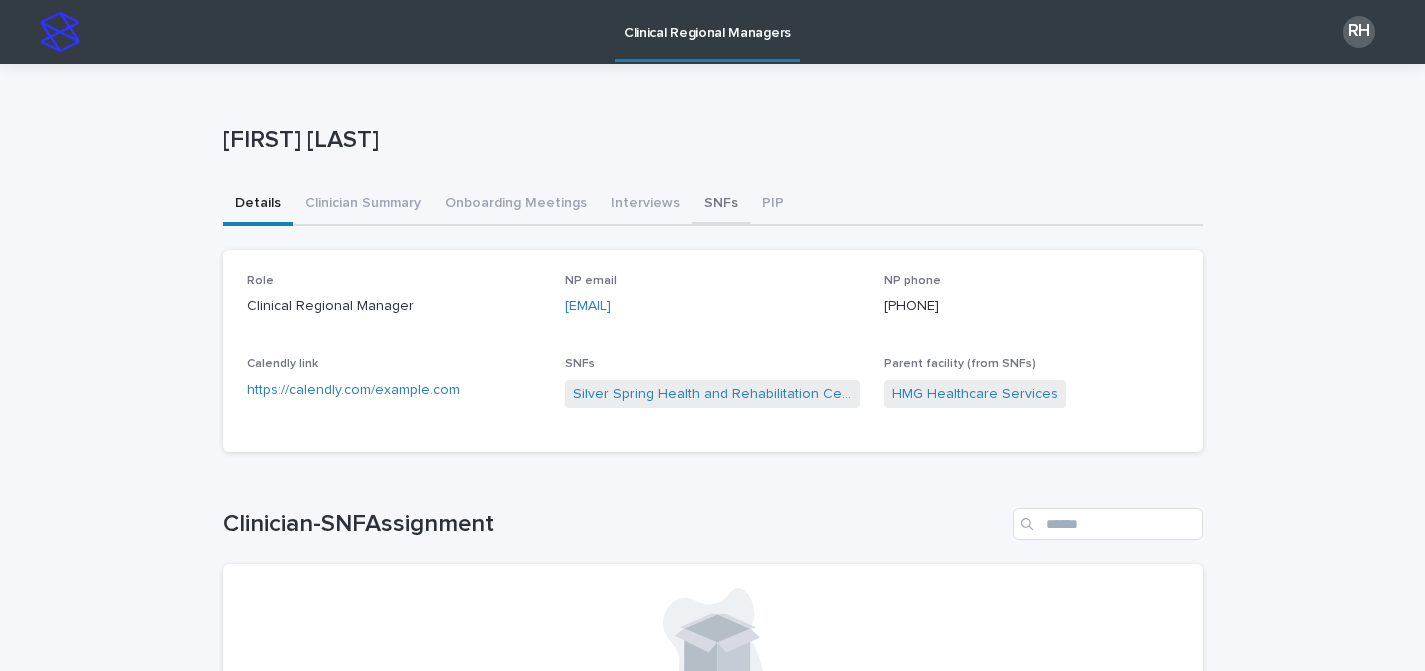 drag, startPoint x: 713, startPoint y: 206, endPoint x: 891, endPoint y: 229, distance: 179.4798 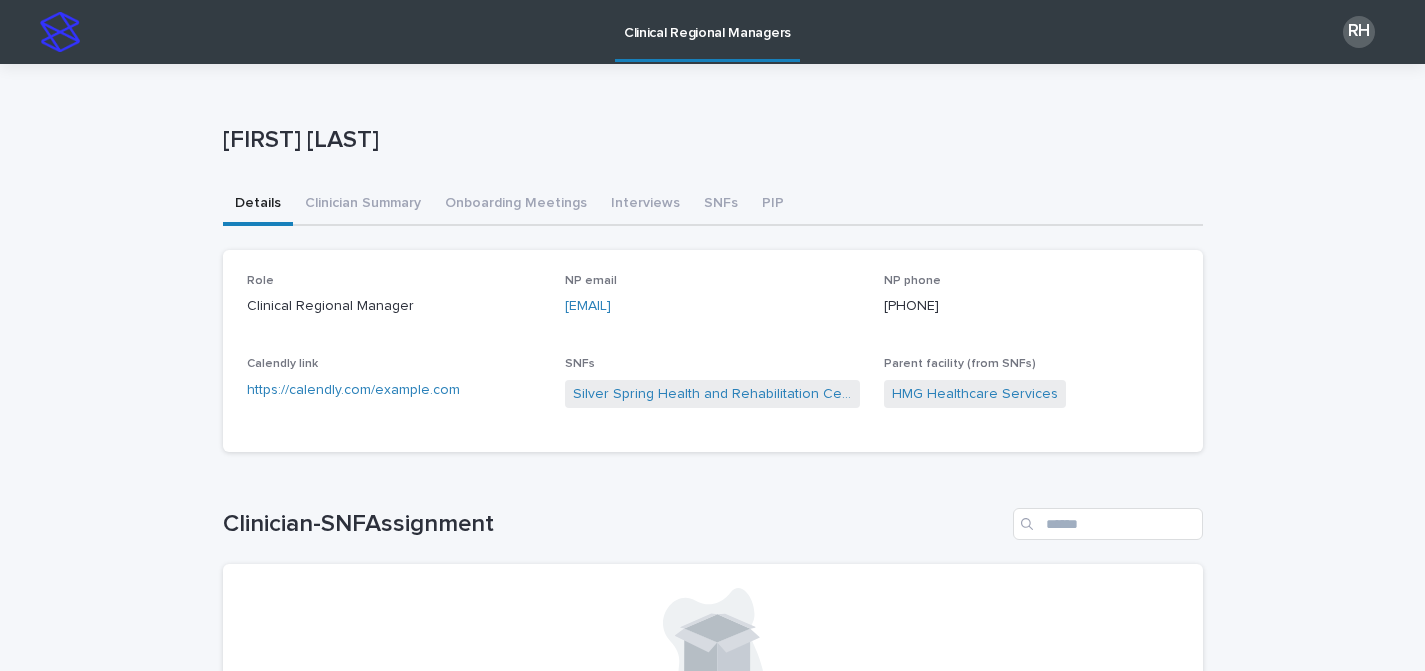 click on "SNFs" at bounding box center [721, 205] 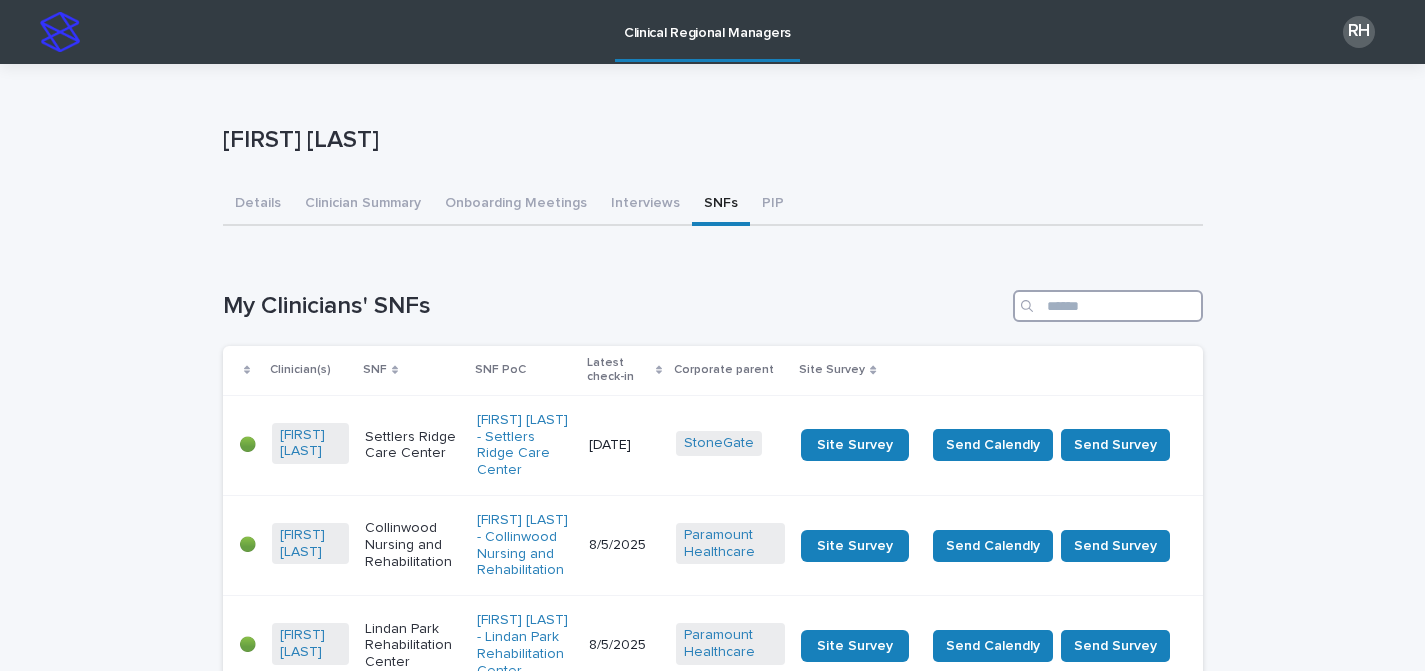 click at bounding box center [1108, 306] 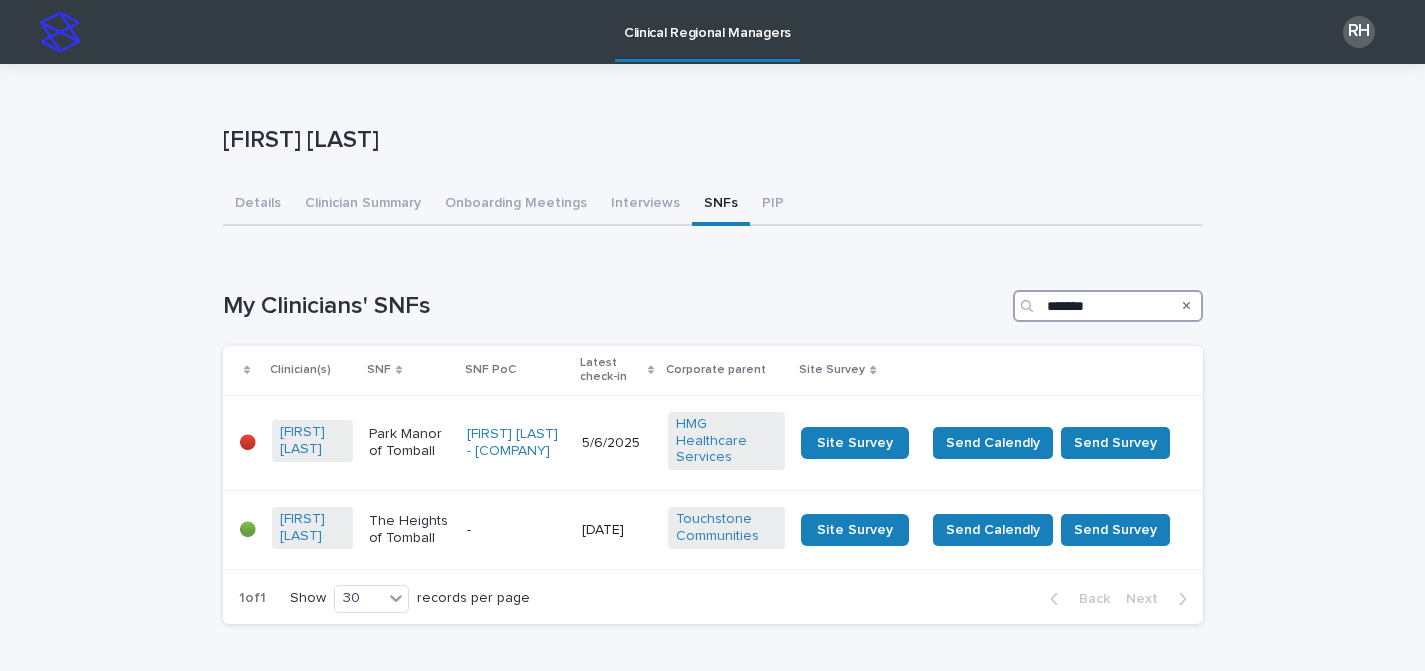 type on "*******" 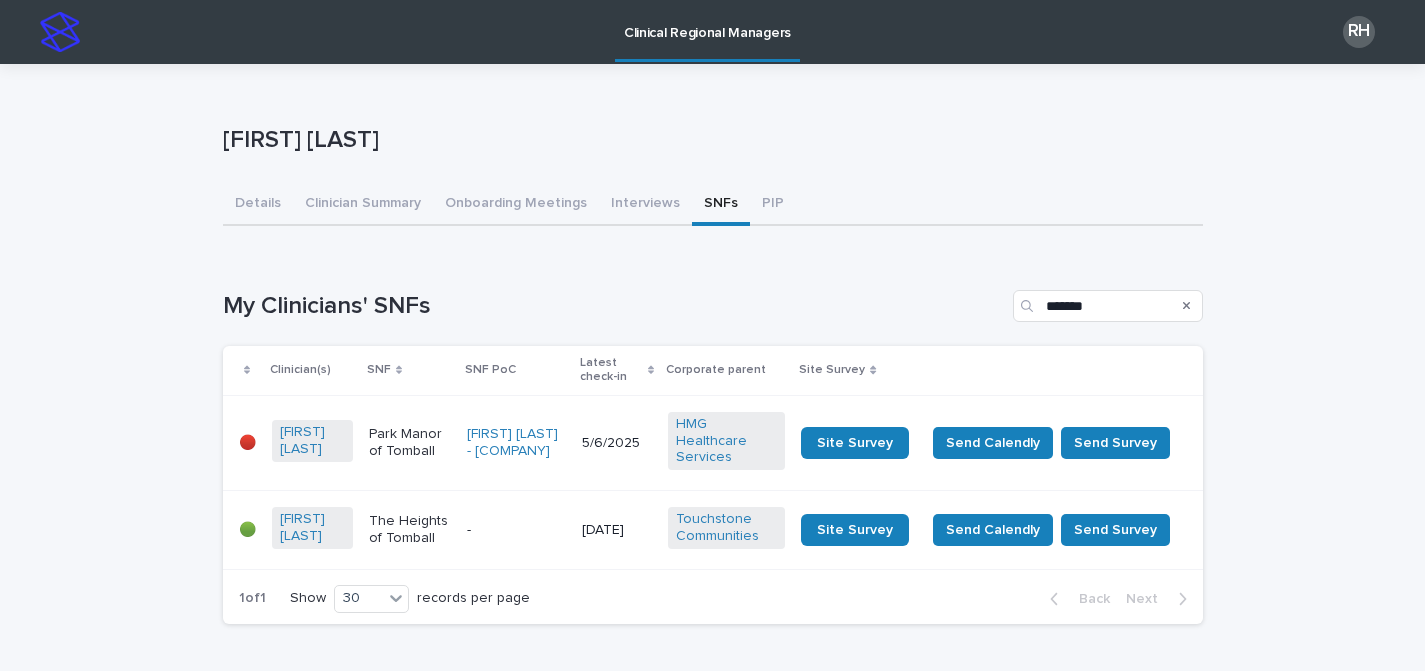 click on "5/6/2025" at bounding box center [617, 442] 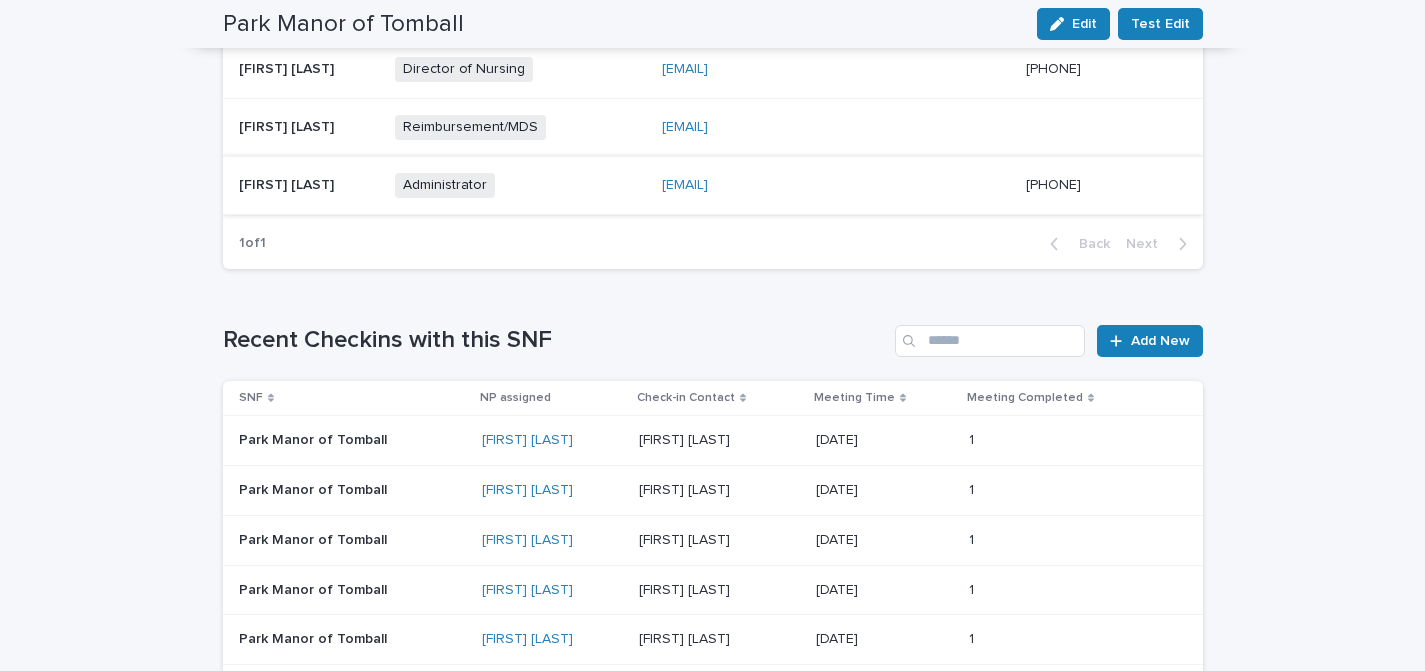 scroll, scrollTop: 983, scrollLeft: 0, axis: vertical 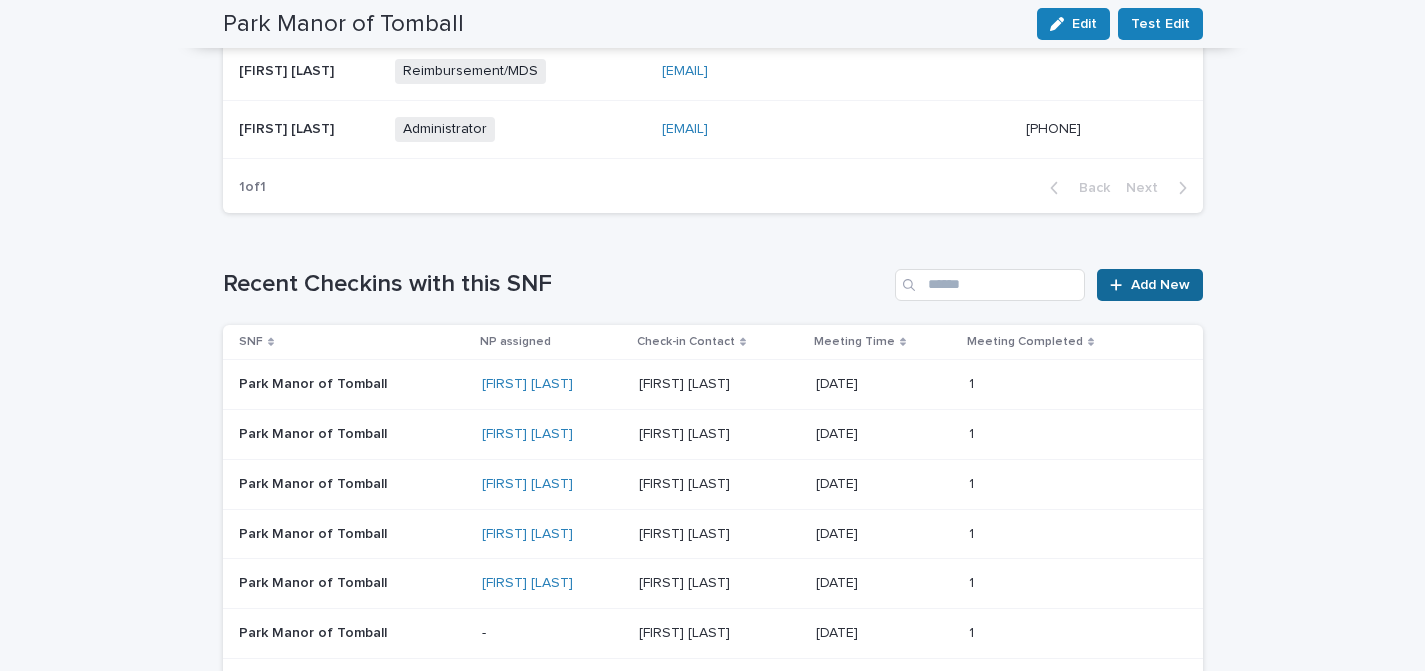 click on "Add New" at bounding box center (1149, 285) 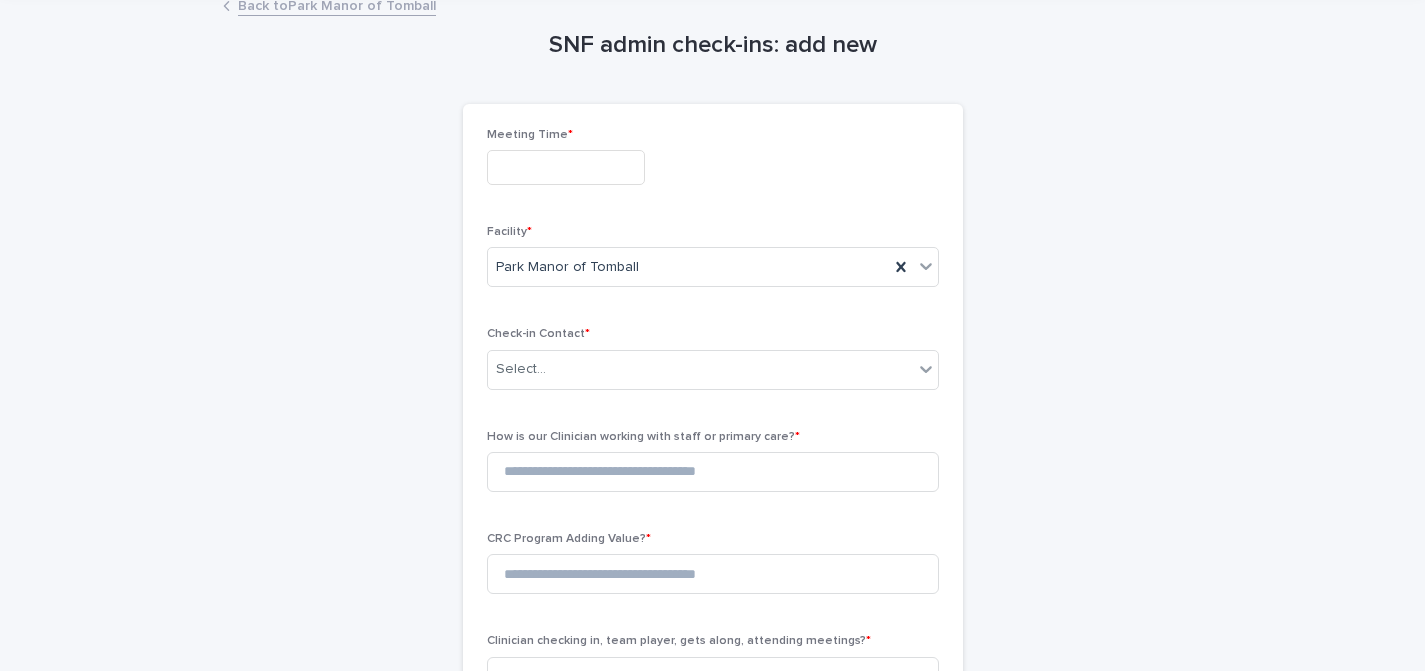 scroll, scrollTop: 0, scrollLeft: 0, axis: both 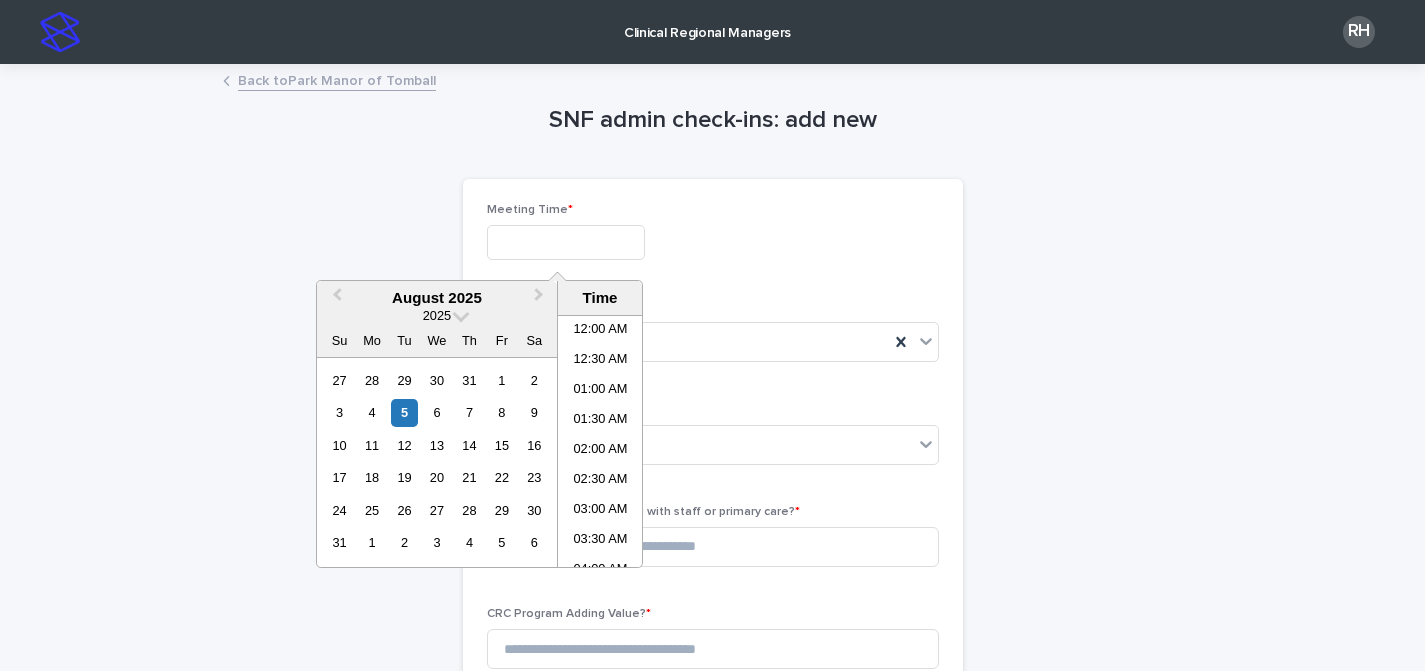 click at bounding box center [566, 242] 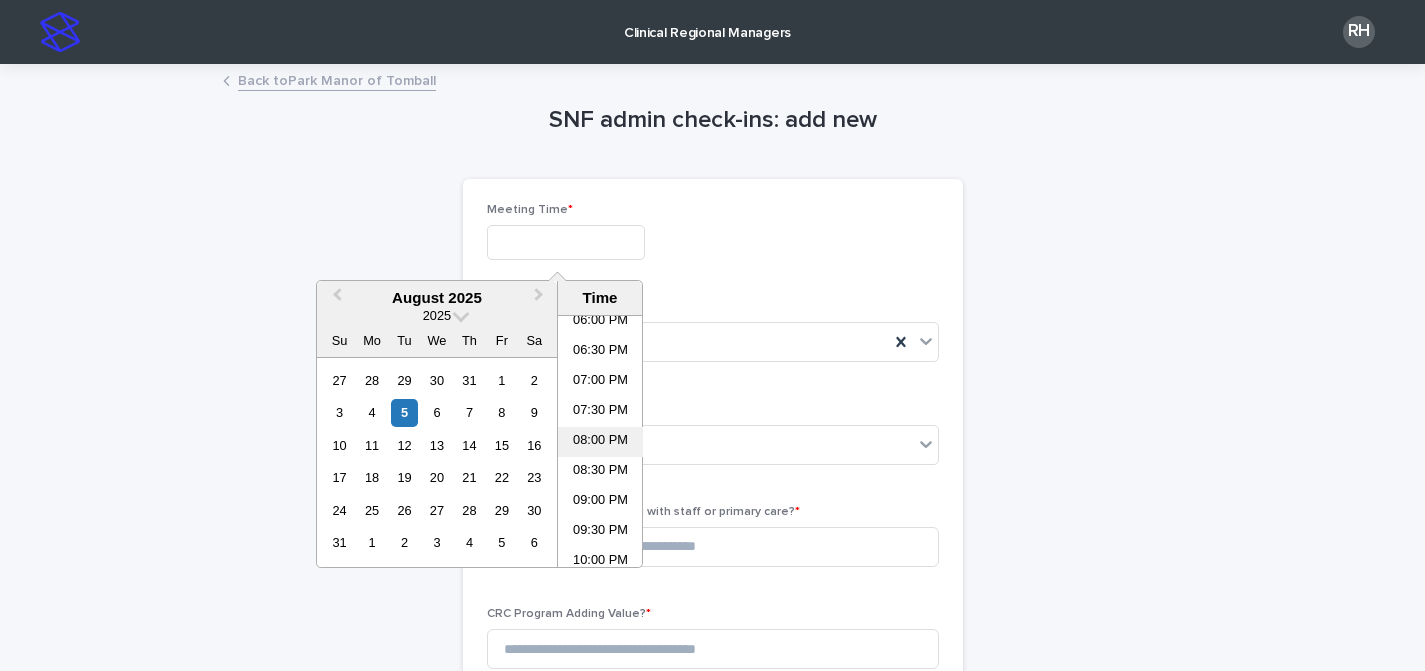 click on "08:00 PM" at bounding box center (600, 442) 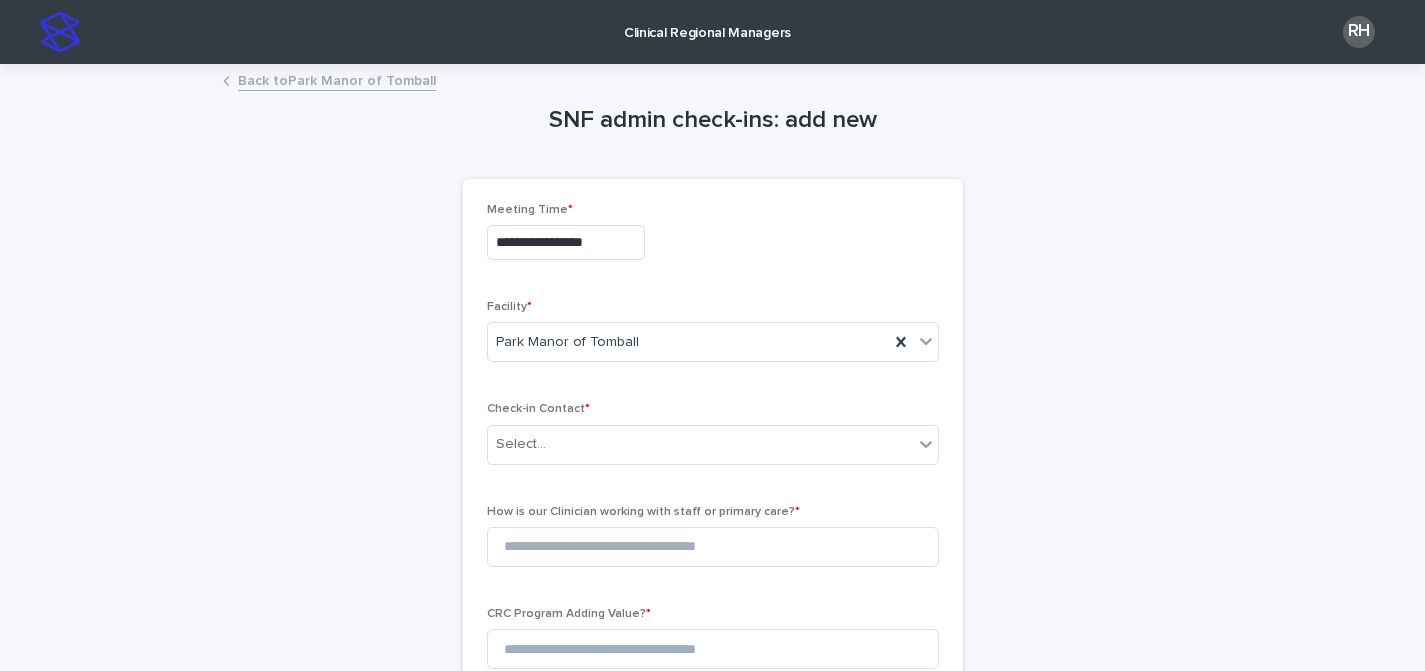 type on "**********" 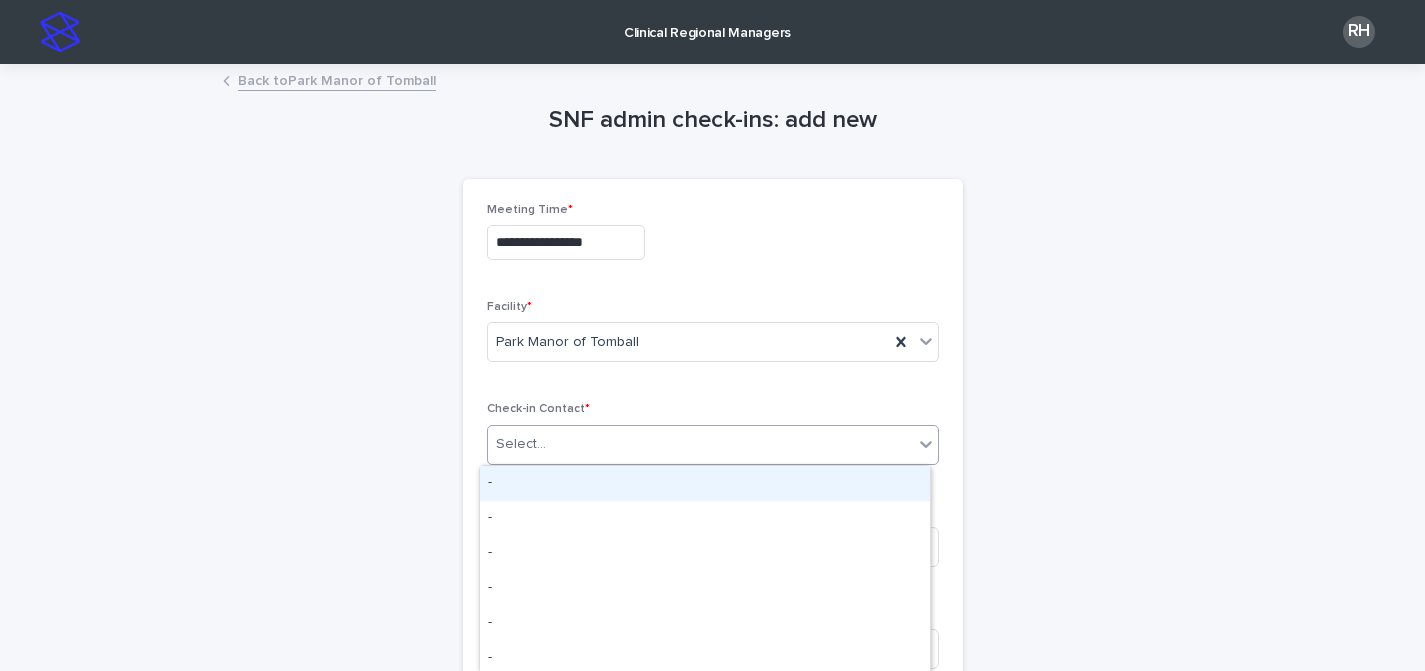 click on "Select..." at bounding box center (700, 444) 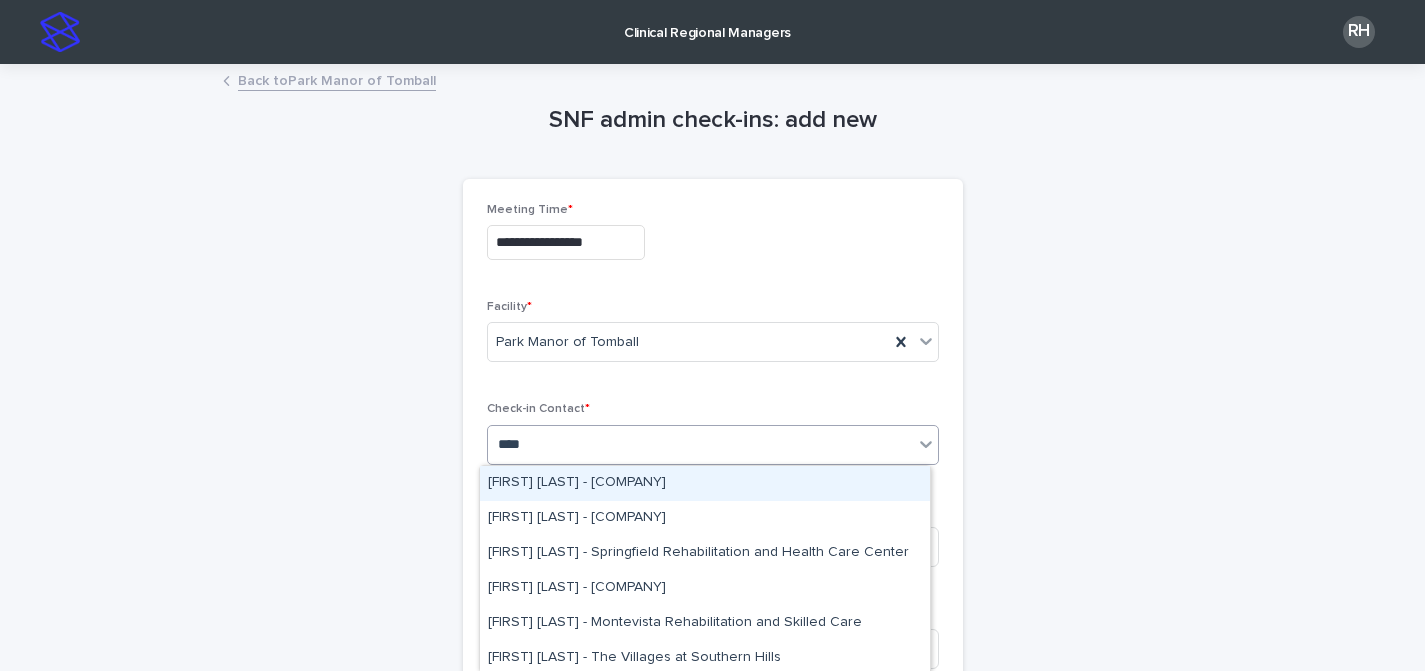 type on "*****" 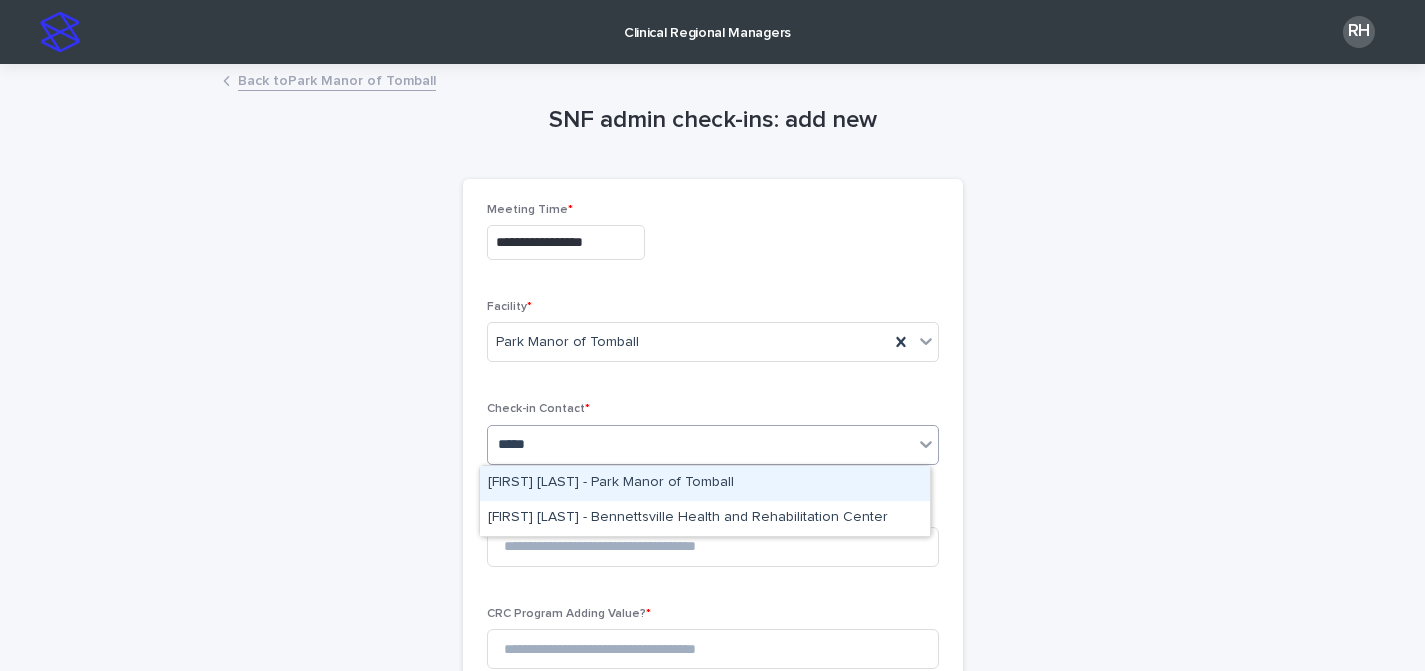 click on "[FIRST] [LAST] - Park Manor of Tomball" at bounding box center (705, 483) 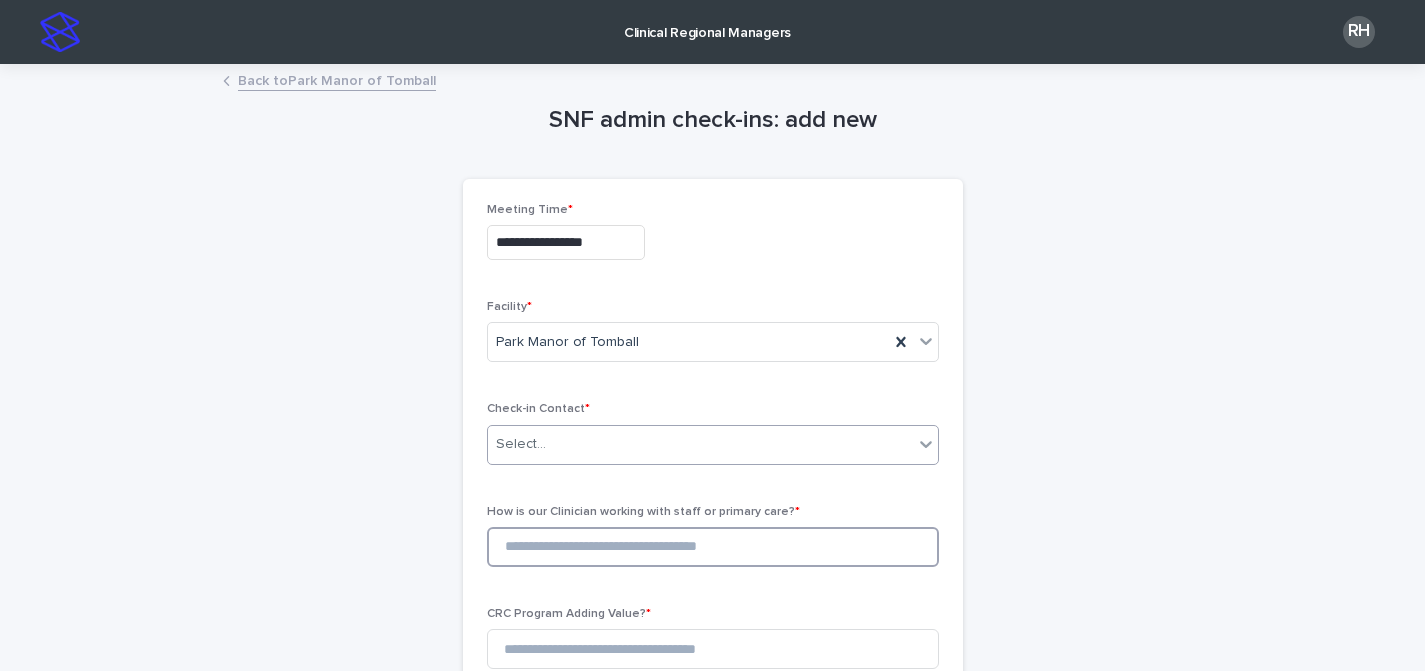click at bounding box center (713, 547) 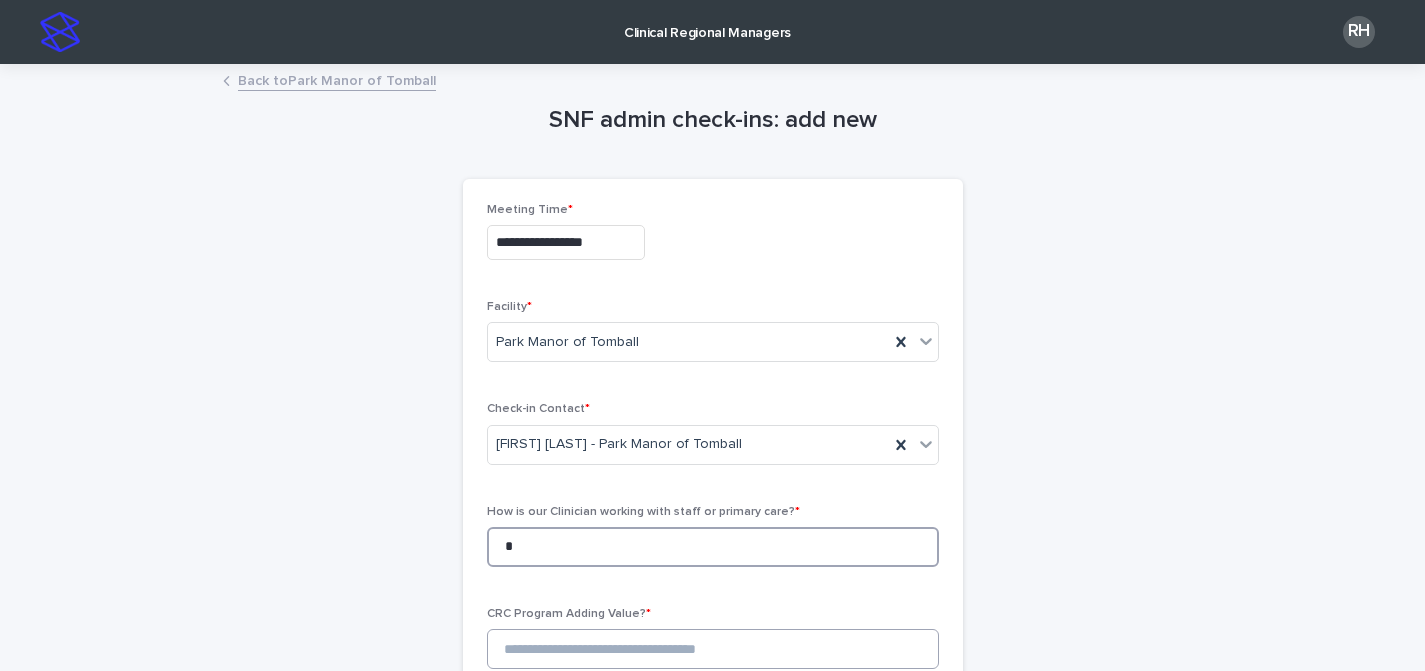 type on "*" 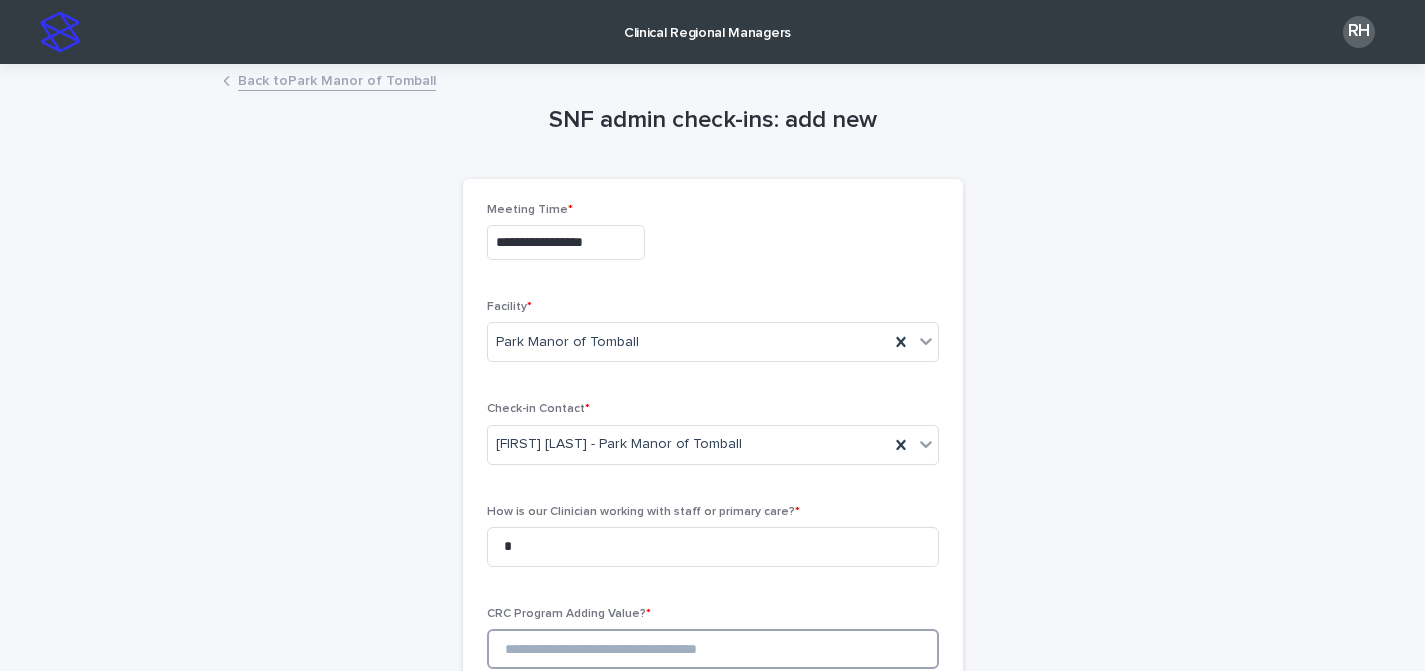 click at bounding box center (713, 649) 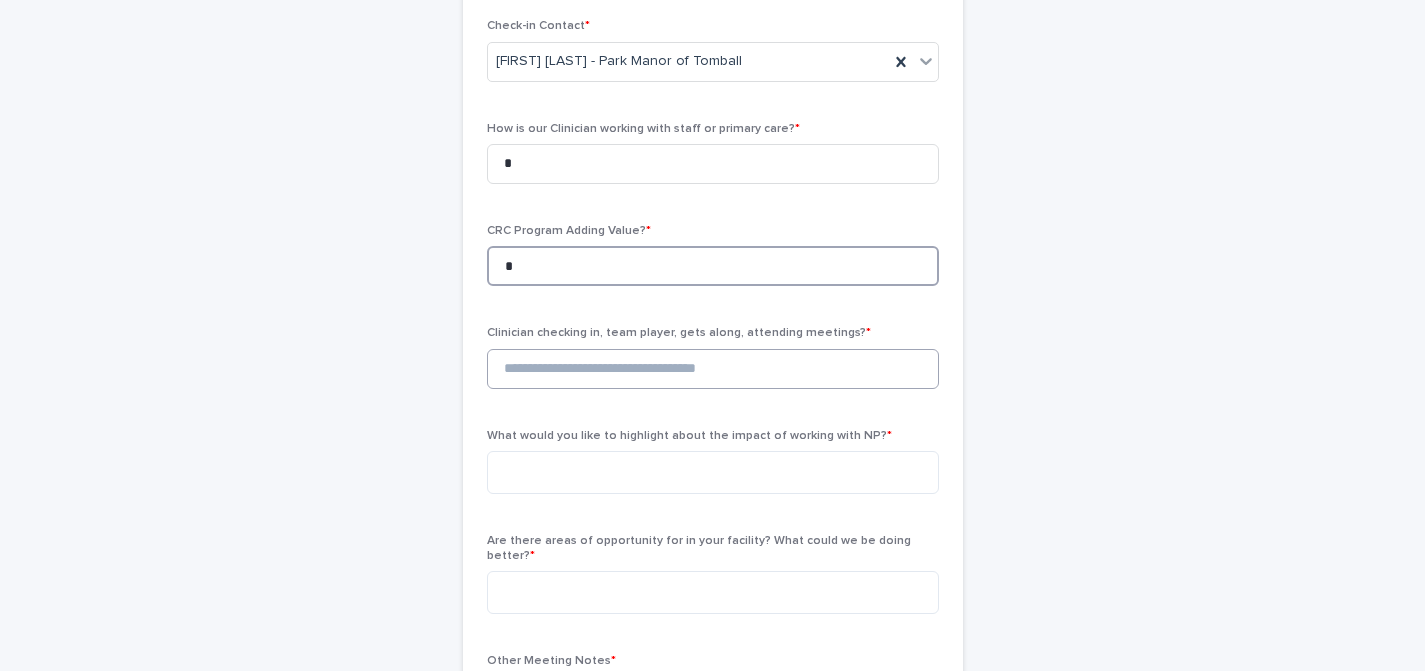 scroll, scrollTop: 390, scrollLeft: 0, axis: vertical 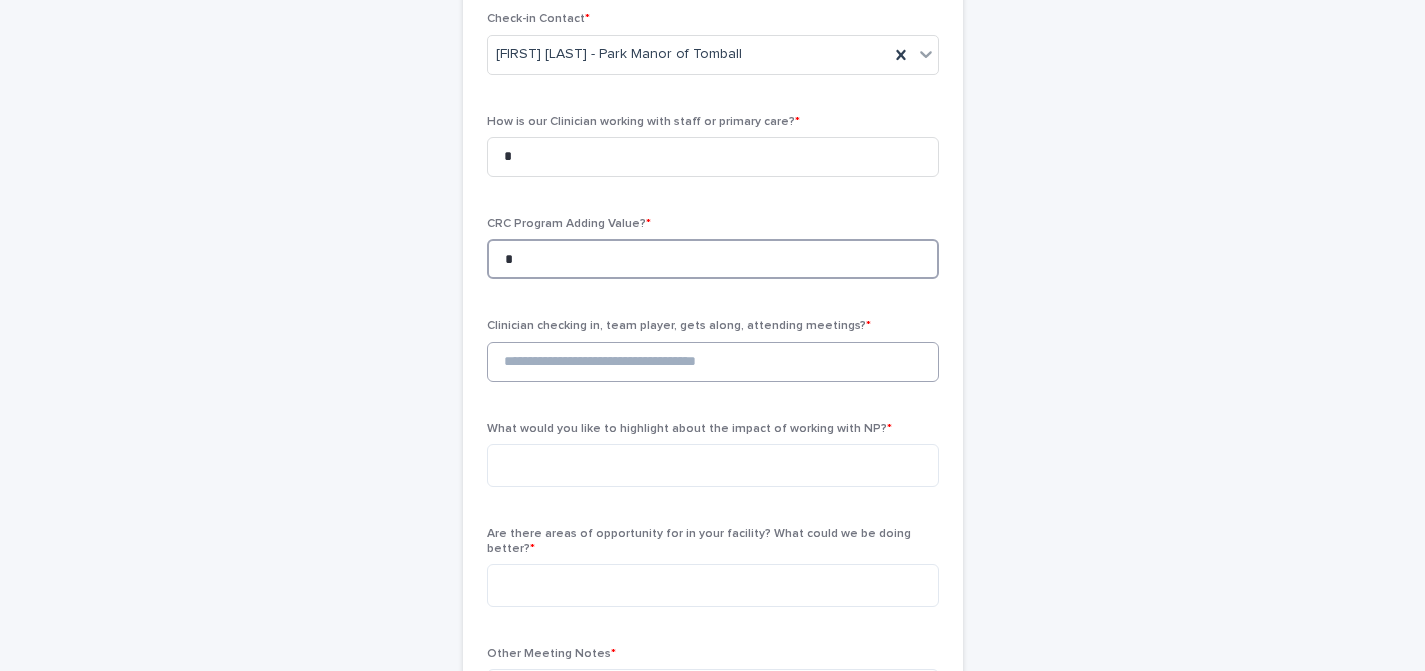 type on "*" 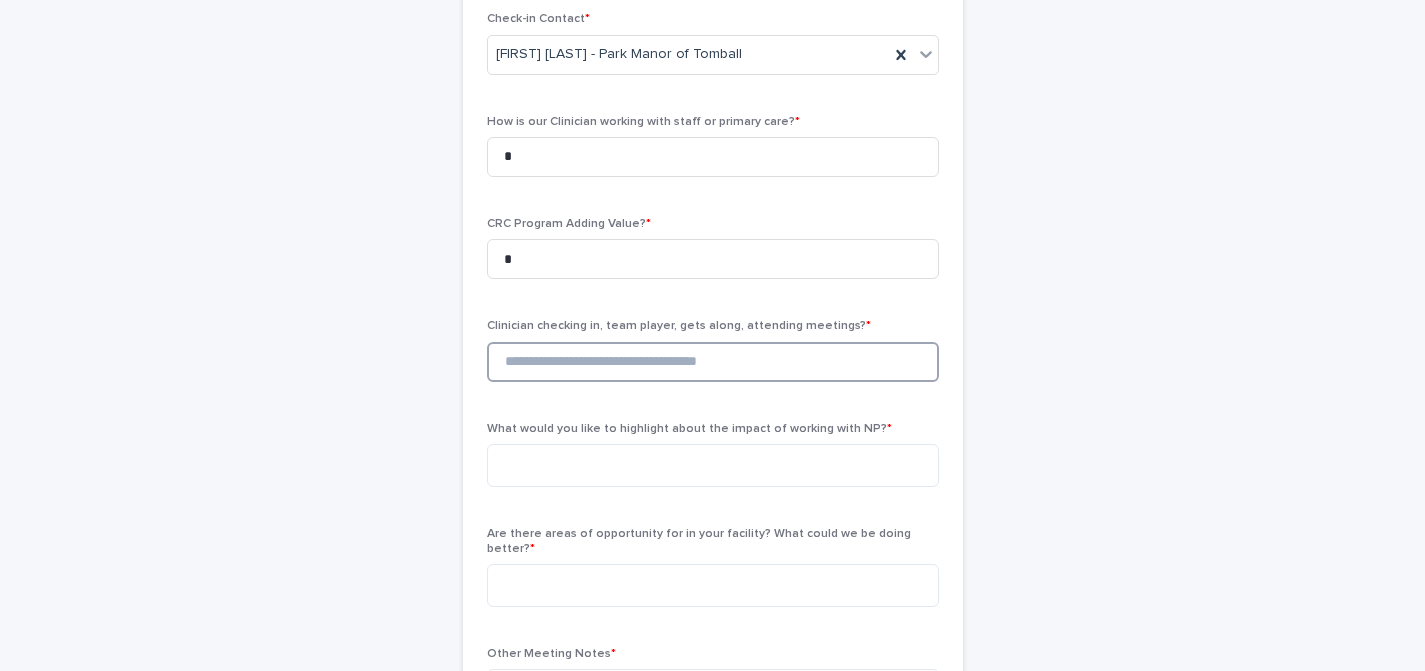 click at bounding box center [713, 362] 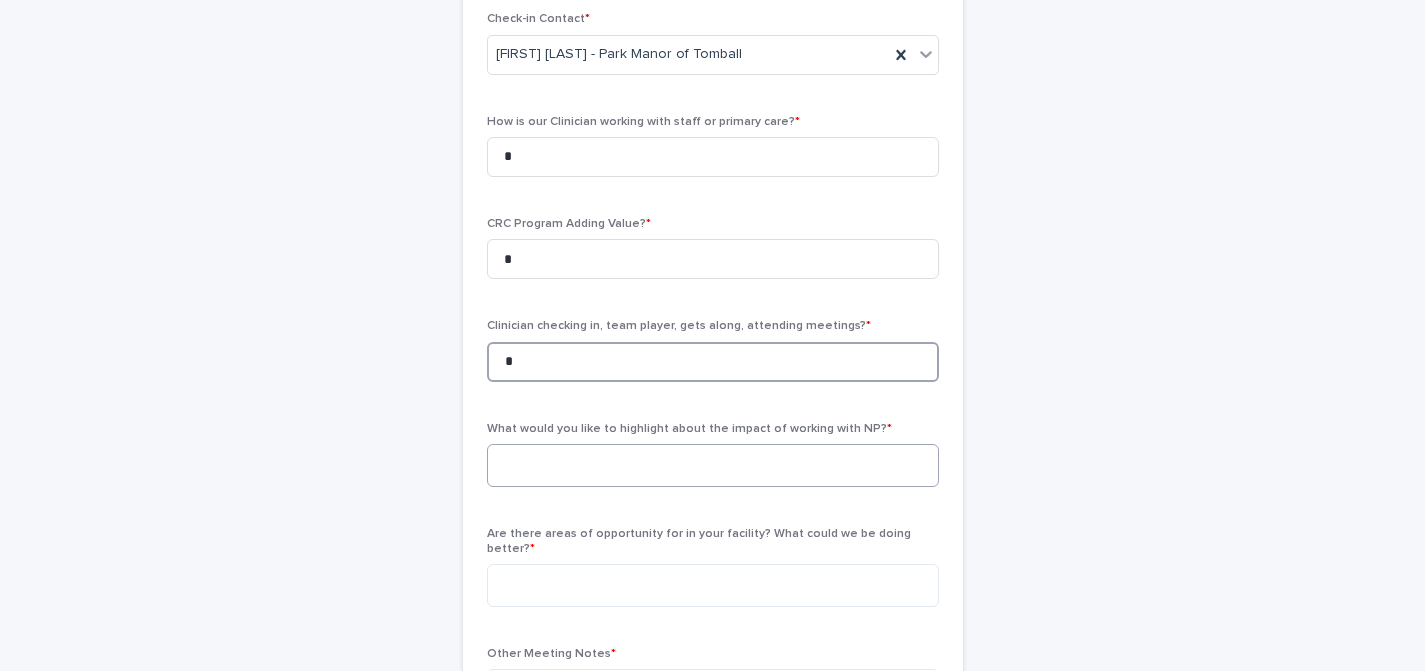 type on "*" 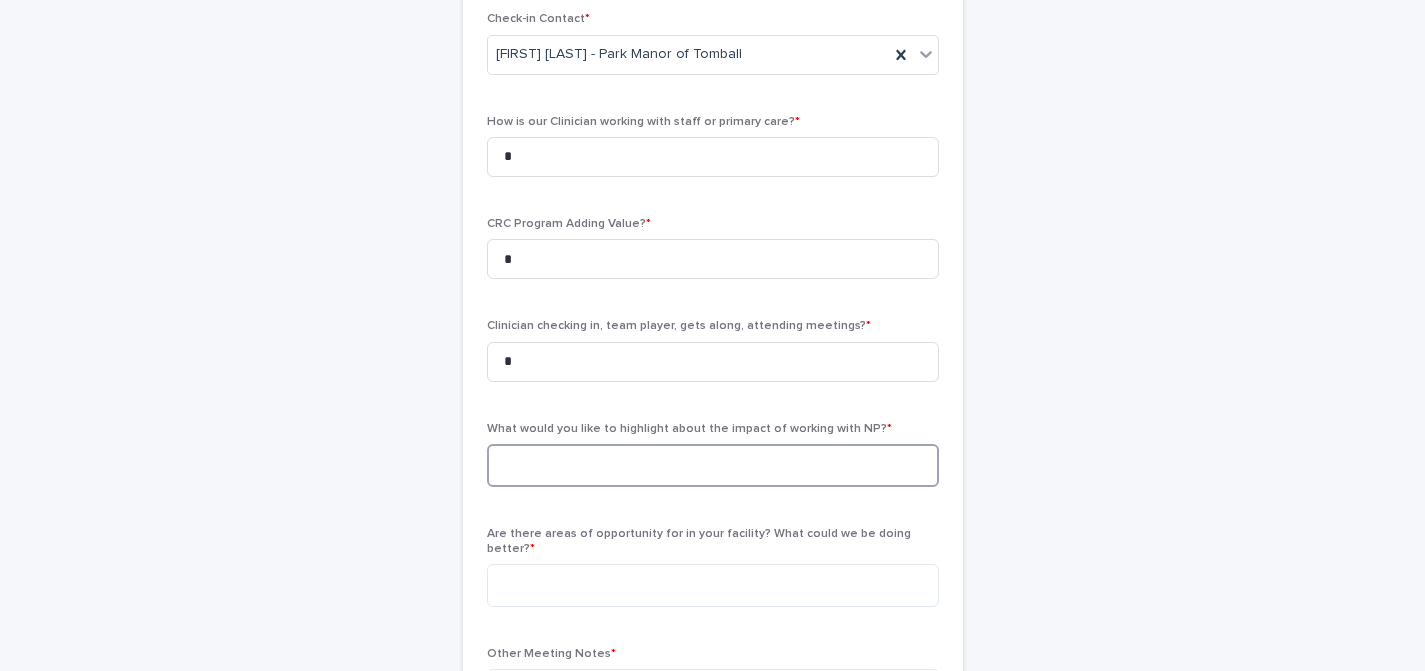 click at bounding box center (713, 465) 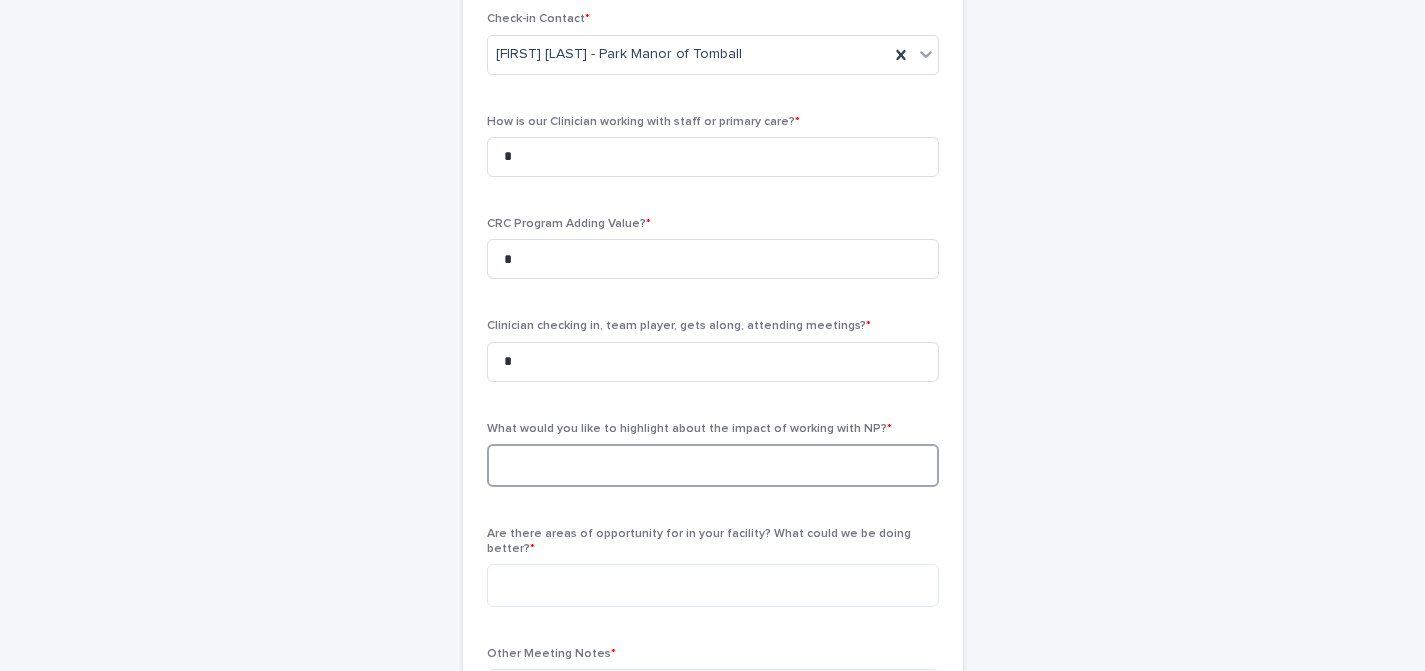 paste on "**********" 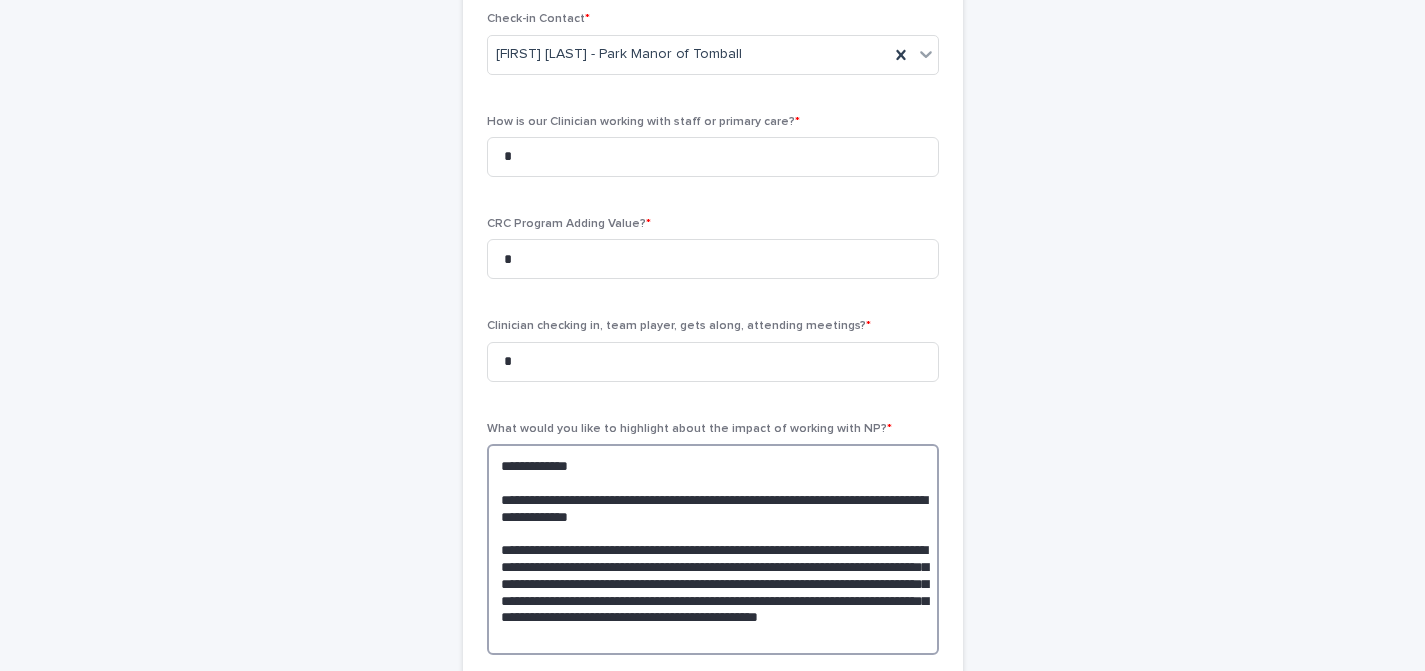 scroll, scrollTop: 440, scrollLeft: 0, axis: vertical 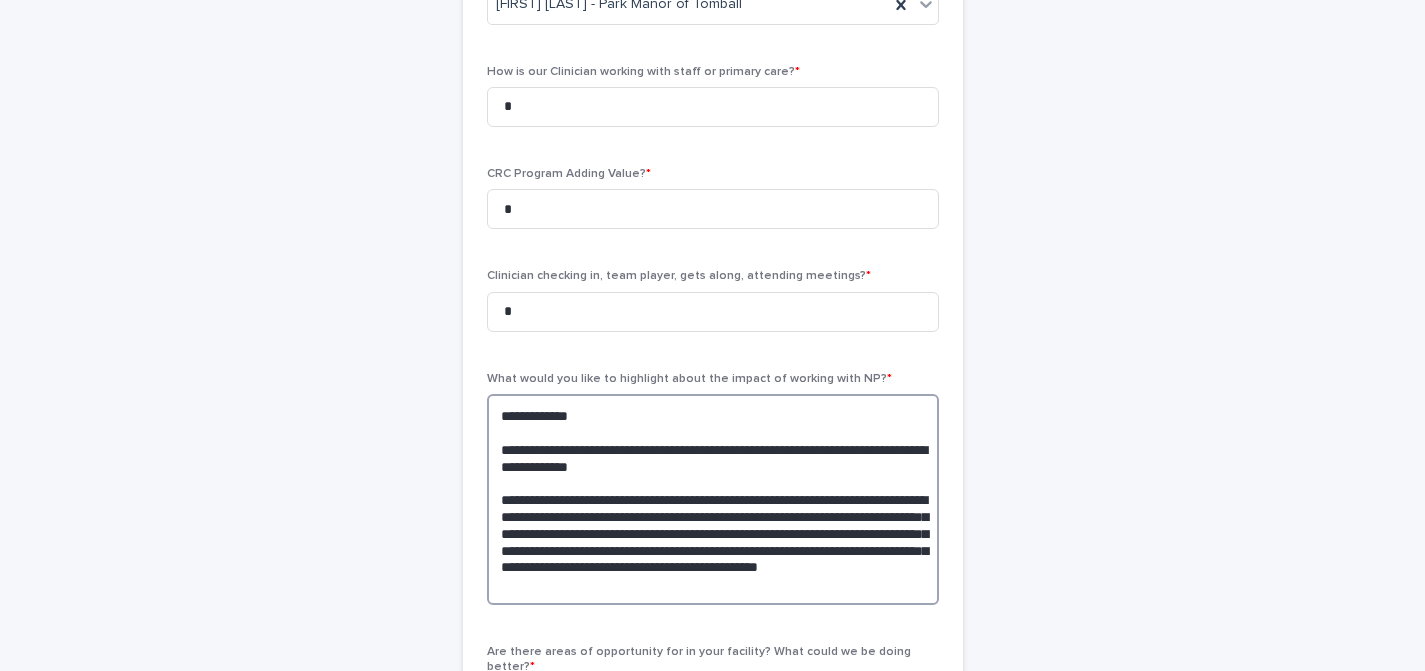 click on "**********" at bounding box center (713, 499) 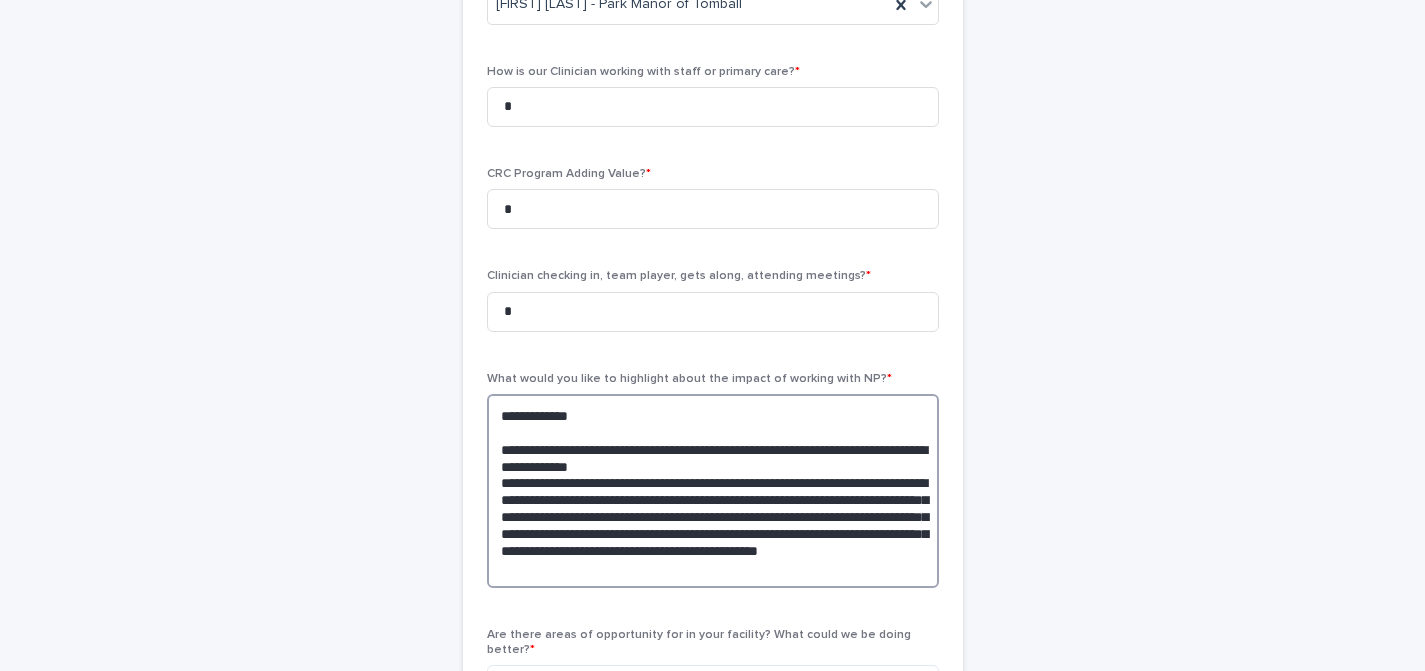 drag, startPoint x: 589, startPoint y: 410, endPoint x: 427, endPoint y: 404, distance: 162.11107 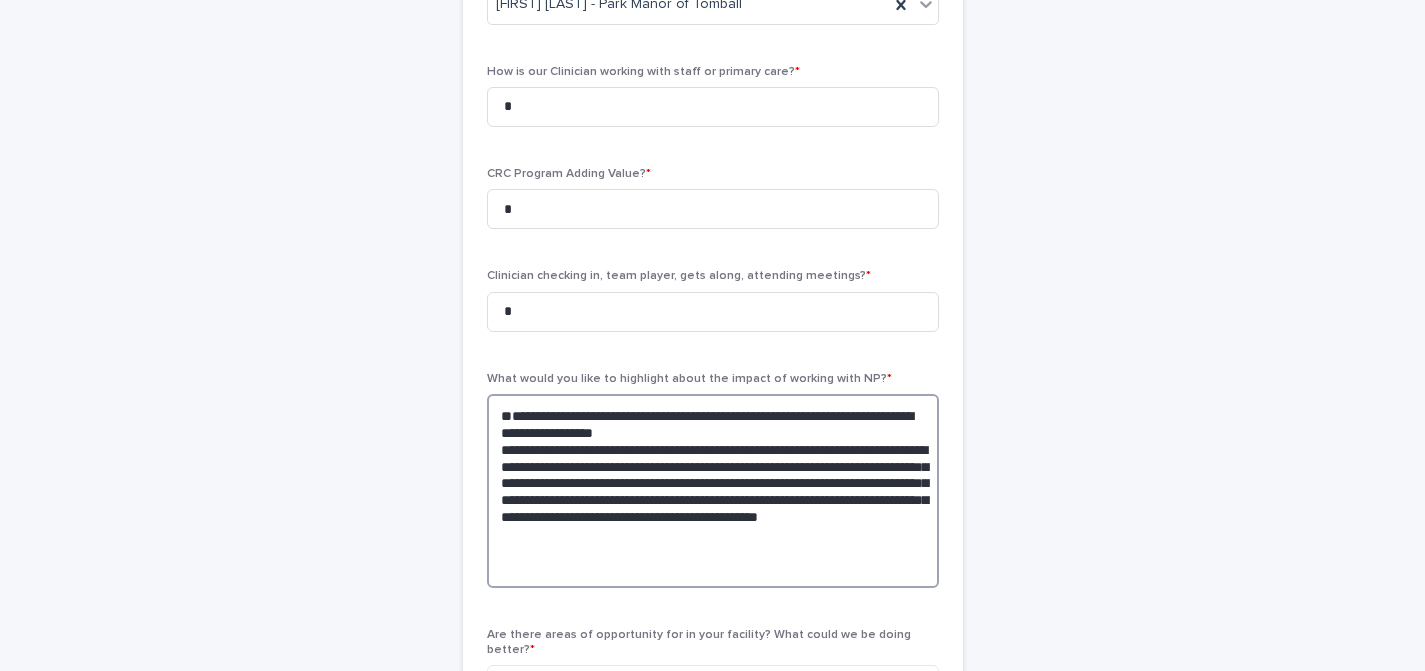 click on "**********" at bounding box center [713, 491] 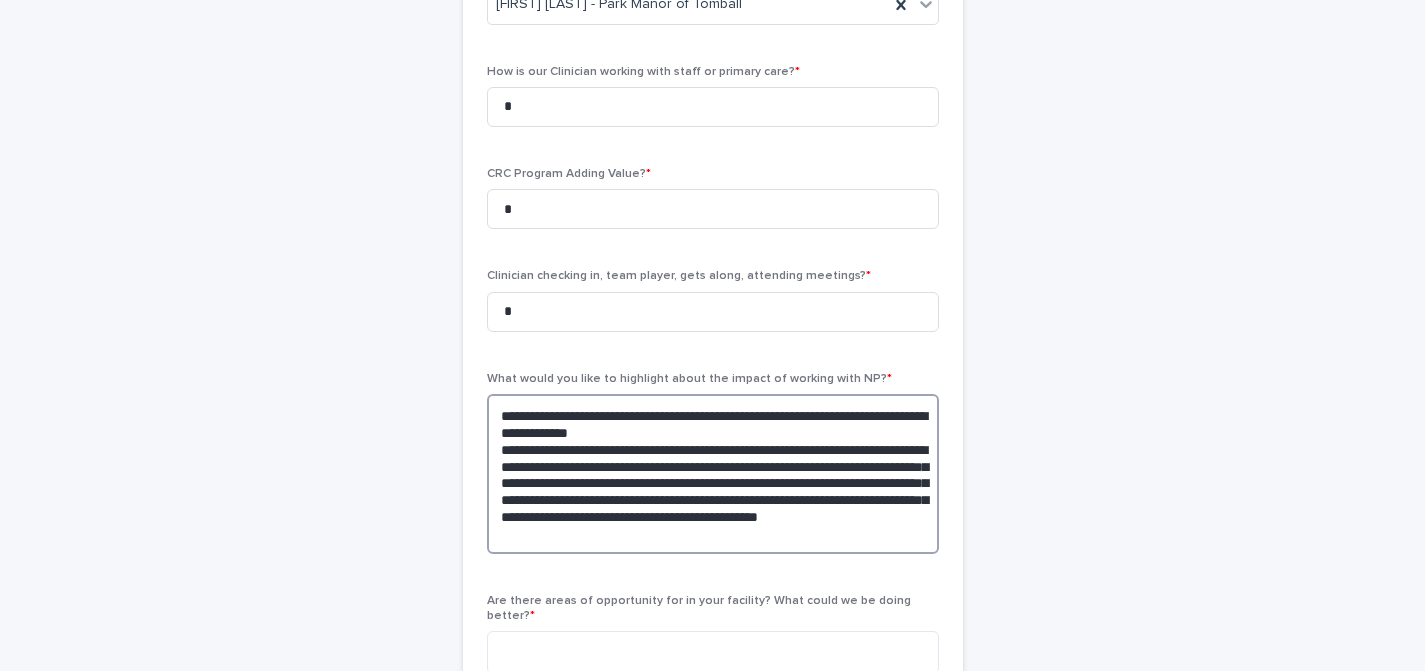 click on "**********" at bounding box center [713, 474] 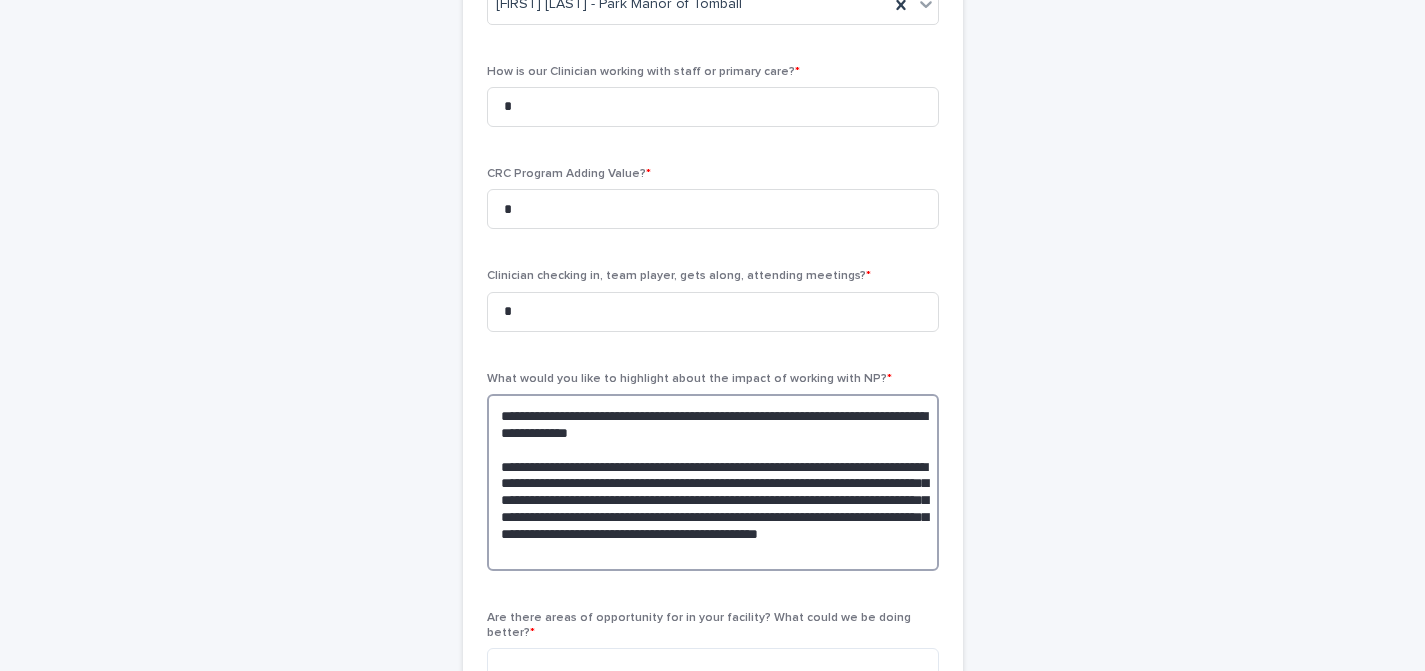 scroll, scrollTop: 512, scrollLeft: 0, axis: vertical 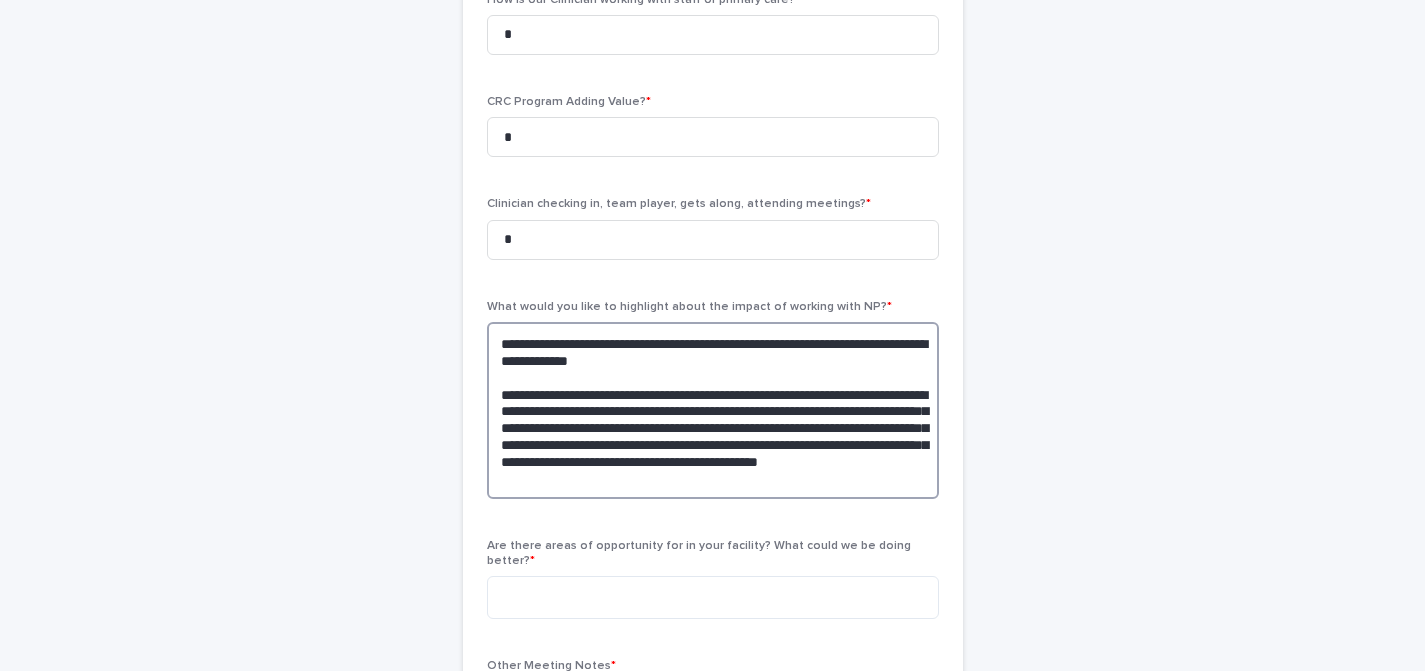 click on "**********" at bounding box center [713, 410] 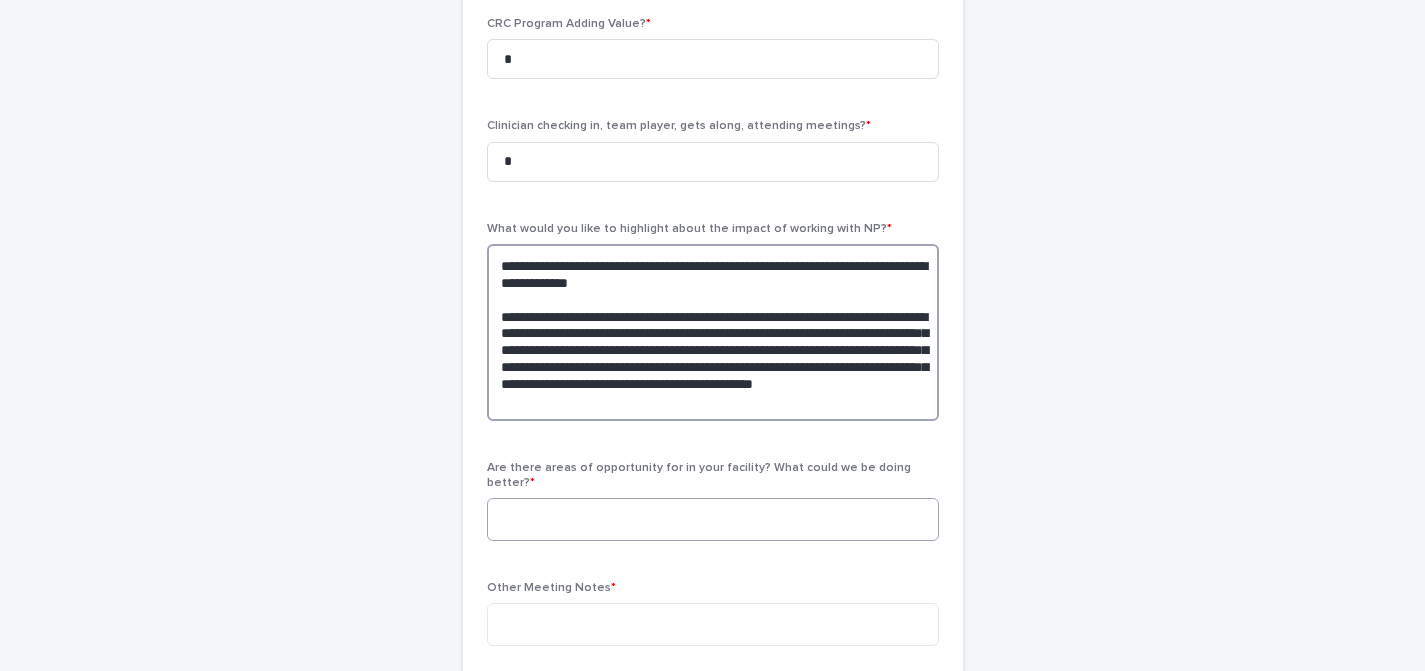 type on "**********" 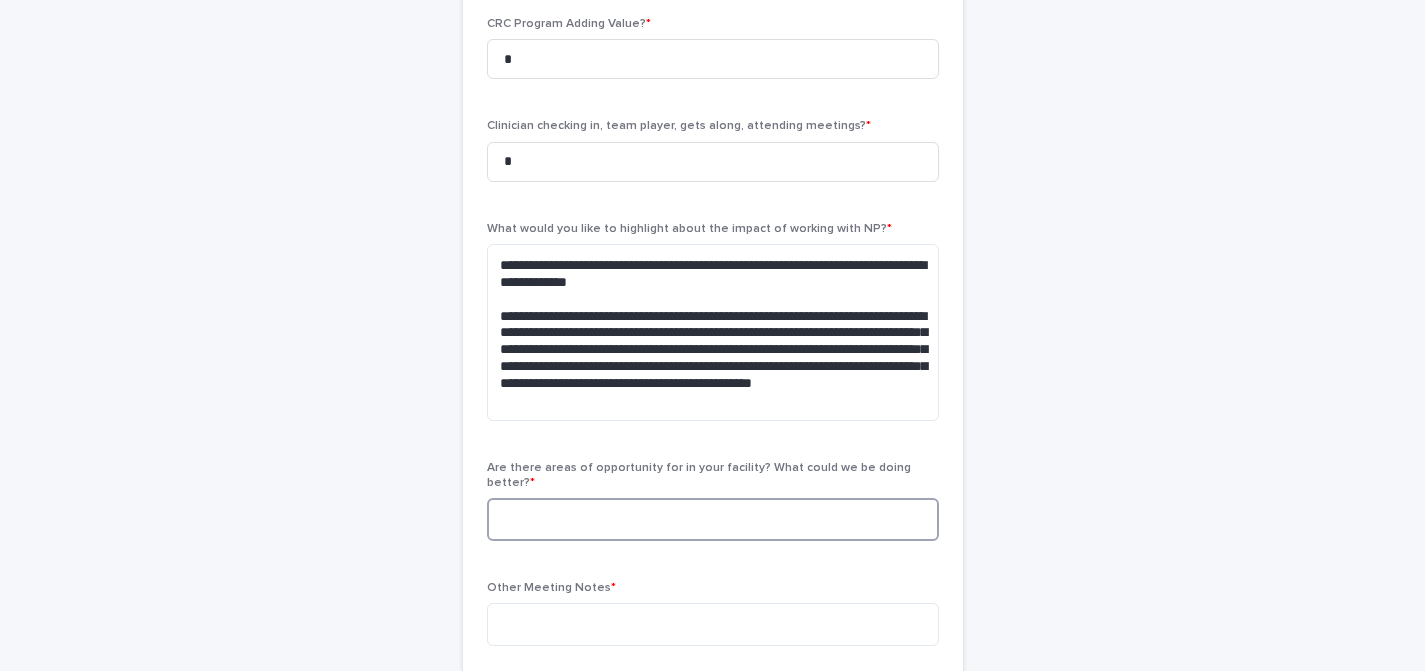 click at bounding box center [713, 519] 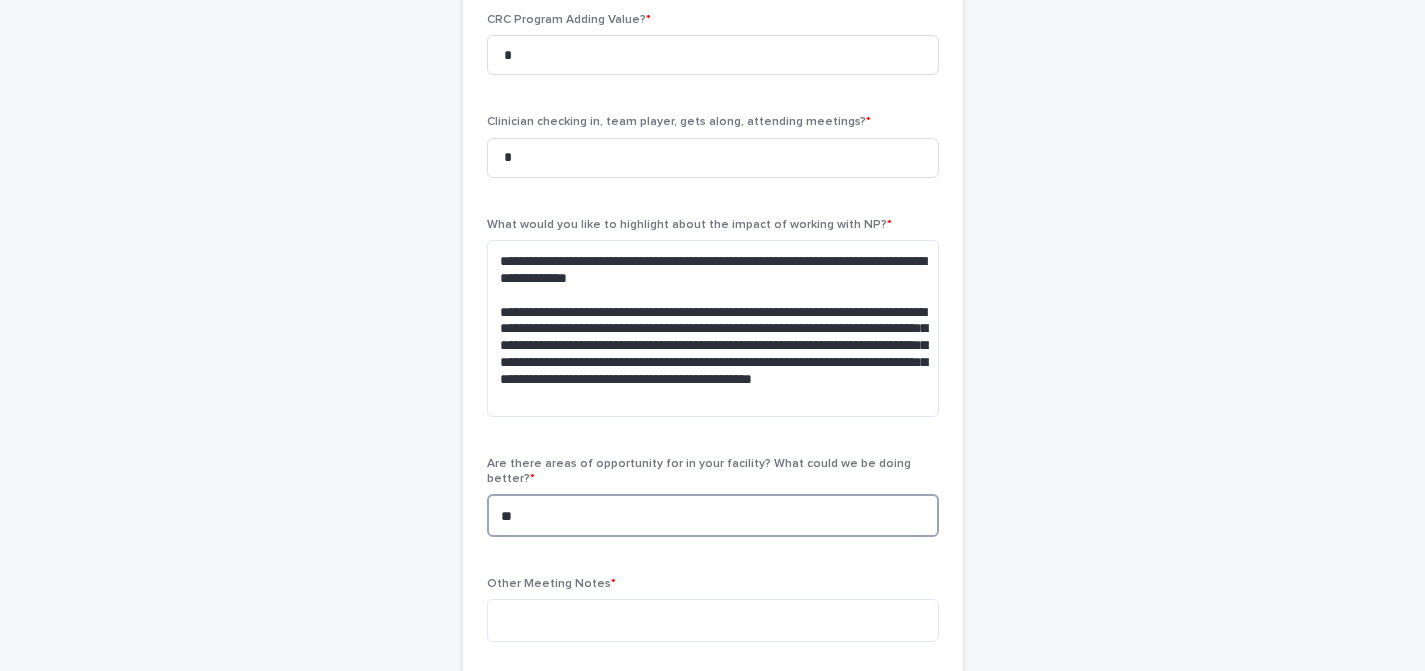 type on "*" 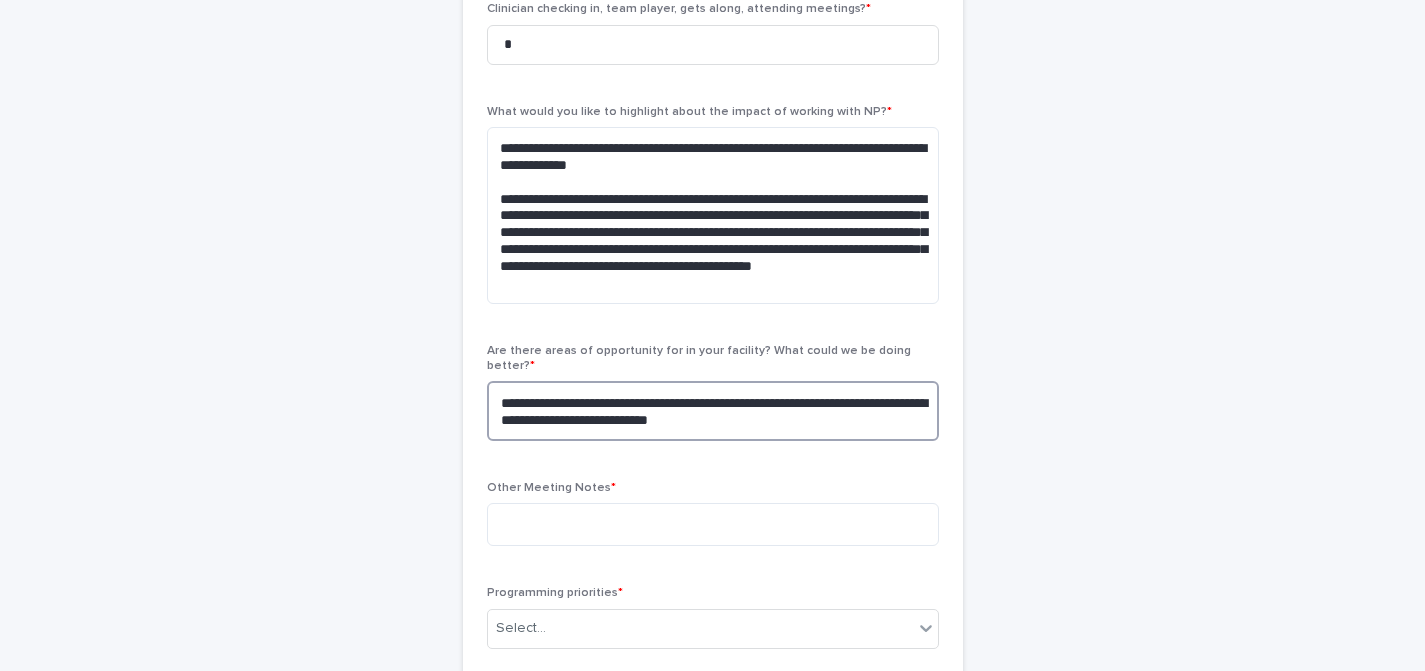 scroll, scrollTop: 756, scrollLeft: 0, axis: vertical 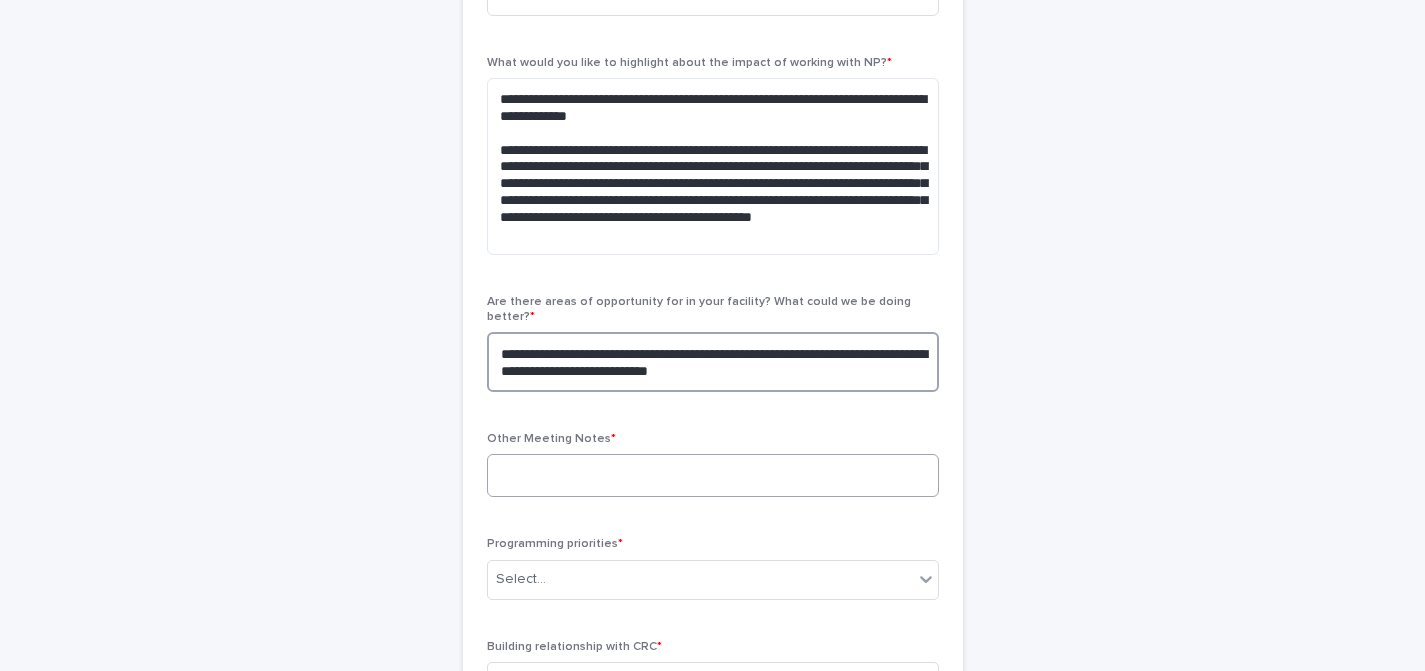 type on "**********" 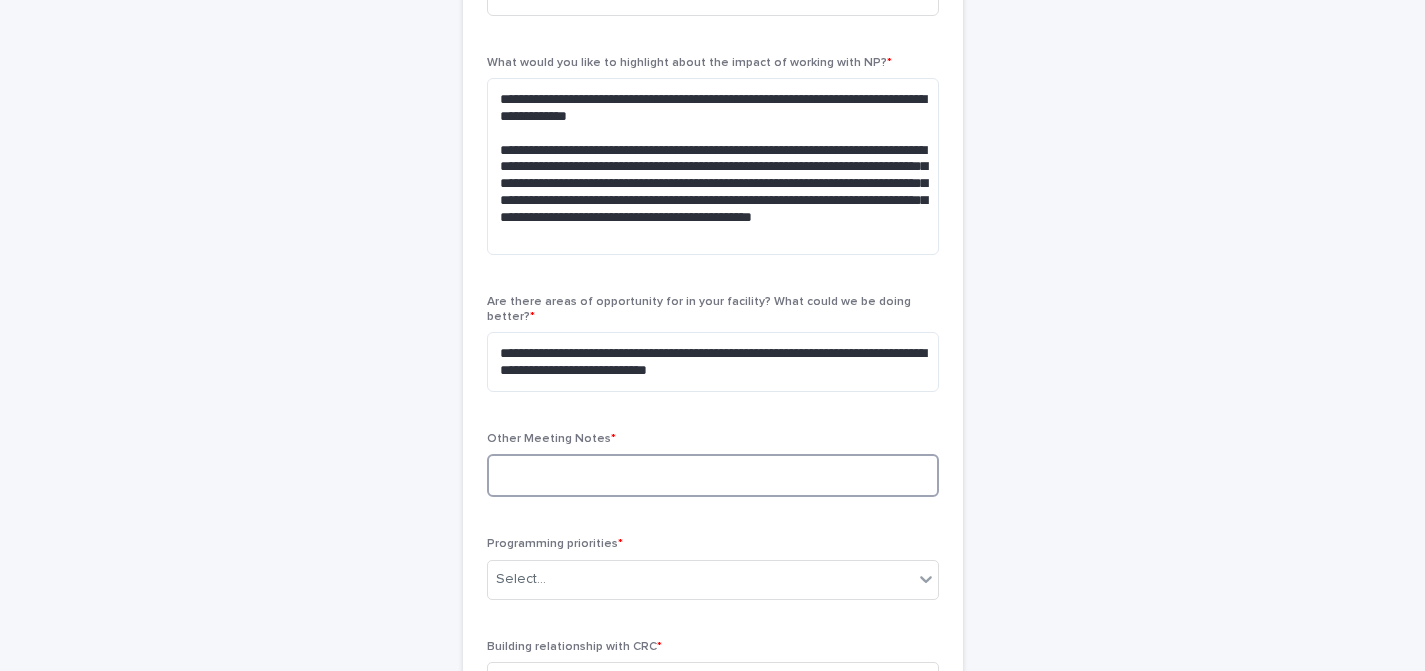 click at bounding box center [713, 475] 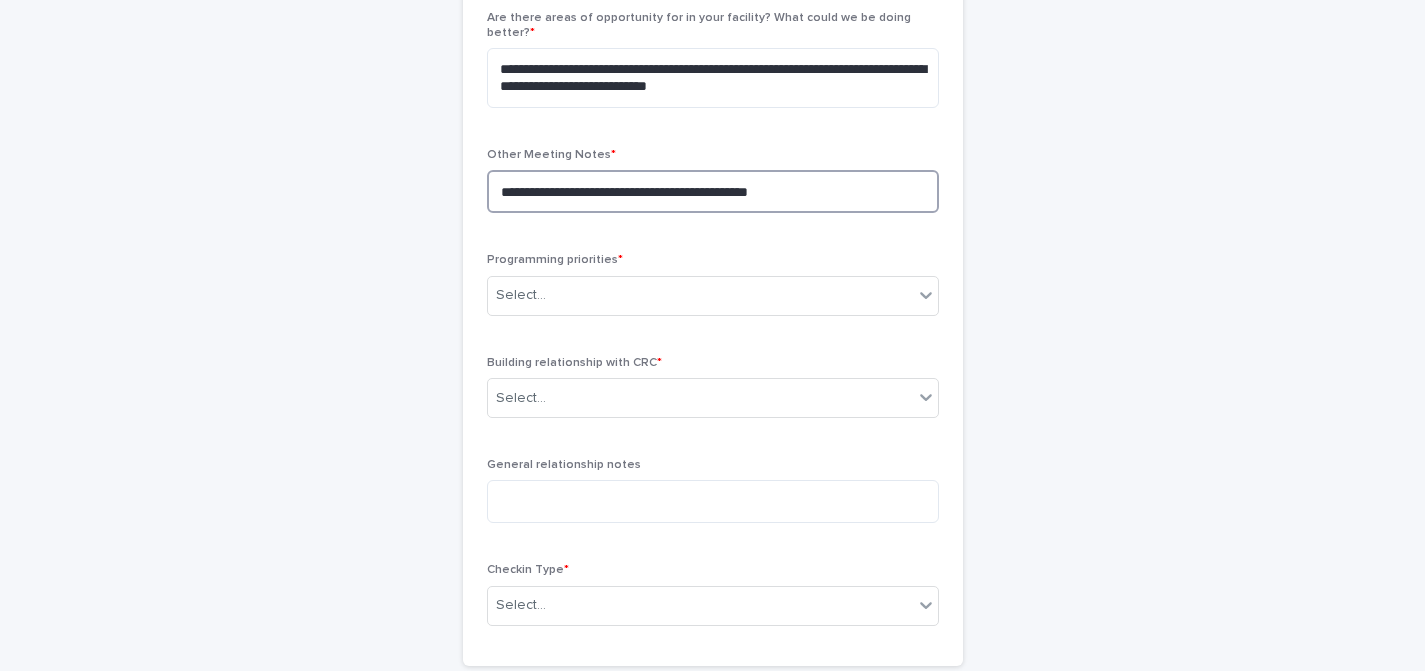 scroll, scrollTop: 1049, scrollLeft: 0, axis: vertical 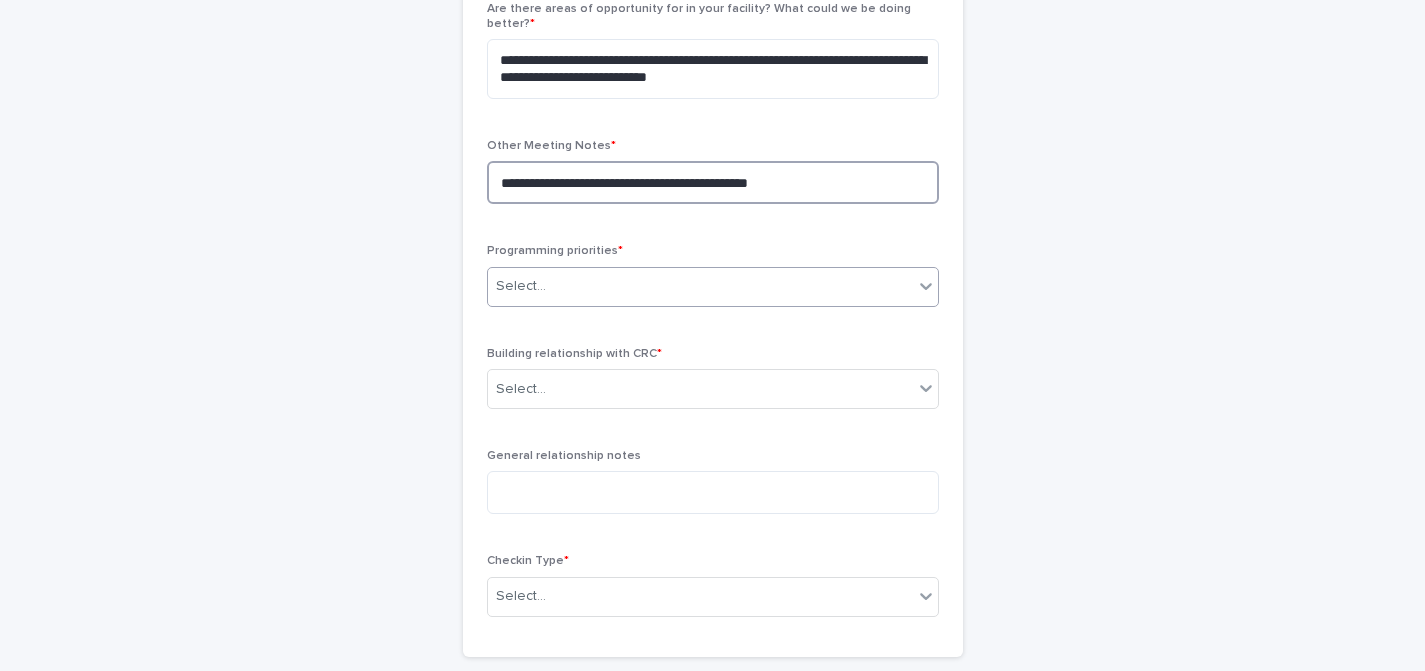 type on "**********" 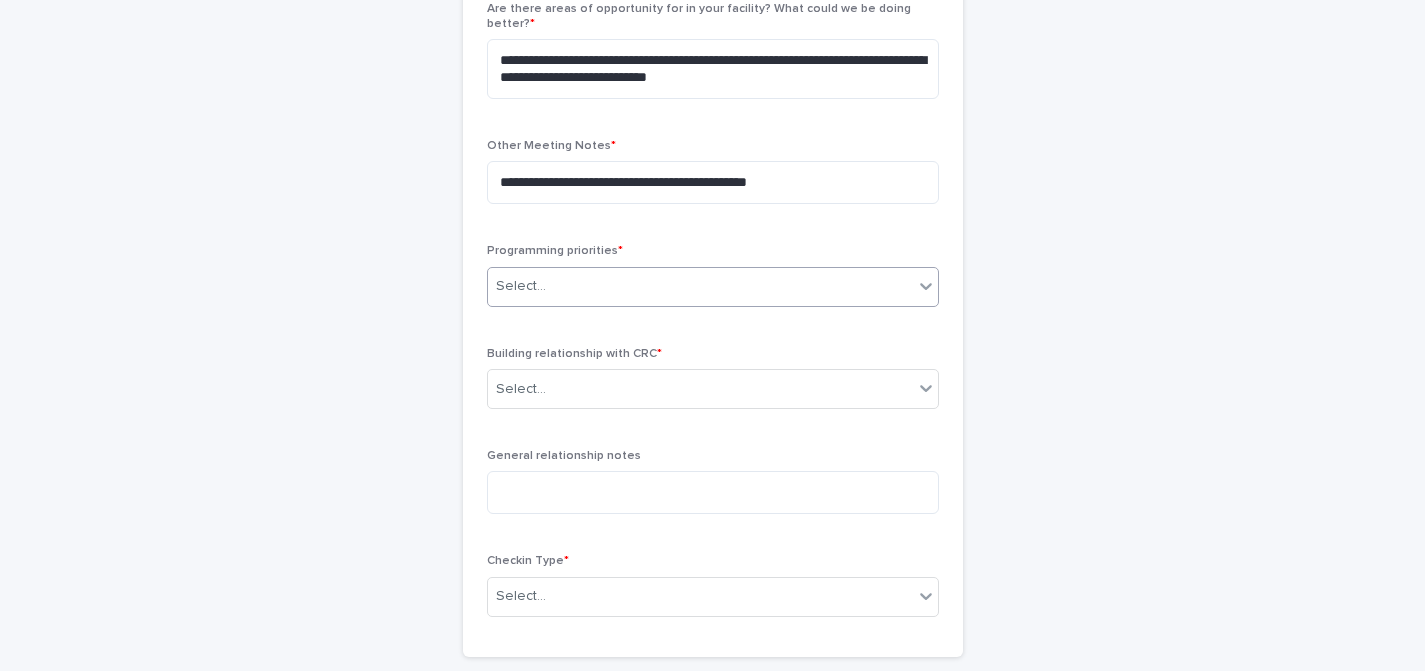 click on "Select..." at bounding box center (700, 286) 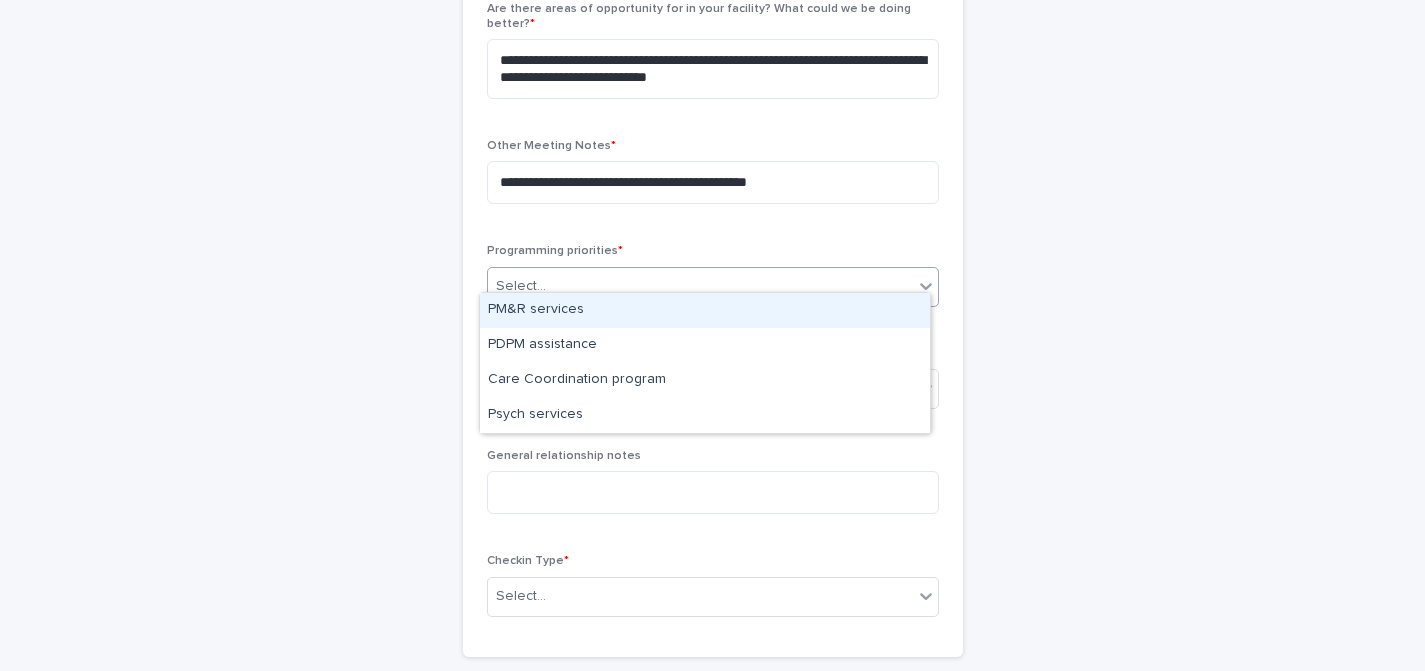 click on "PM&R services" at bounding box center [705, 310] 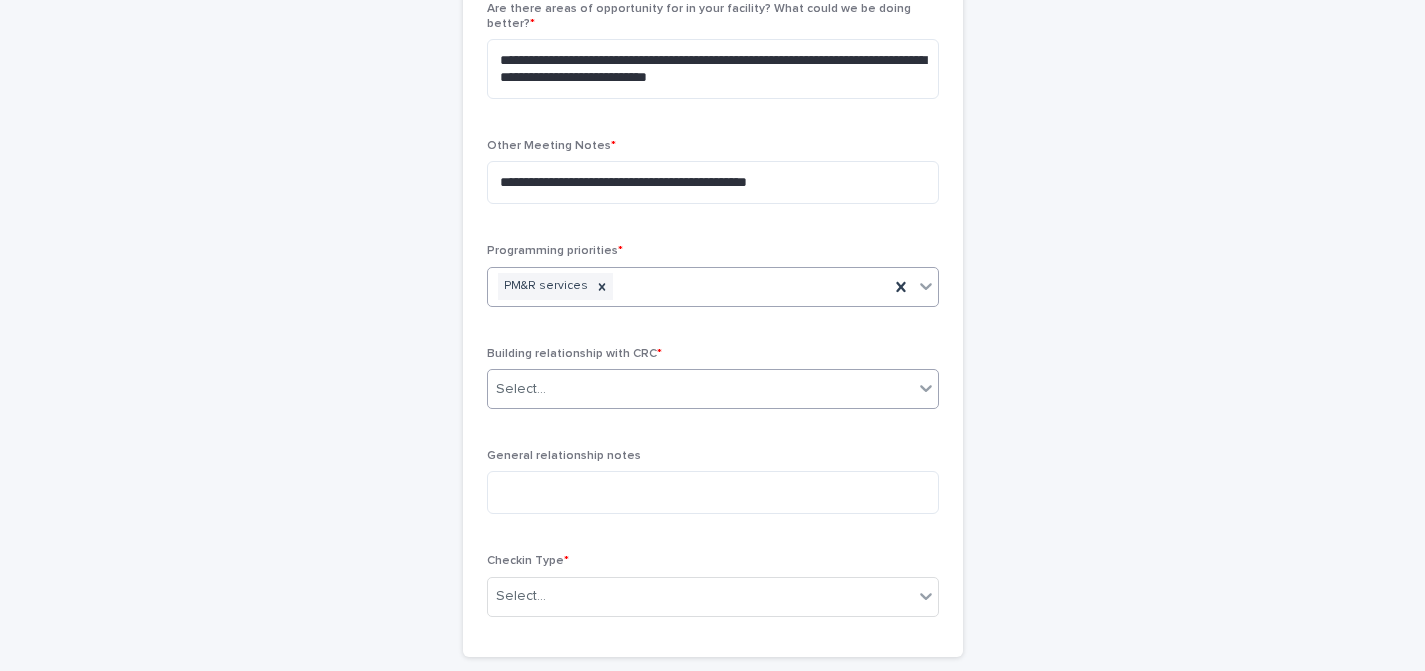 click on "Select..." at bounding box center (700, 389) 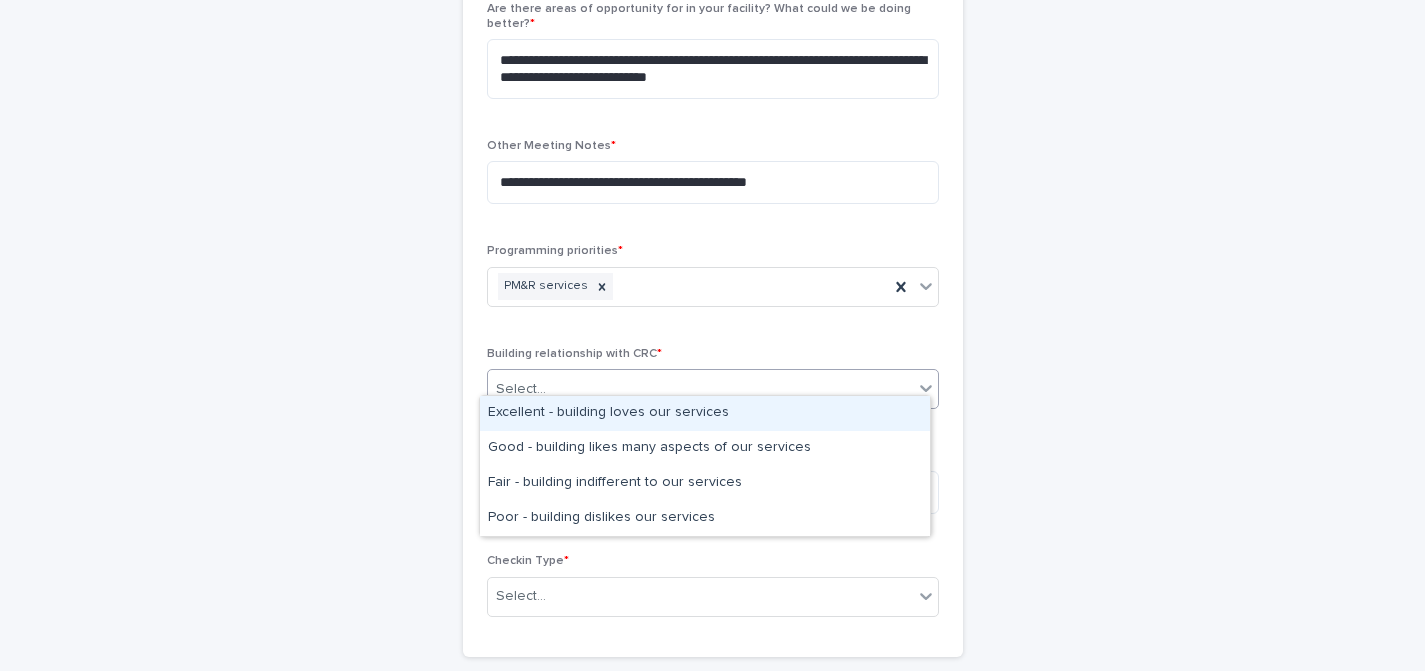 click on "Excellent - building loves our services" at bounding box center [705, 413] 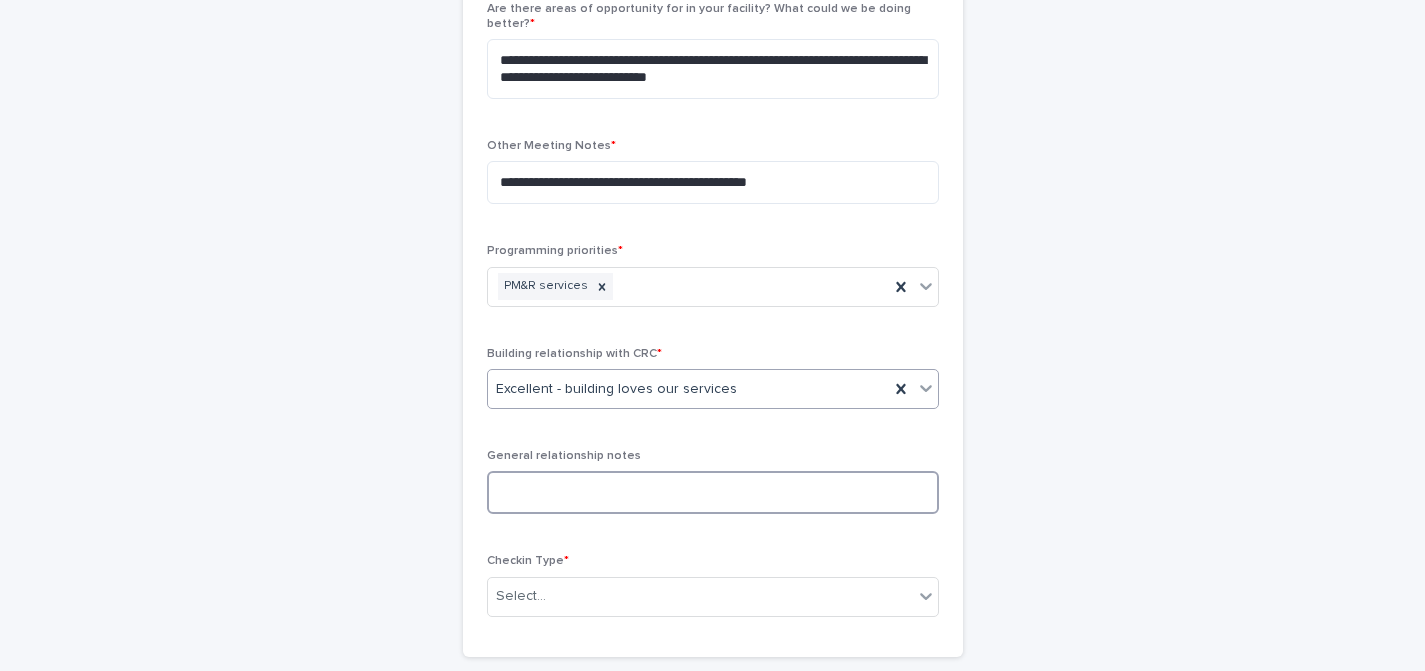 click at bounding box center (713, 492) 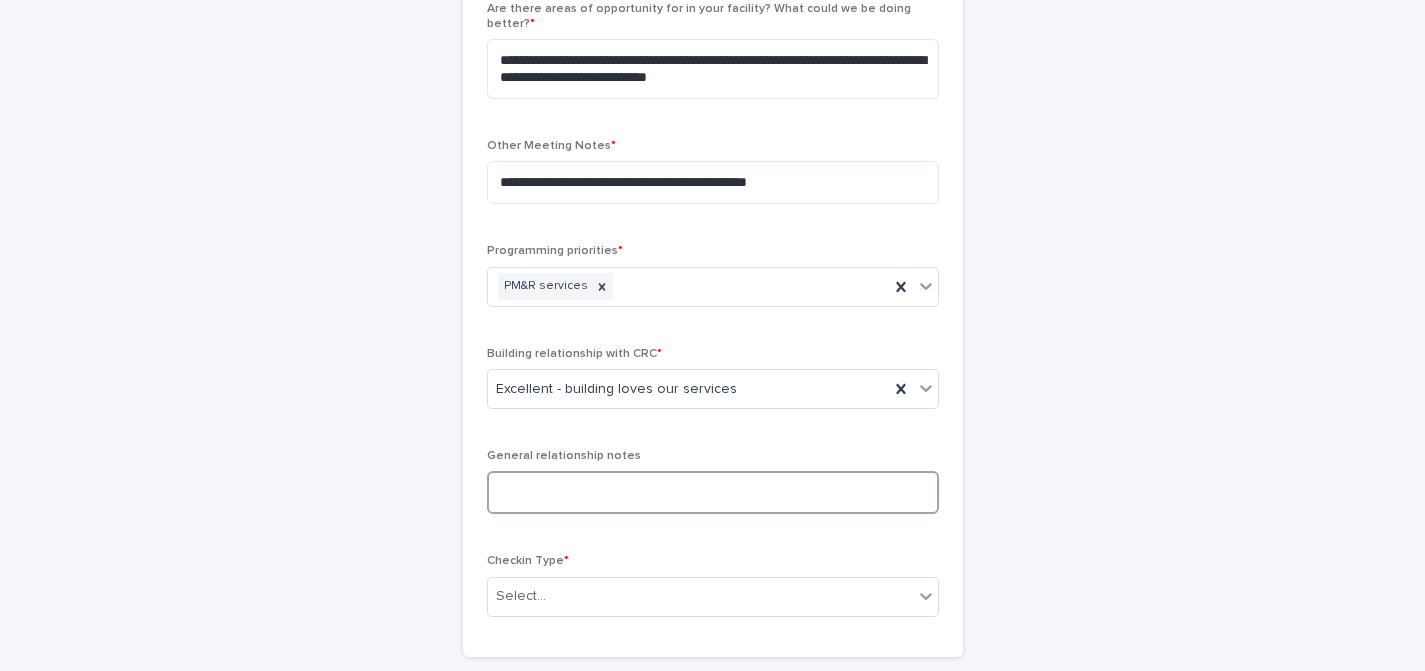 type on "*" 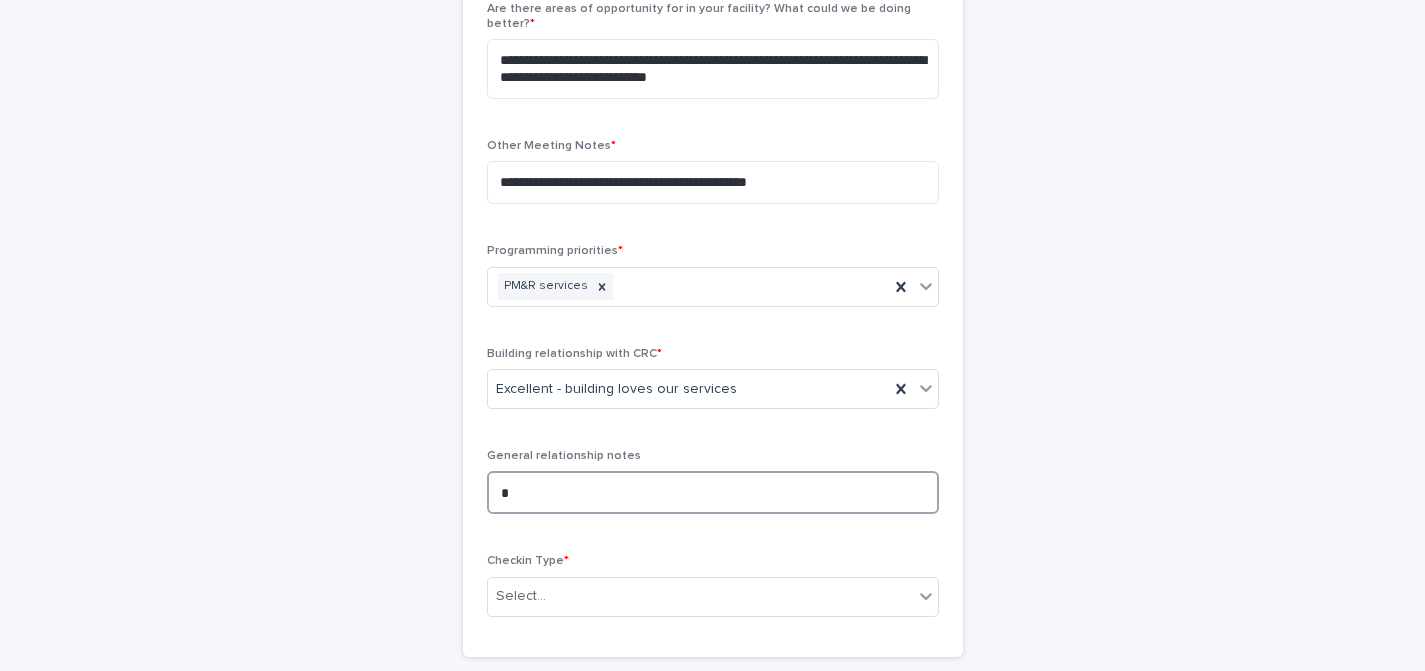 click on "*" at bounding box center [713, 492] 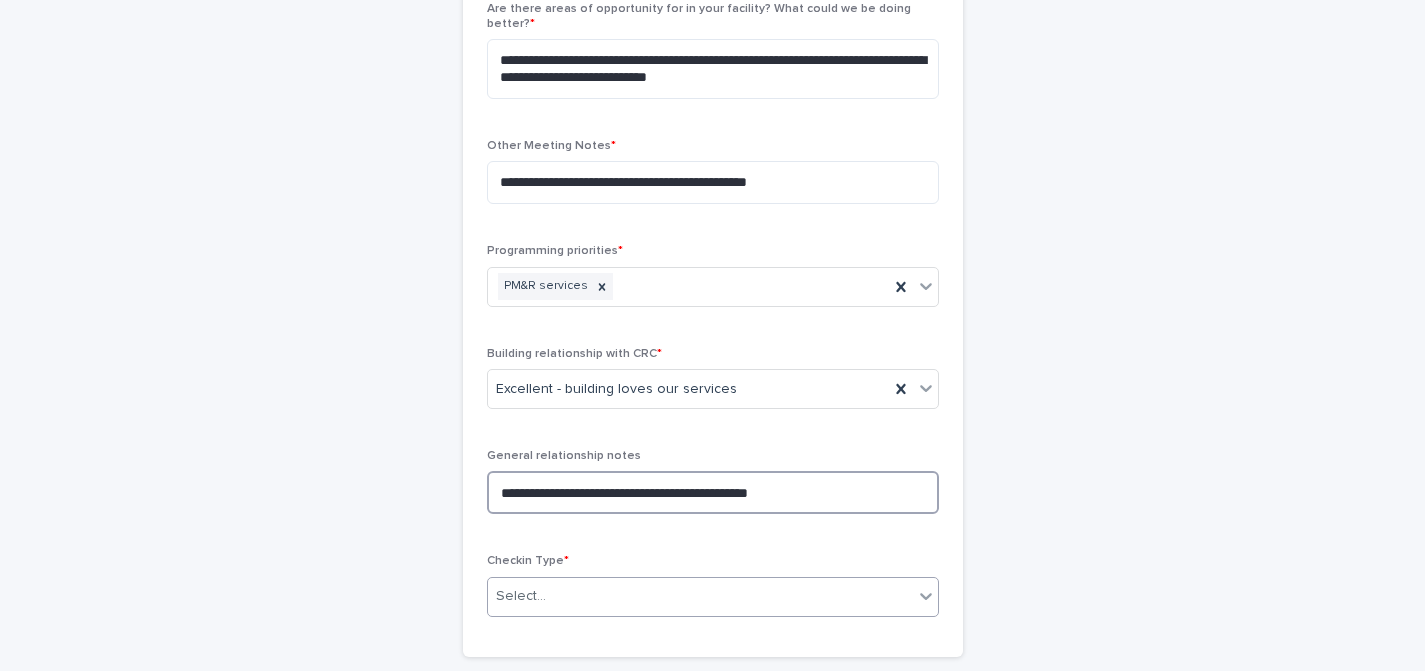 type on "**********" 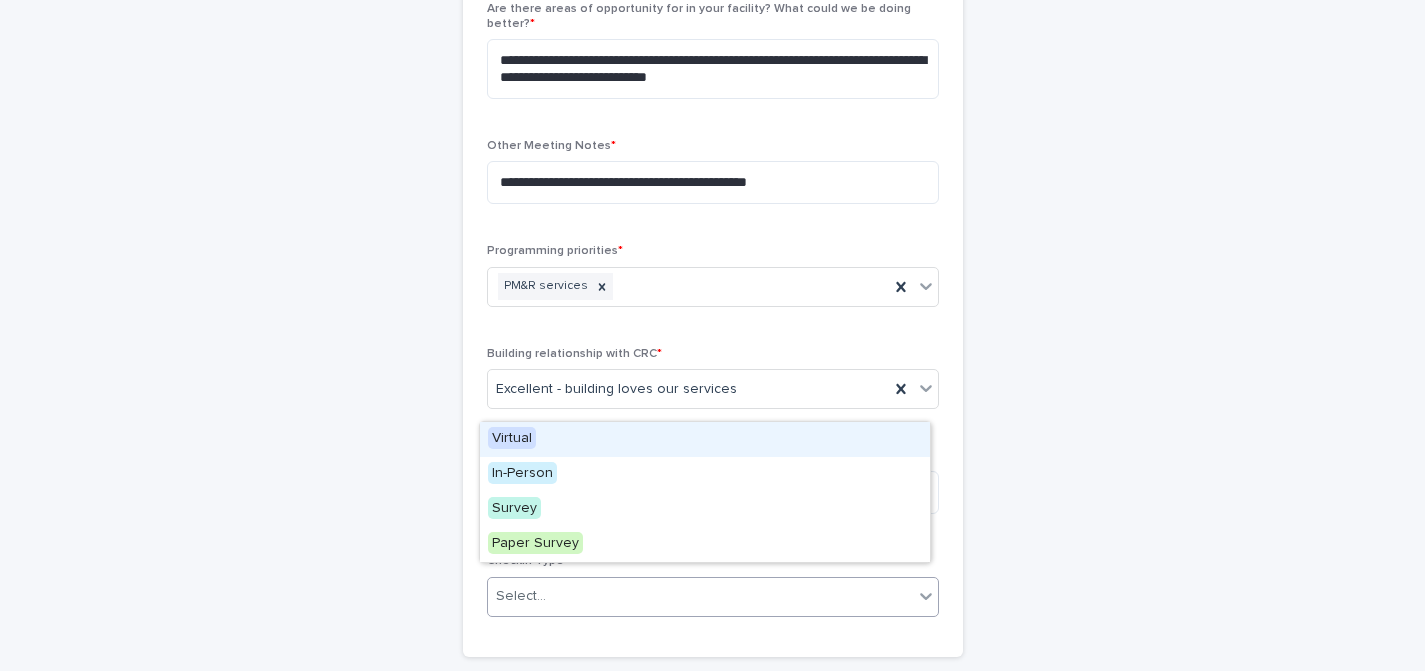 drag, startPoint x: 672, startPoint y: 584, endPoint x: 652, endPoint y: 575, distance: 21.931713 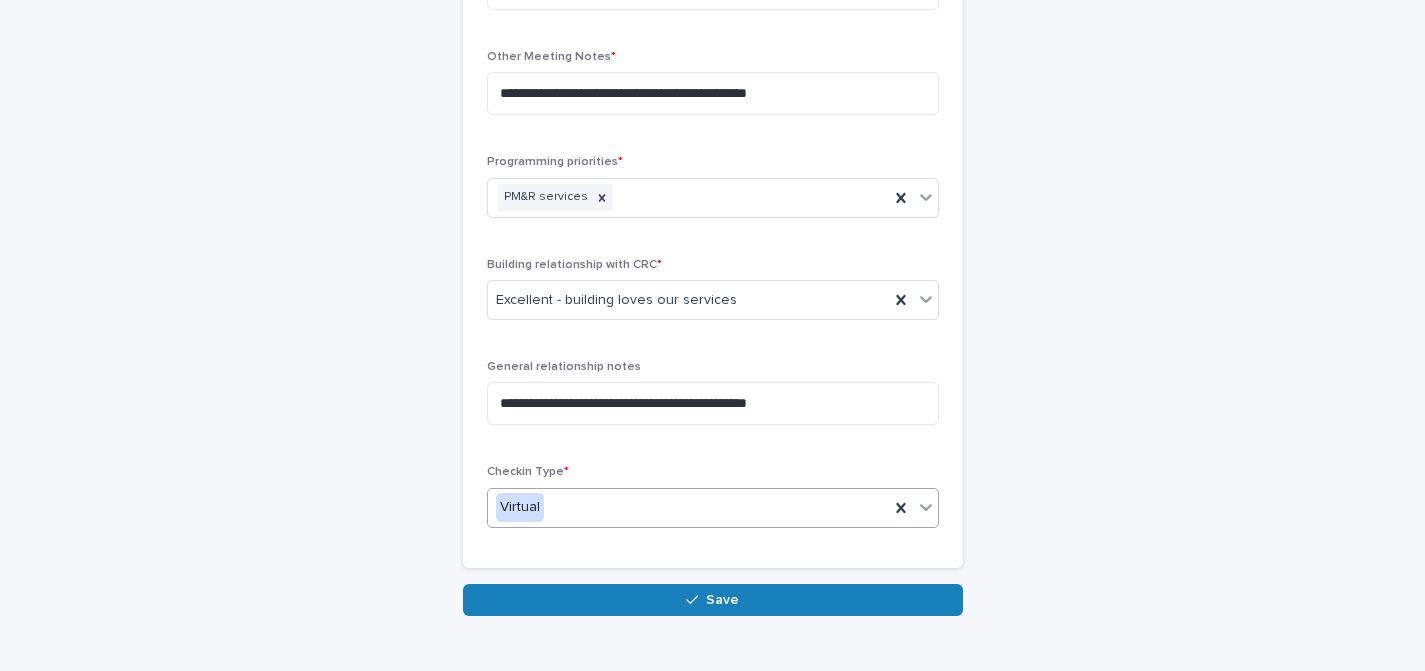 scroll, scrollTop: 1225, scrollLeft: 0, axis: vertical 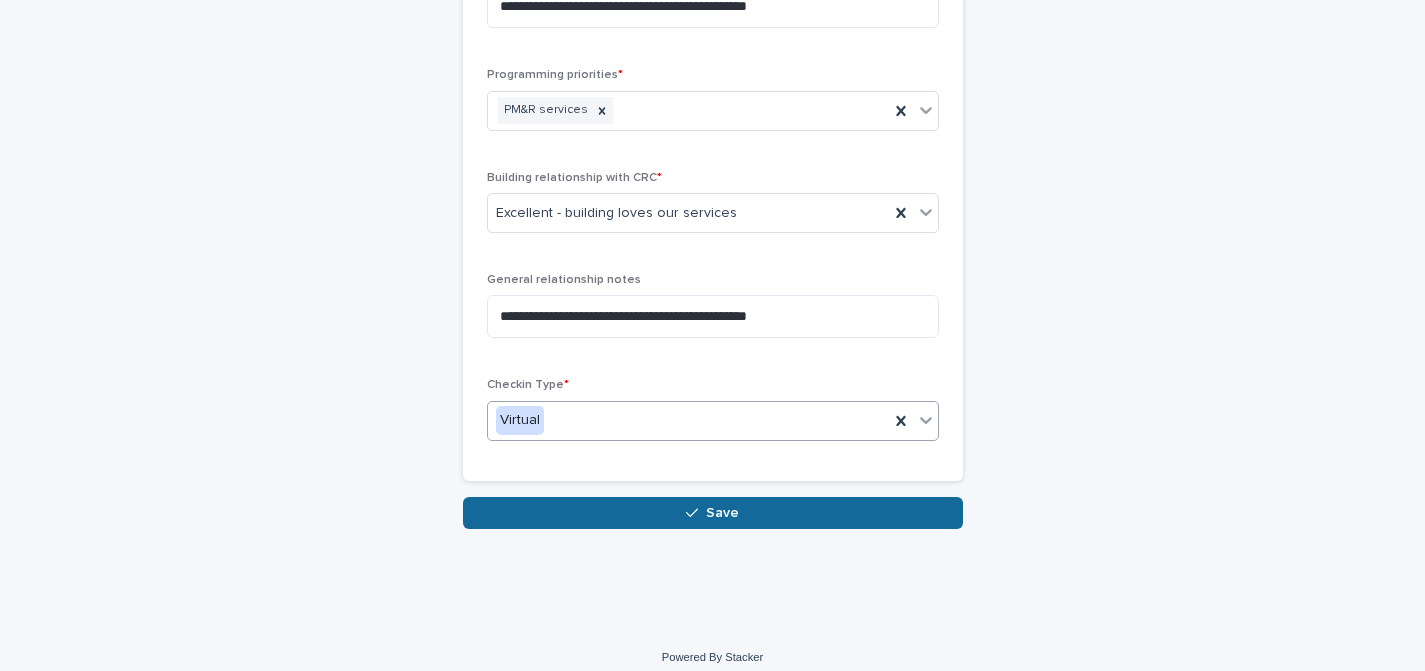click on "Save" at bounding box center [713, 513] 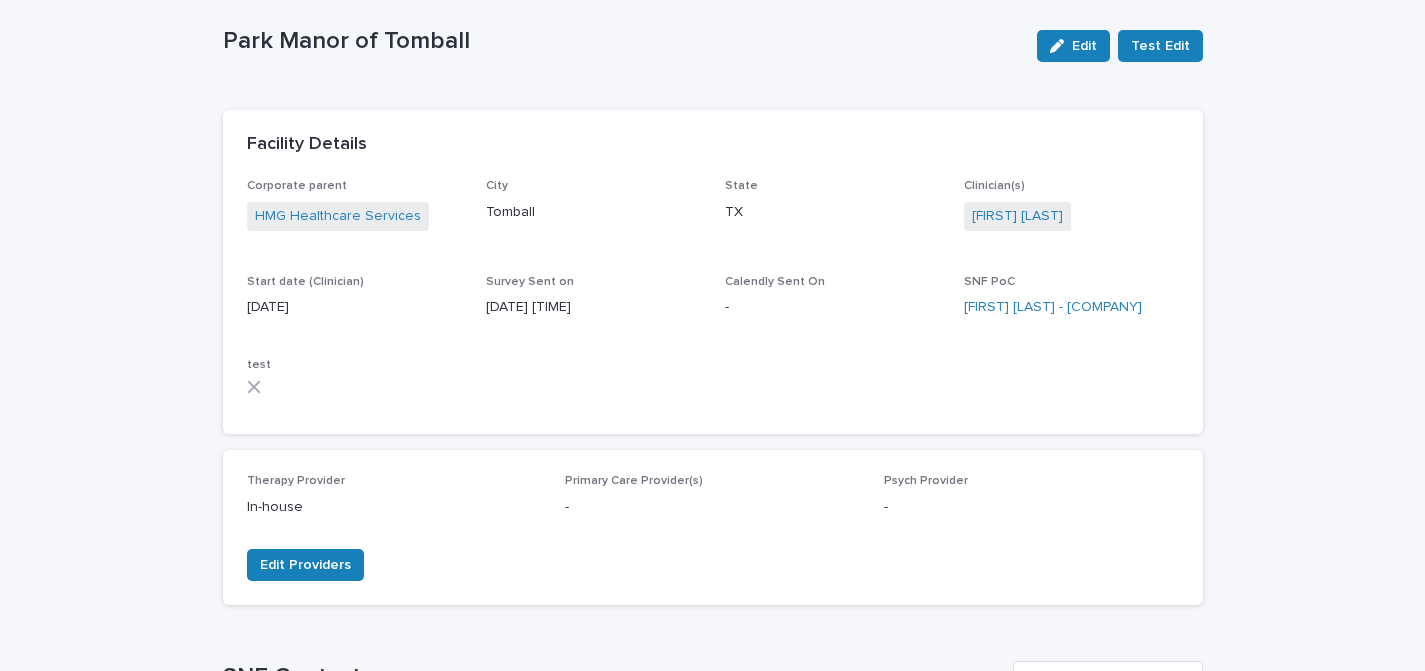 scroll, scrollTop: 0, scrollLeft: 0, axis: both 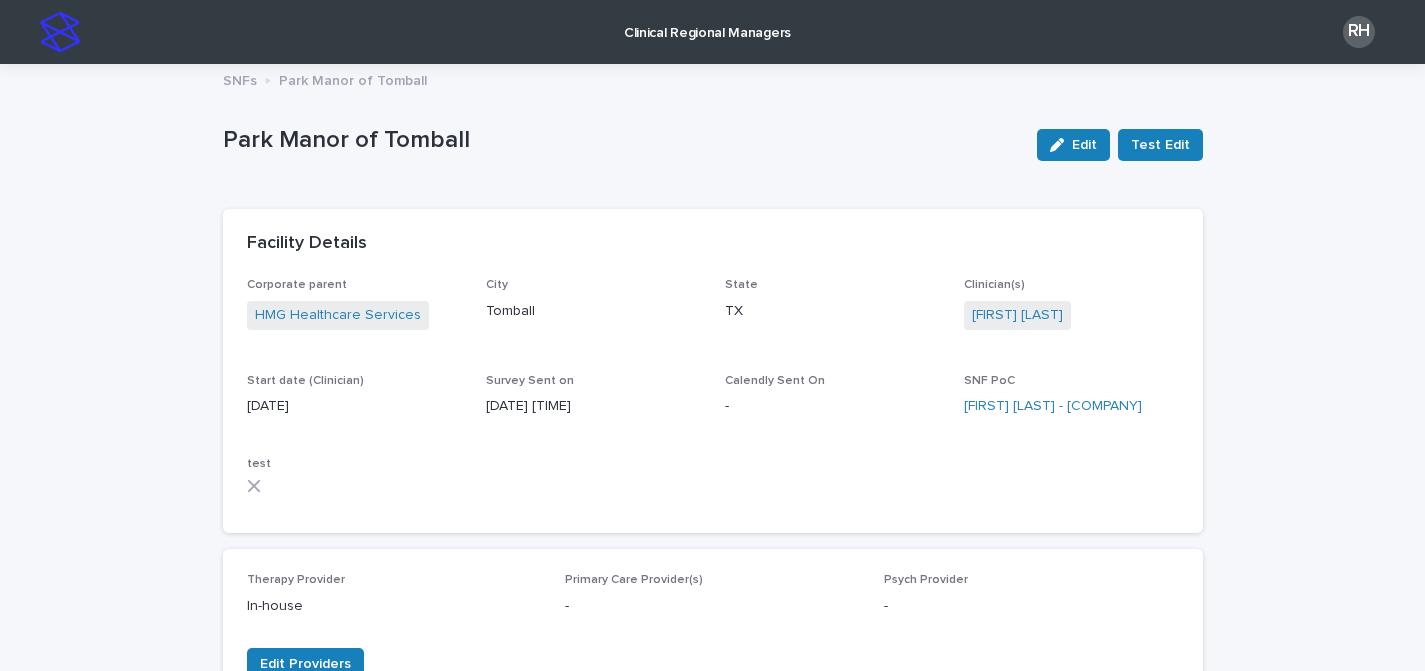 click on "Clinical Regional Managers" at bounding box center (707, 21) 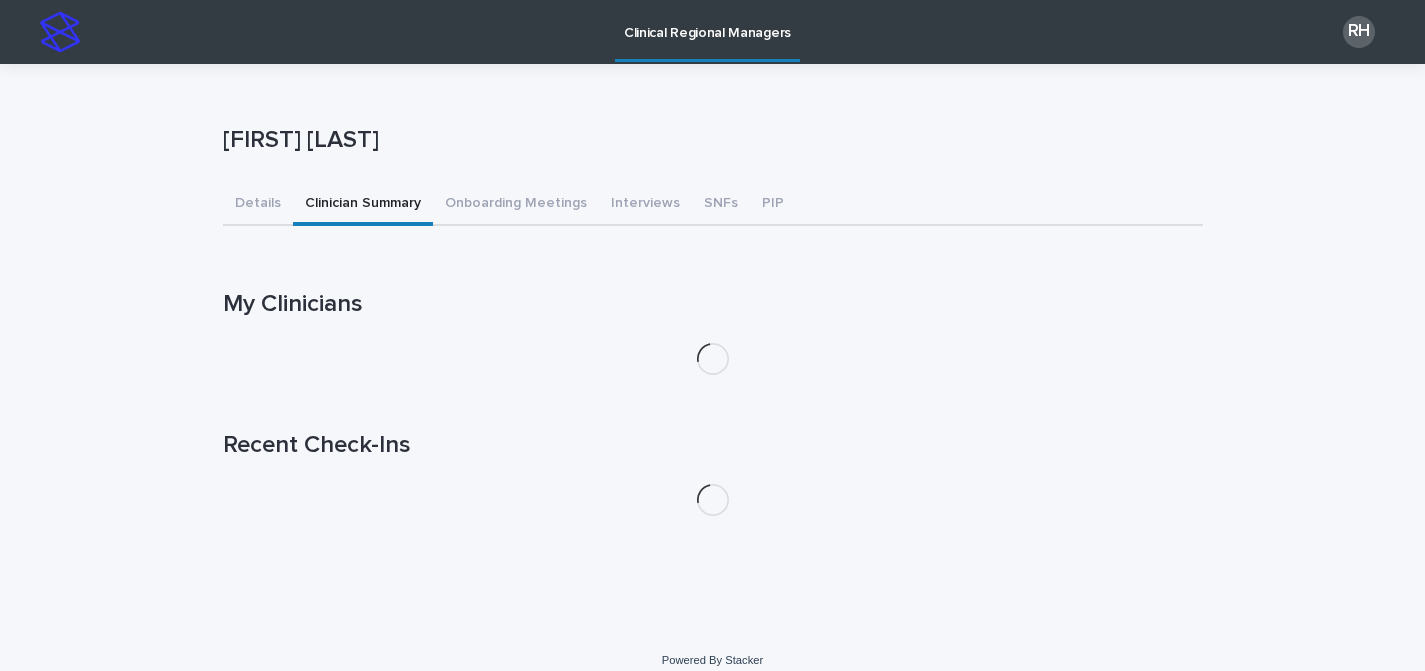 click on "Clinician Summary" at bounding box center (363, 205) 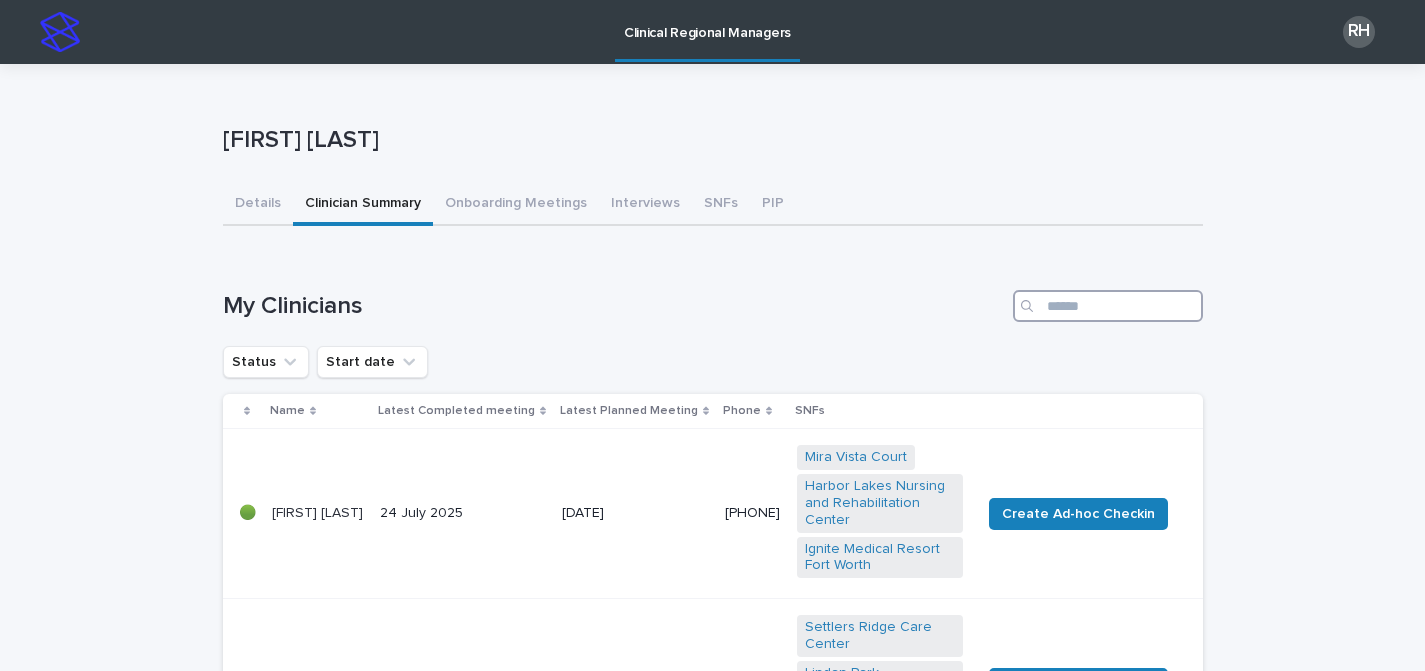 click at bounding box center (1108, 306) 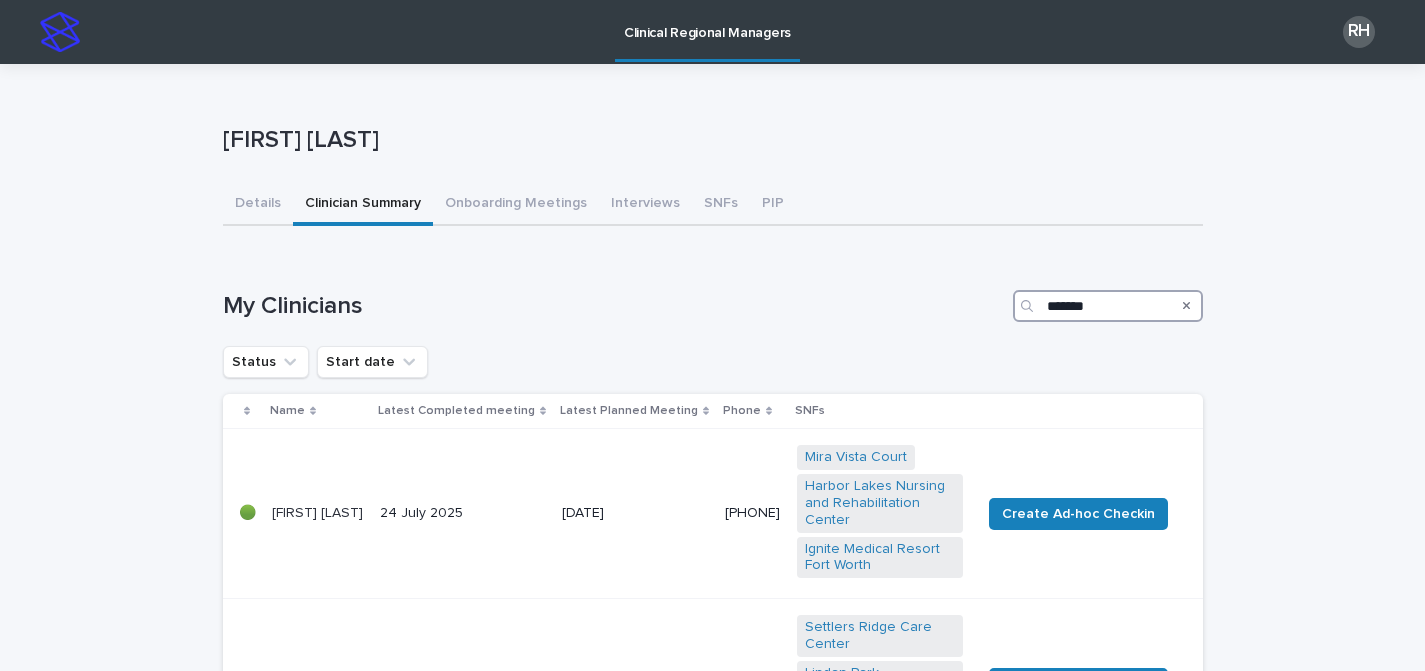 type on "*******" 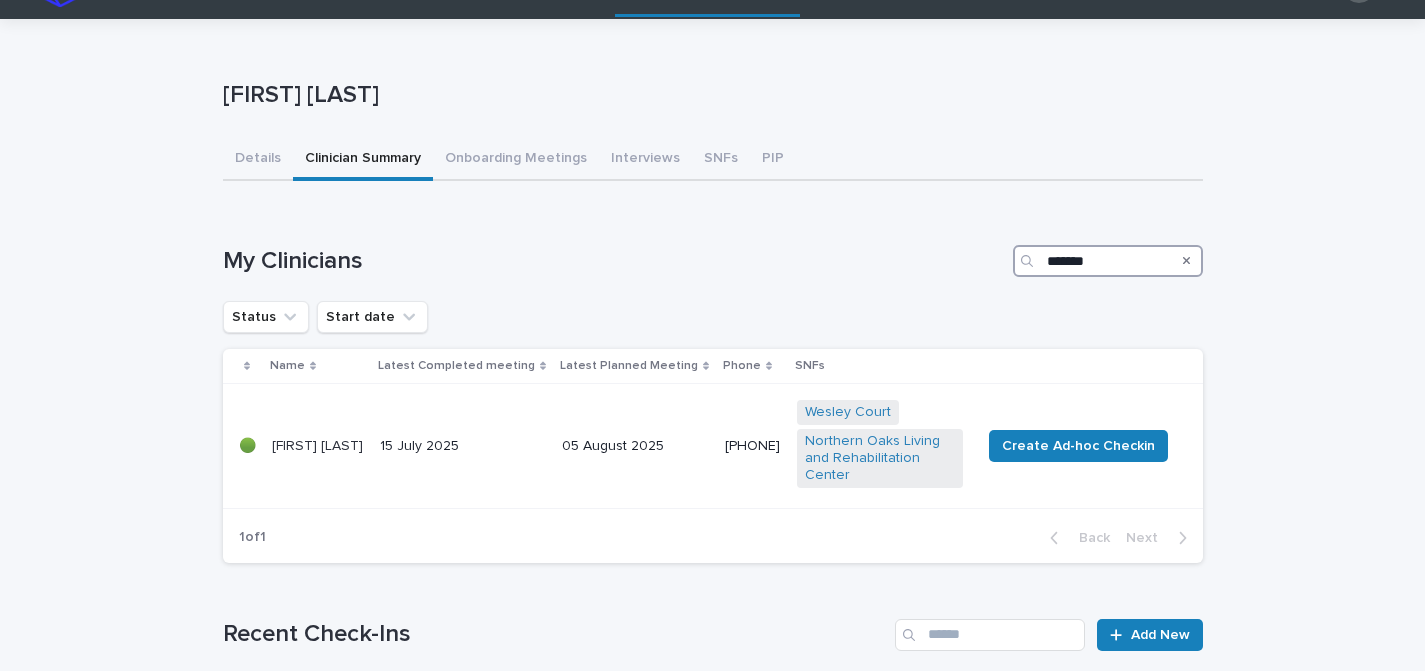 scroll, scrollTop: 50, scrollLeft: 0, axis: vertical 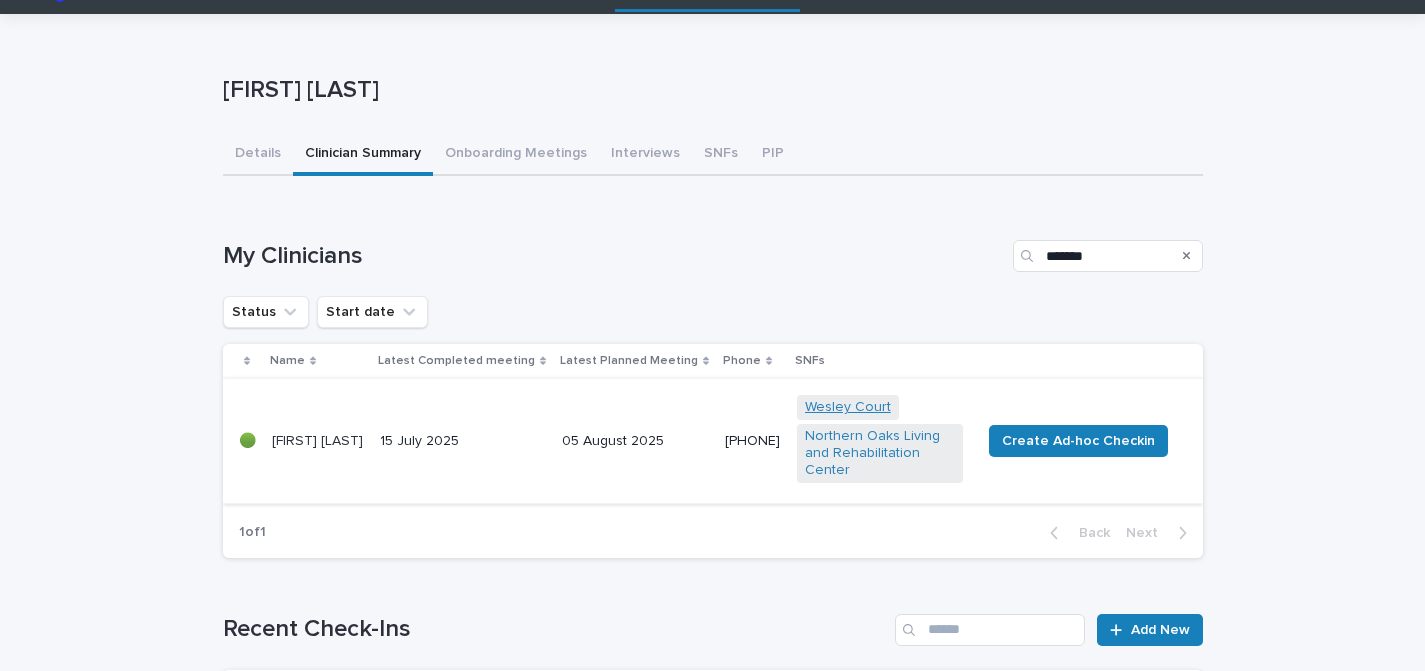 click on "Wesley Court" at bounding box center [848, 407] 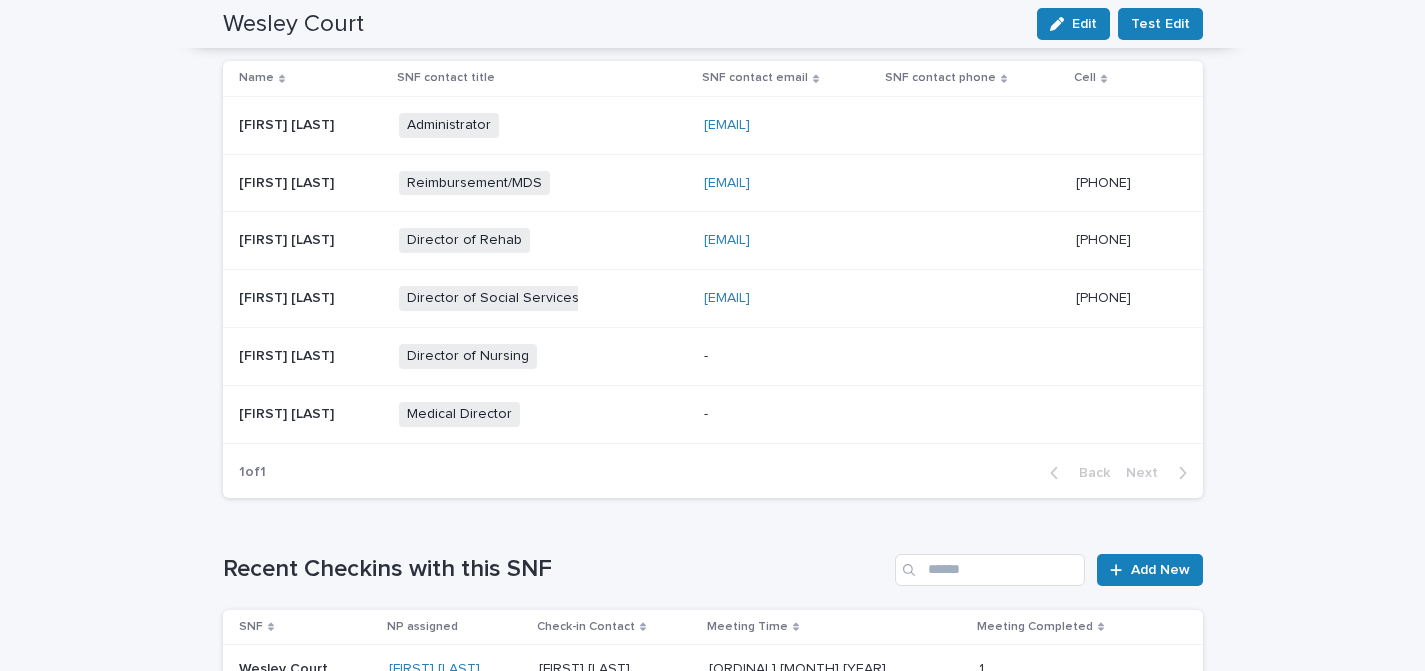 scroll, scrollTop: 739, scrollLeft: 0, axis: vertical 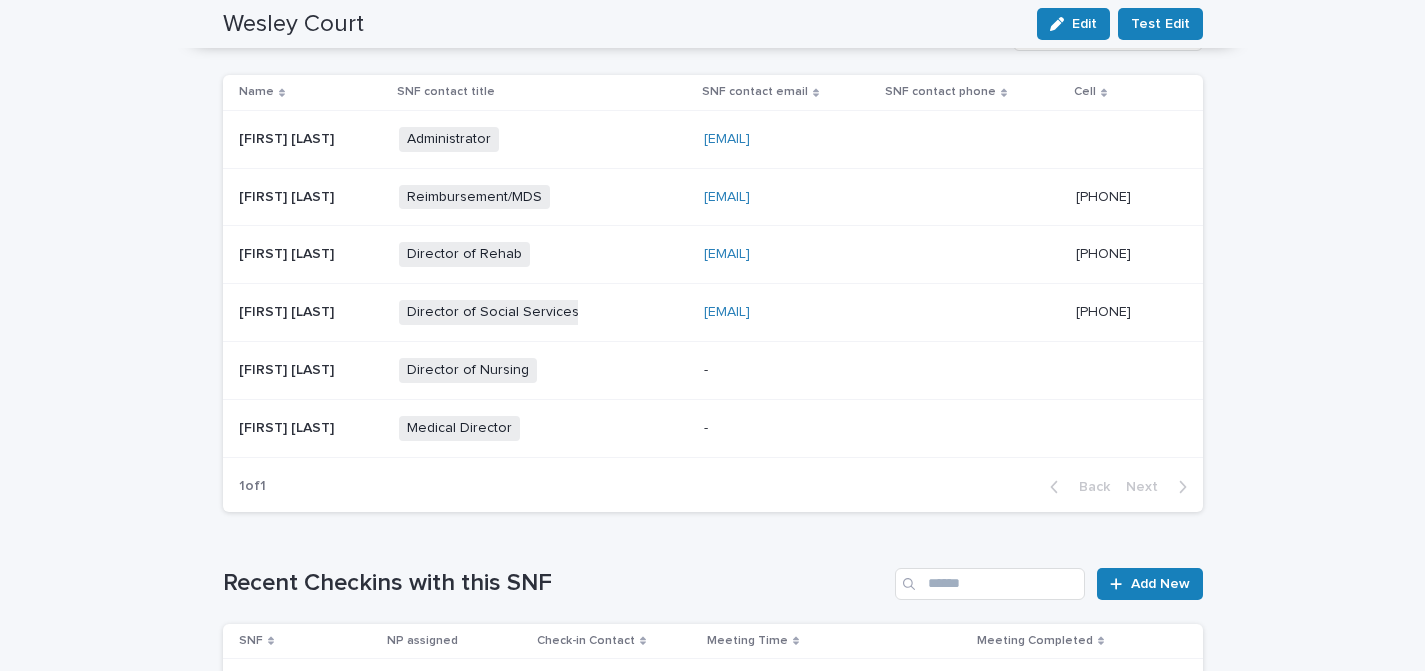 click on "Loading... Saving… Loading... Saving… Loading... Saving… Facility Details Corporate parent [COMPANY]   City [CITY] State [STATE] Clinician(s) [FIRST] [LAST]   Start date (Clinician) [DATE] Survey Sent on - Calendly Sent On - SNF PoC - test Loading... Saving… Therapy Provider - Primary Care Provider(s) - Psych Provider - Edit Providers Loading... Saving… SNF Contacts Name SNF contact title SNF contact email SNF contact phone Cell [FIRST] [LAST] [FIRST] [LAST]   Administrator + 0 [EMAIL] [EMAIL]       [FIRST] [LAST] [FIRST] [LAST]   Reimbursement/MDS + 0 [EMAIL] [EMAIL]     [PHONE] [PHONE]   [FIRST] [LAST] [FIRST] [LAST]   +" at bounding box center (712, 924) 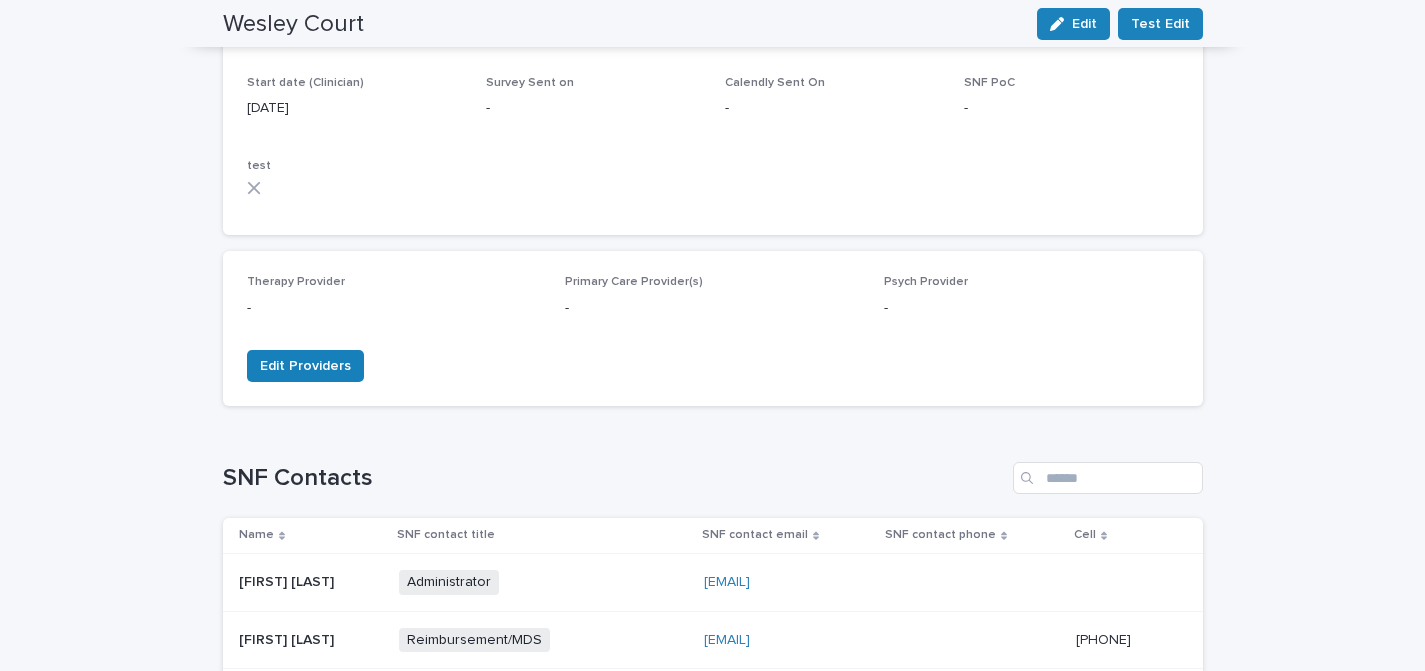 scroll, scrollTop: 0, scrollLeft: 0, axis: both 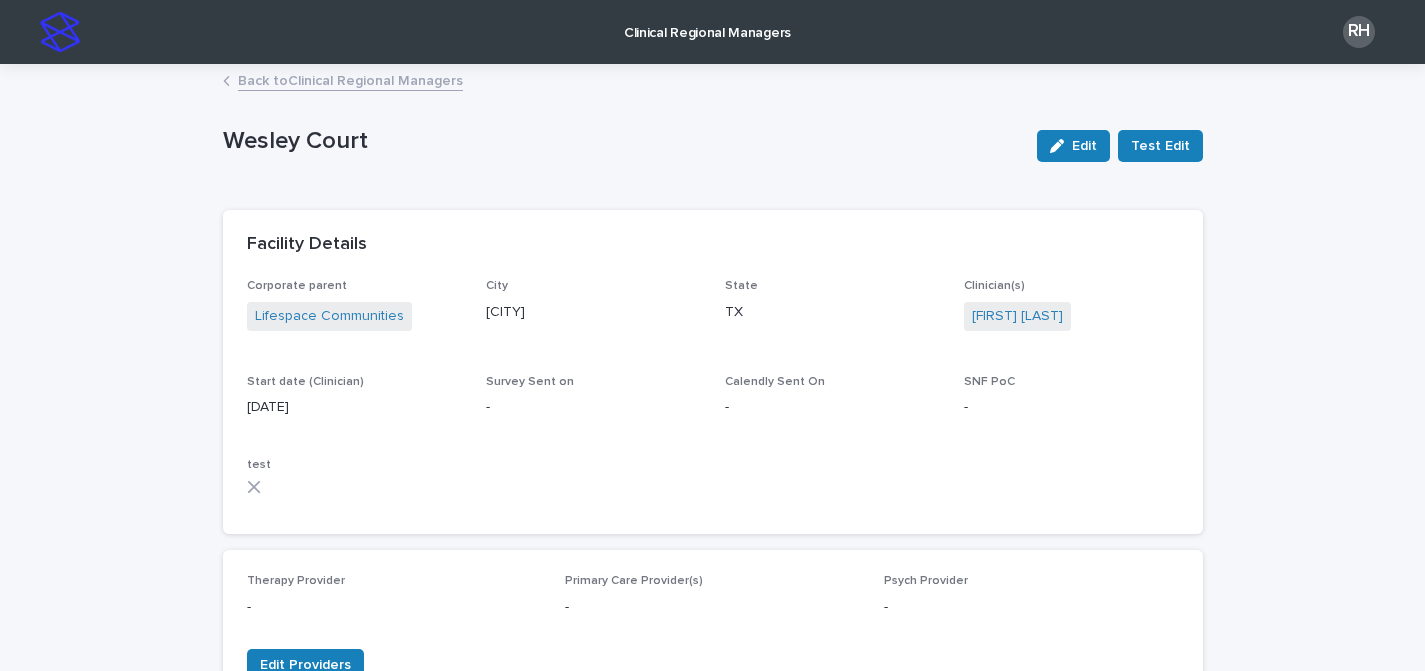click on "Clinical Regional Managers" at bounding box center [707, 21] 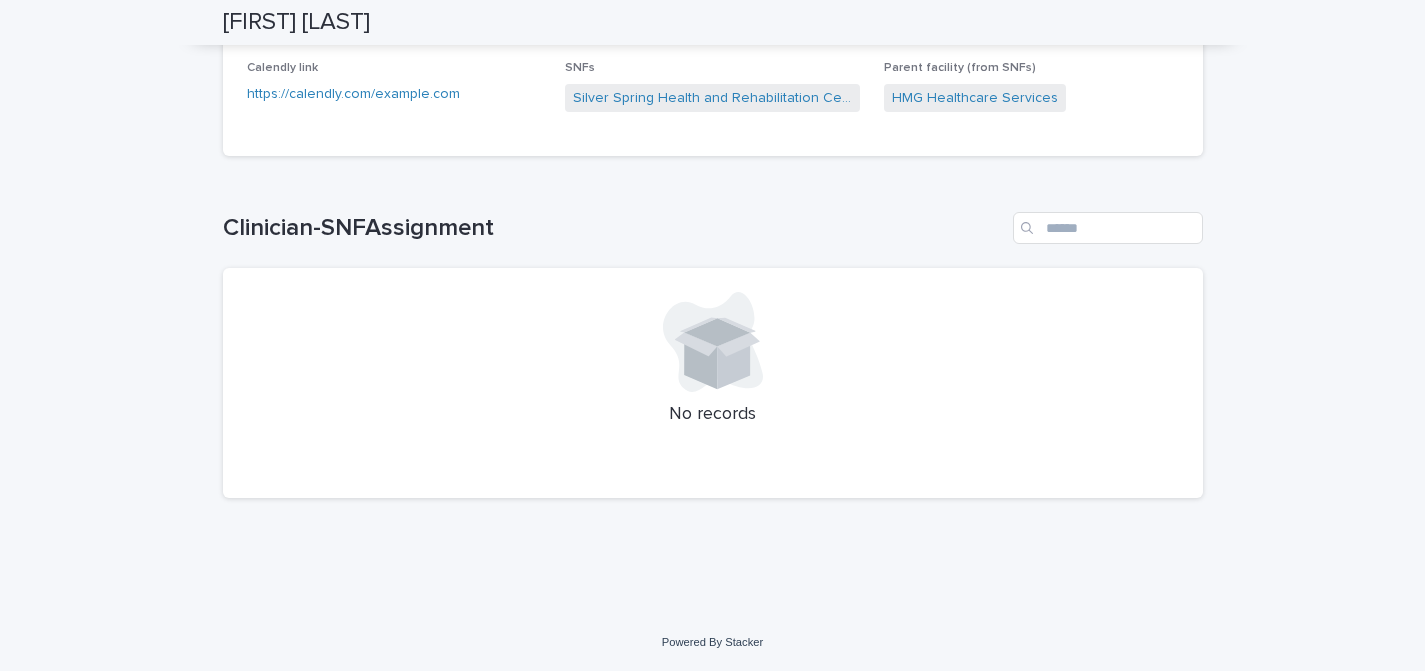 scroll, scrollTop: 0, scrollLeft: 0, axis: both 